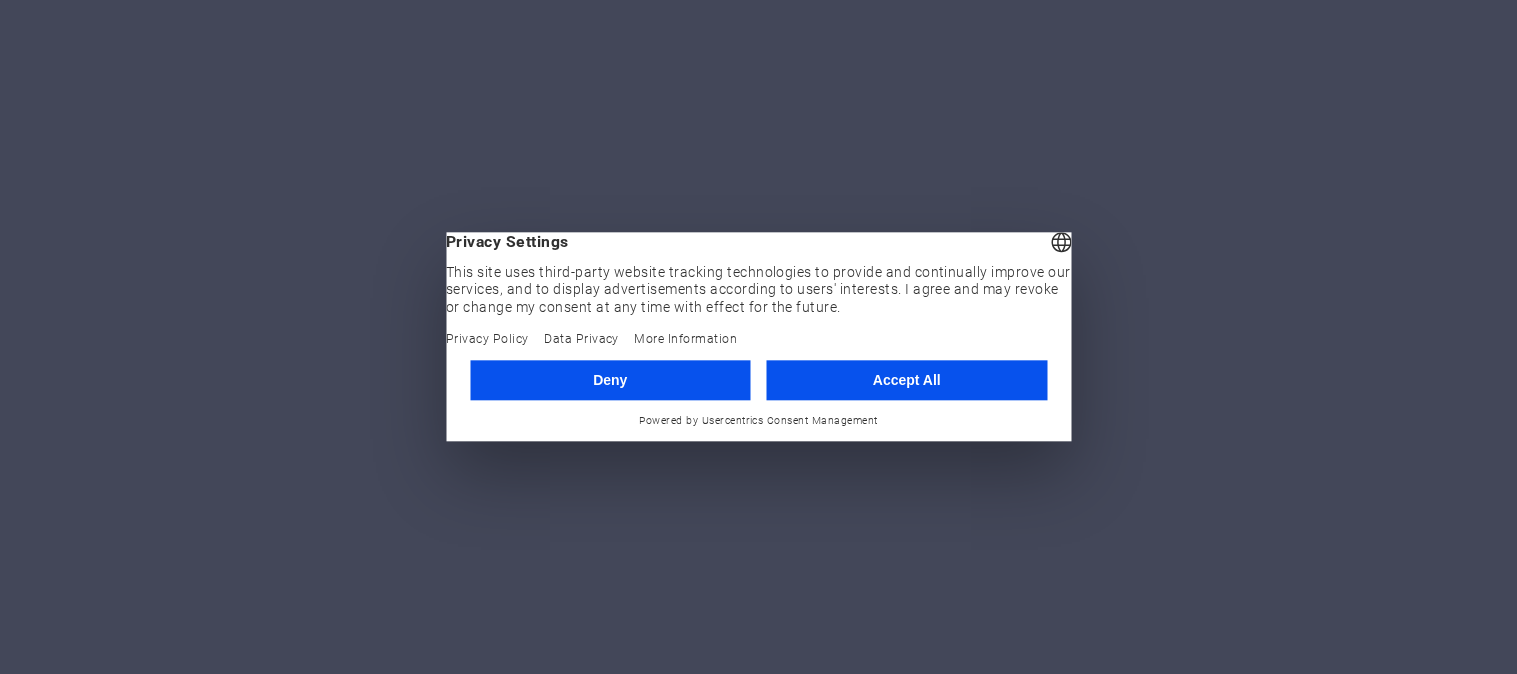 scroll, scrollTop: 0, scrollLeft: 0, axis: both 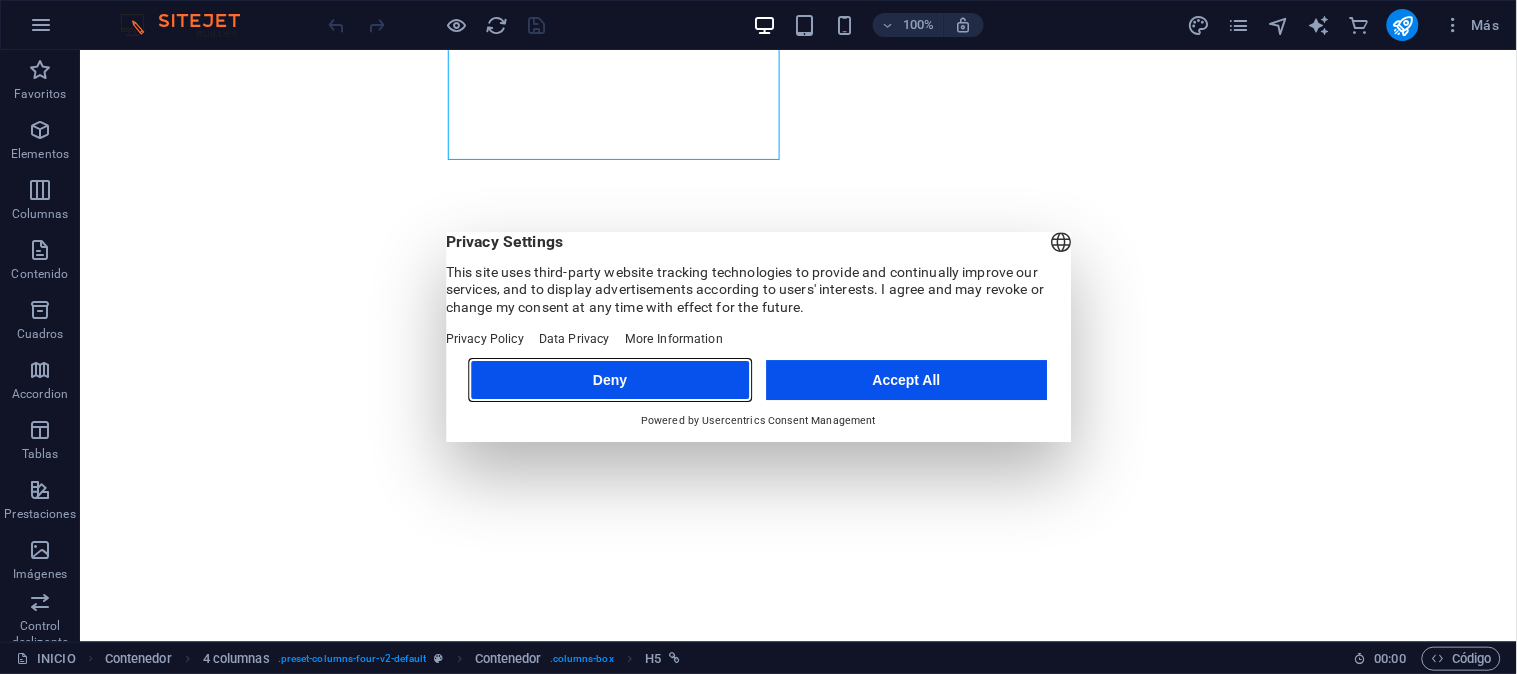 click on "Deny" at bounding box center (610, 380) 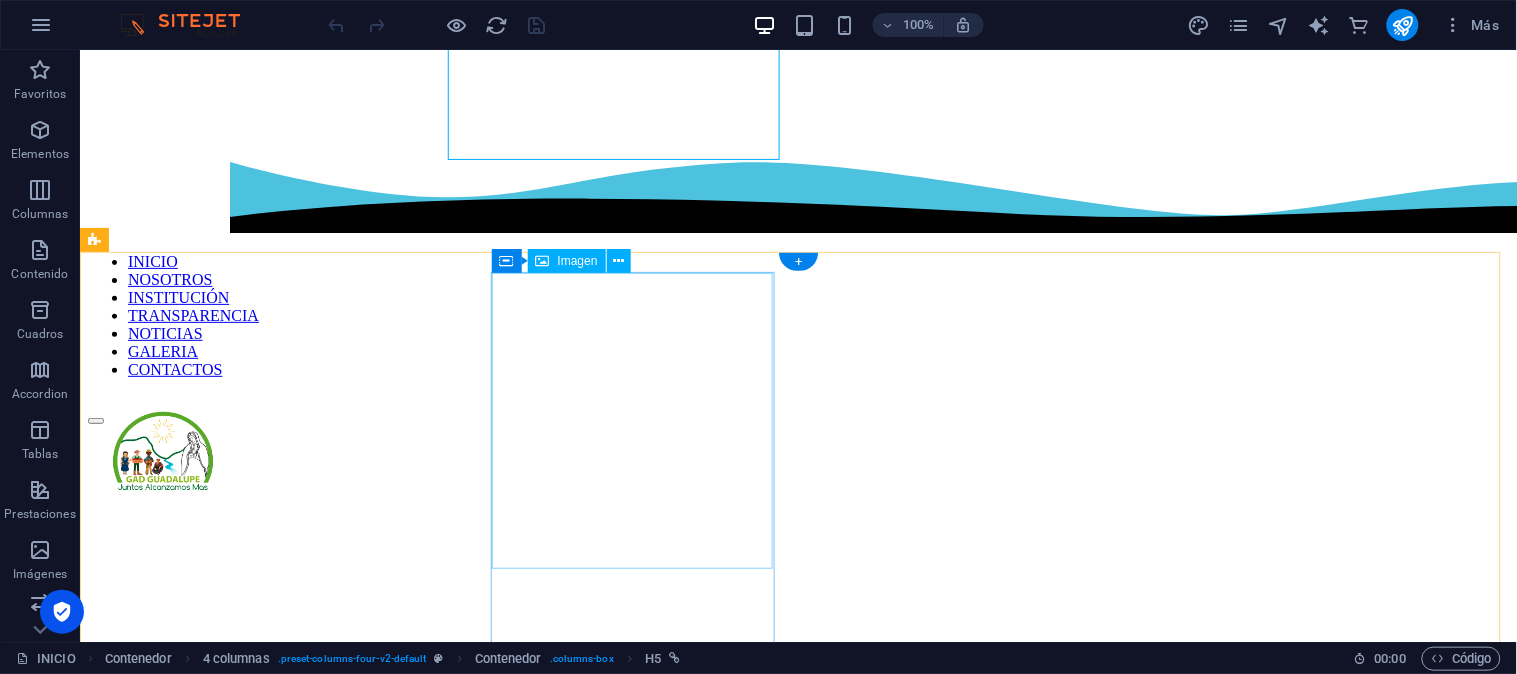 scroll, scrollTop: 992, scrollLeft: 0, axis: vertical 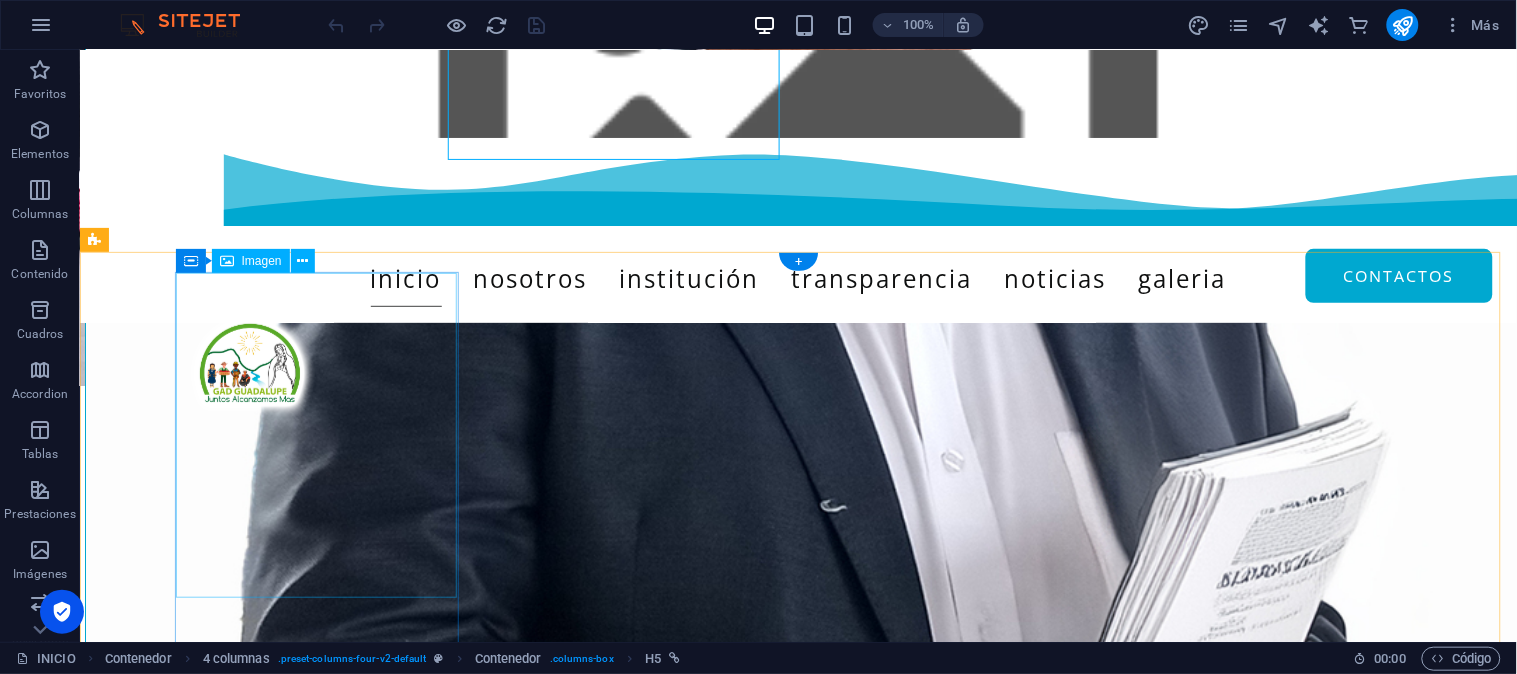 click at bounding box center [245, 494] 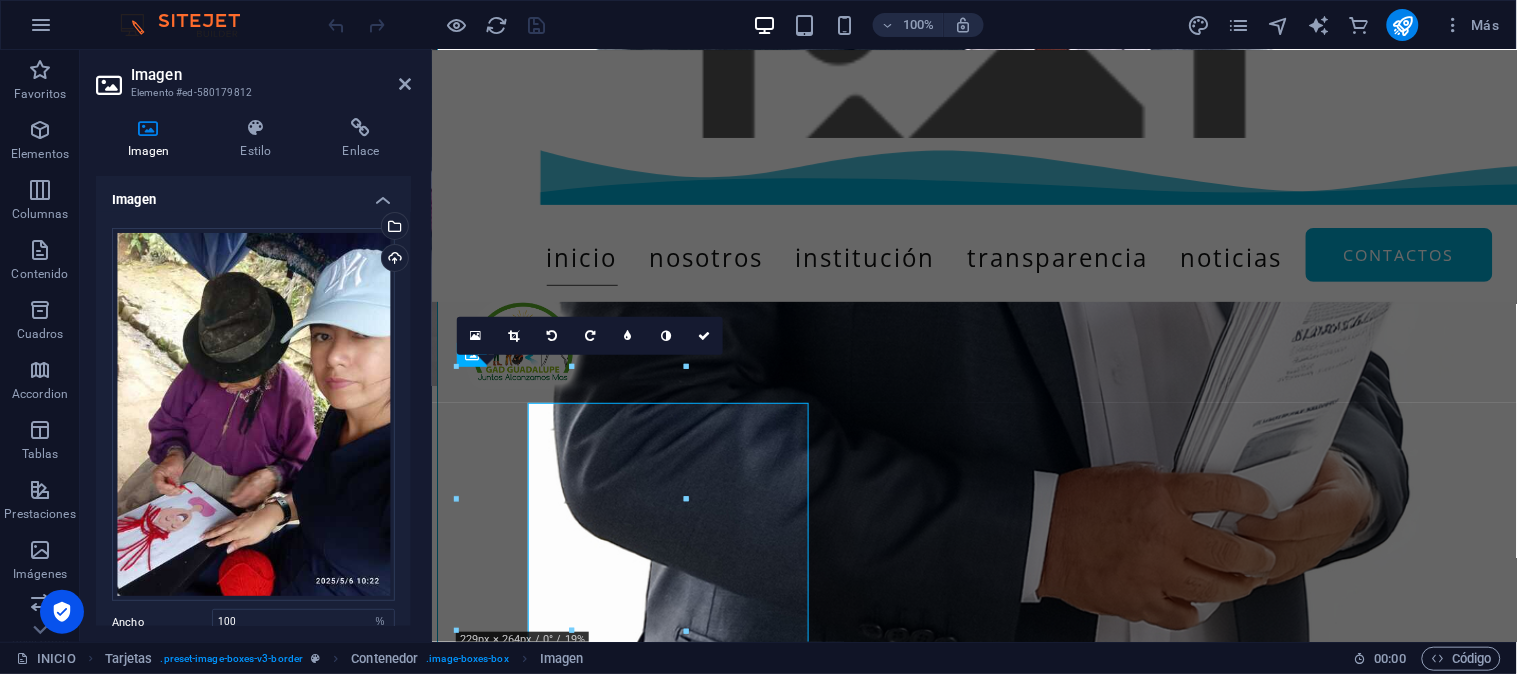 scroll, scrollTop: 862, scrollLeft: 0, axis: vertical 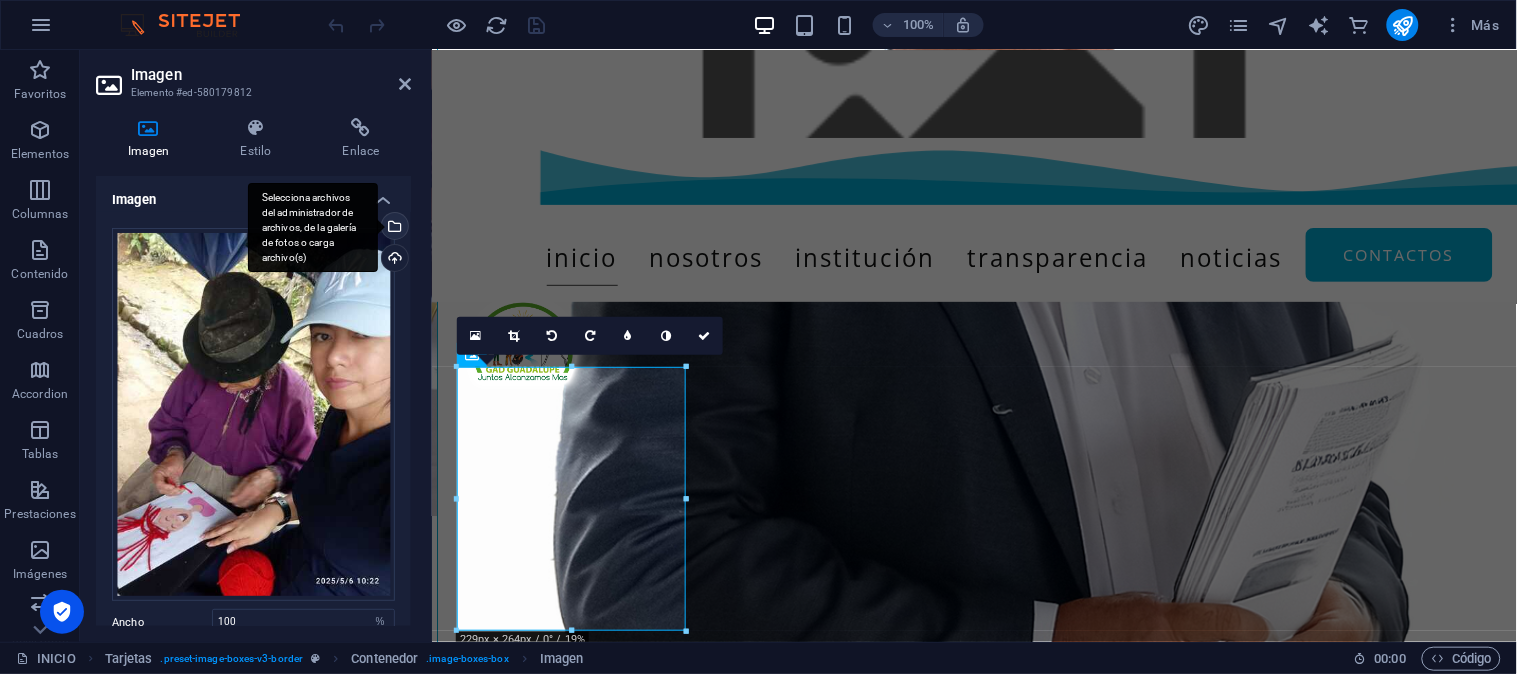 click on "Selecciona archivos del administrador de archivos, de la galería de fotos o carga archivo(s)" at bounding box center [393, 228] 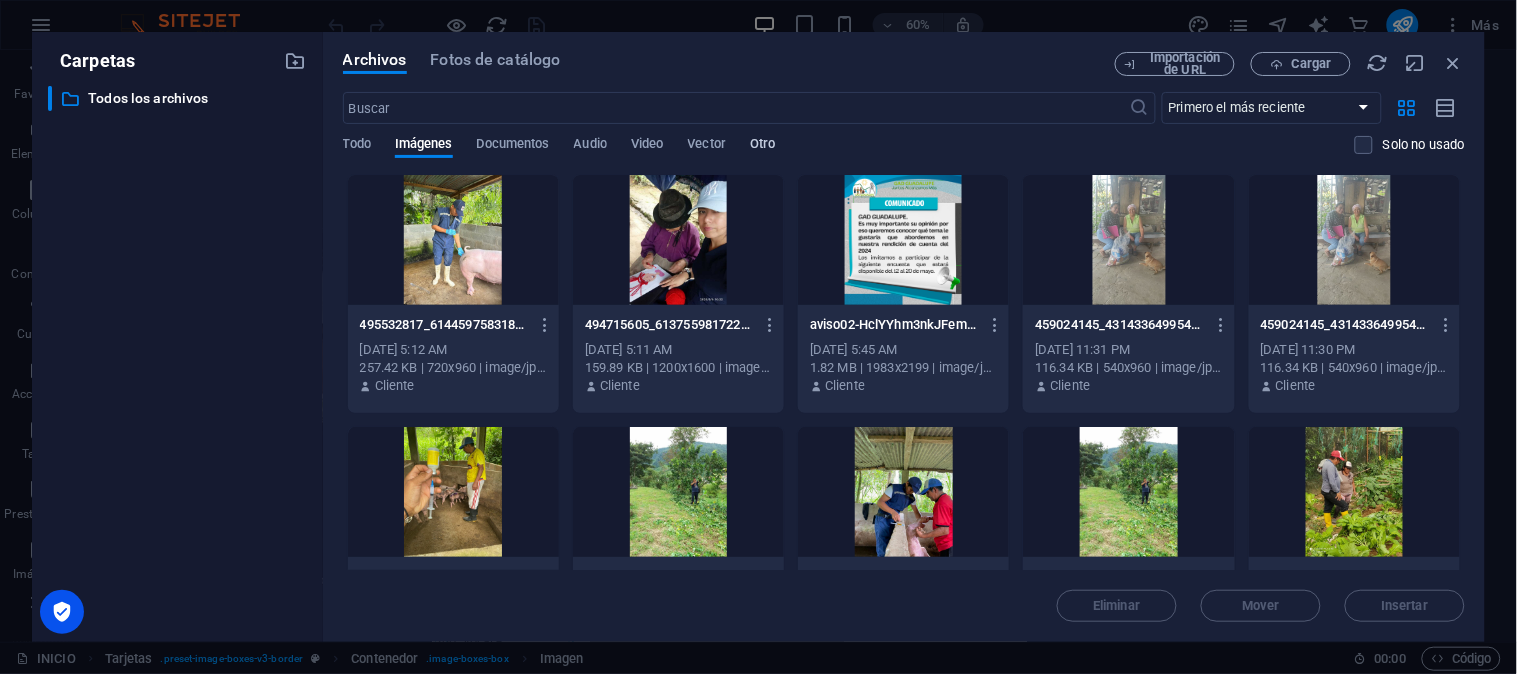 click on "Otro" at bounding box center [762, 146] 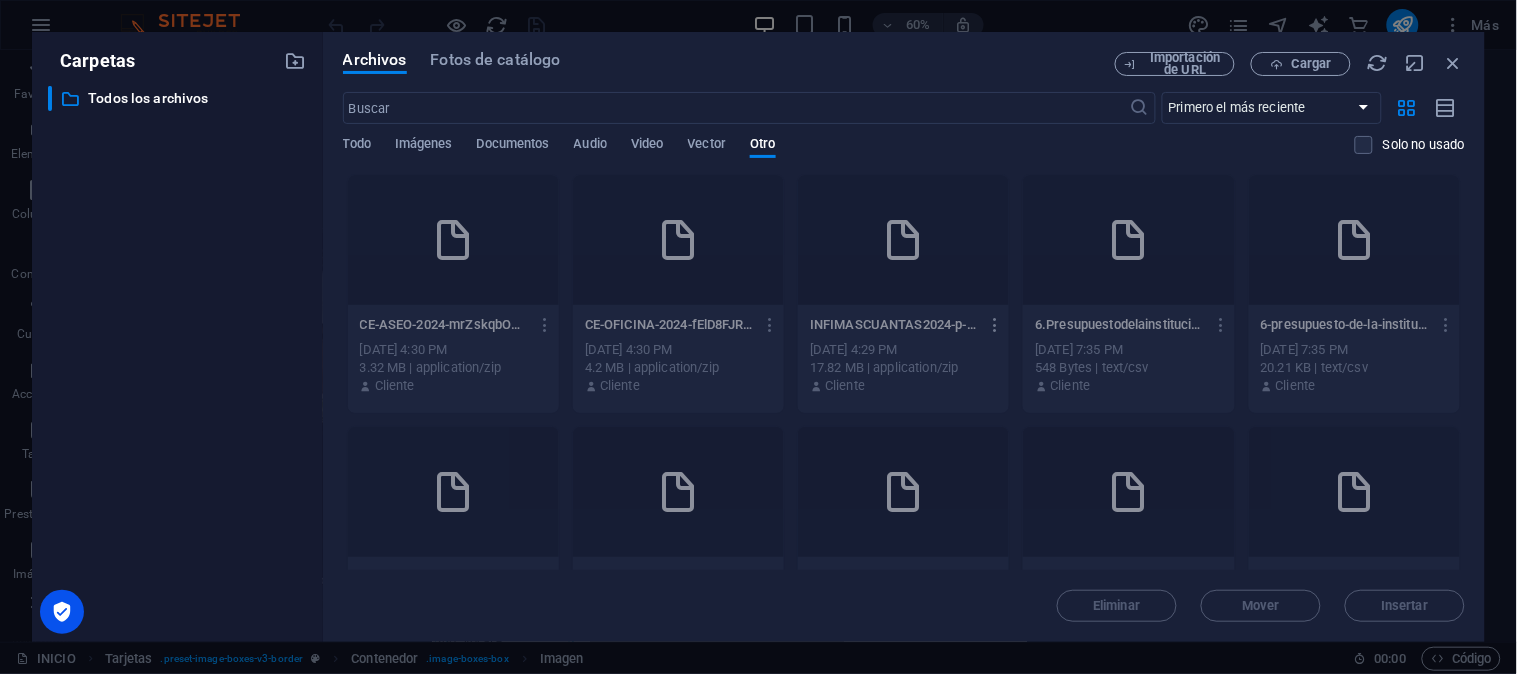 click at bounding box center (996, 325) 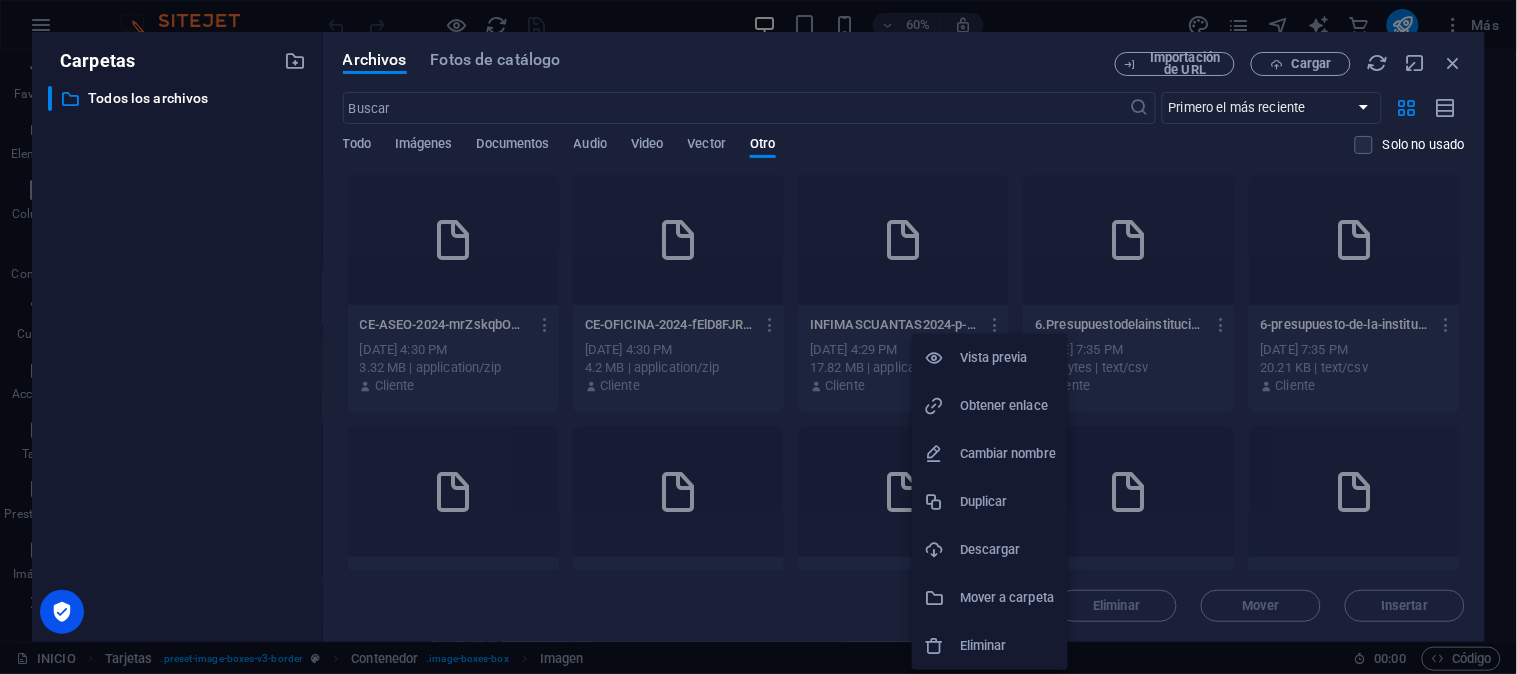 click on "Eliminar" at bounding box center (1008, 646) 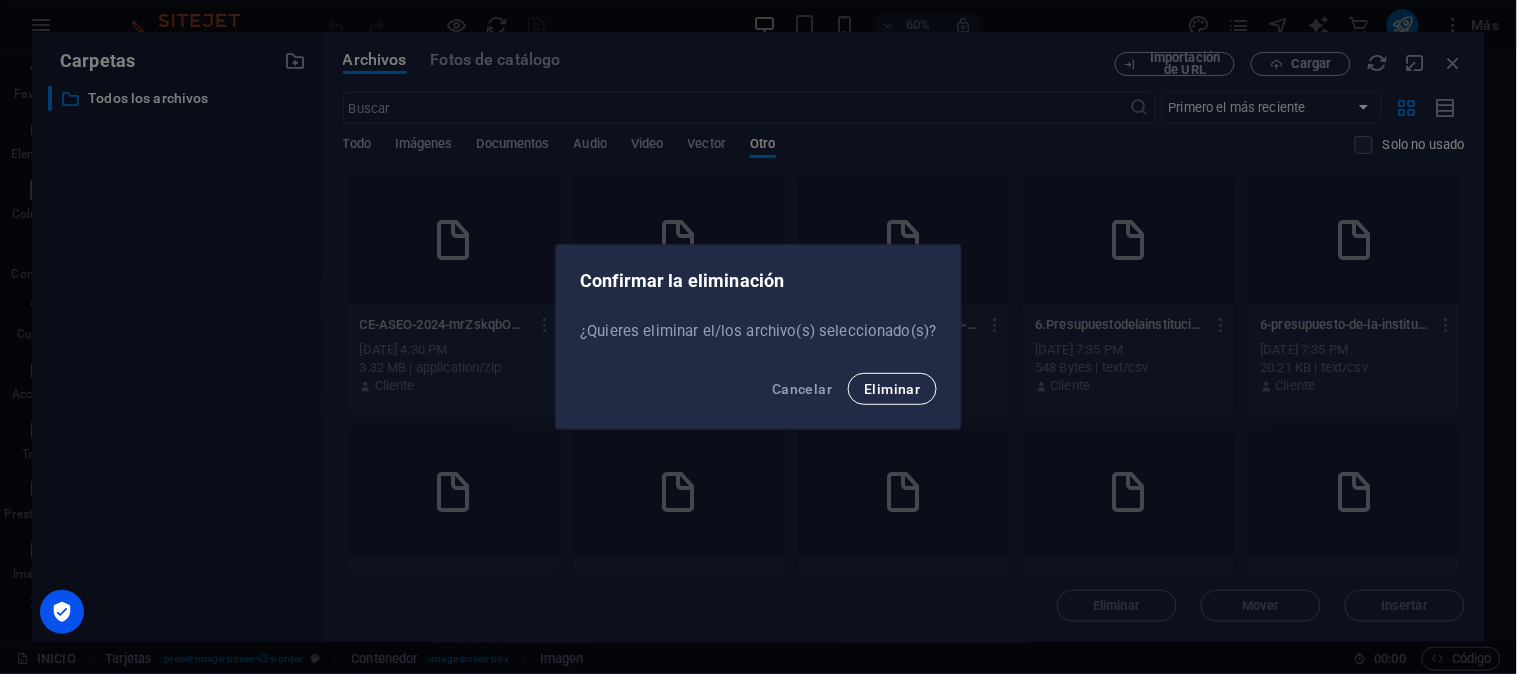 click on "Eliminar" at bounding box center (892, 389) 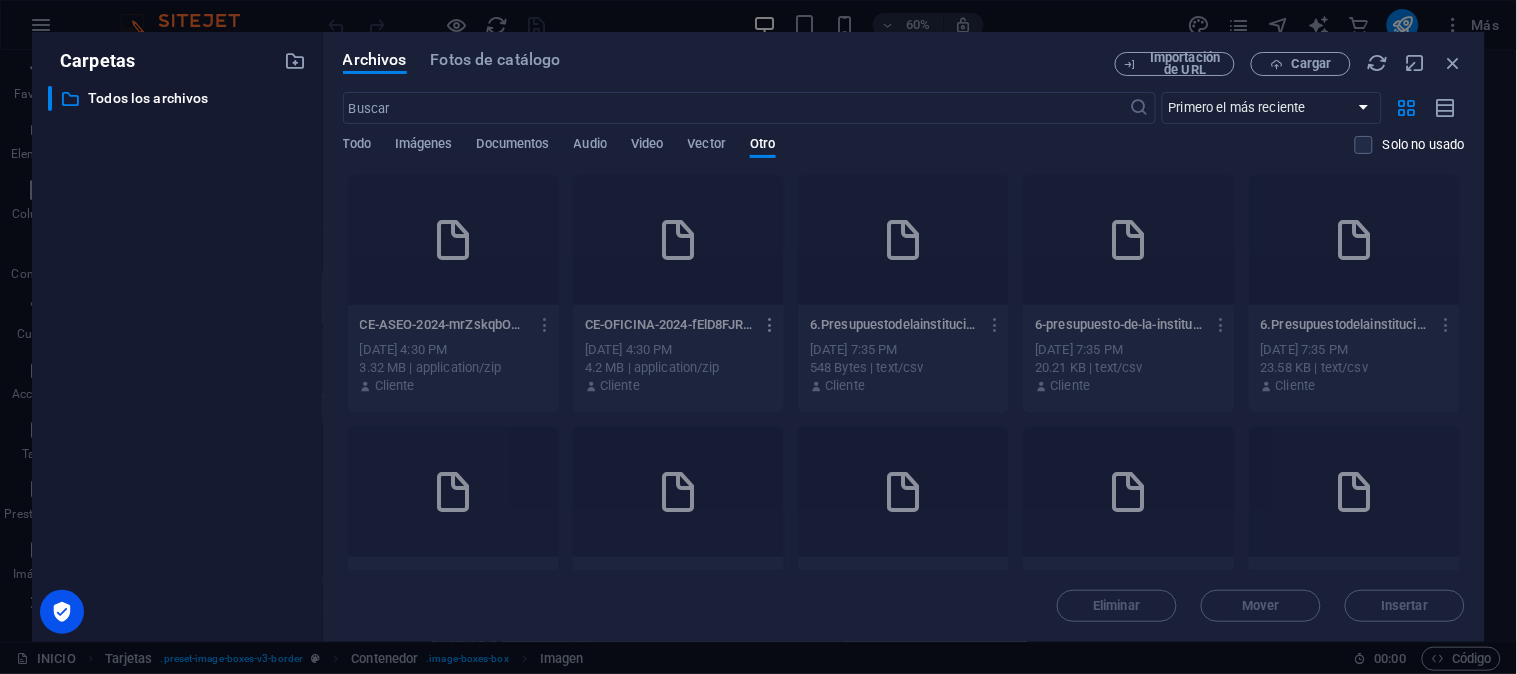 click at bounding box center (771, 325) 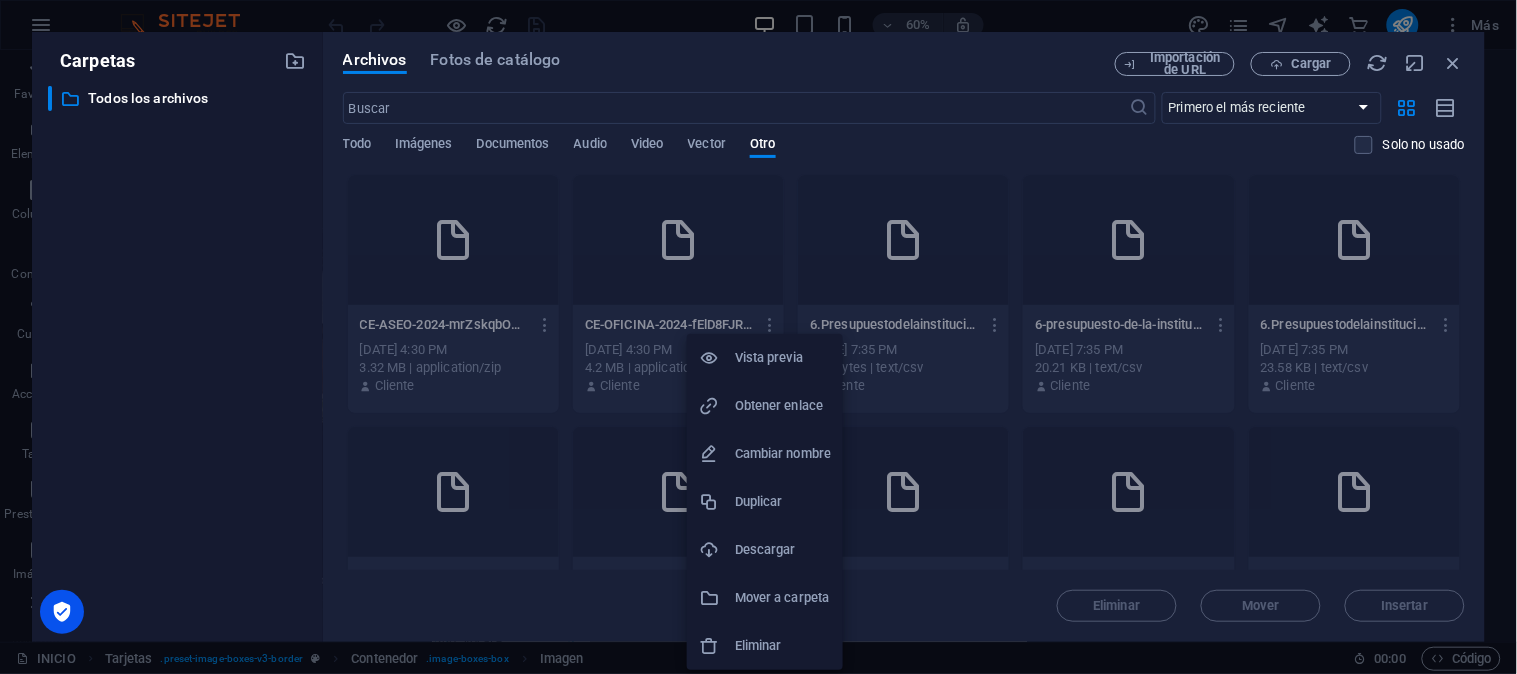 click on "Eliminar" at bounding box center (783, 646) 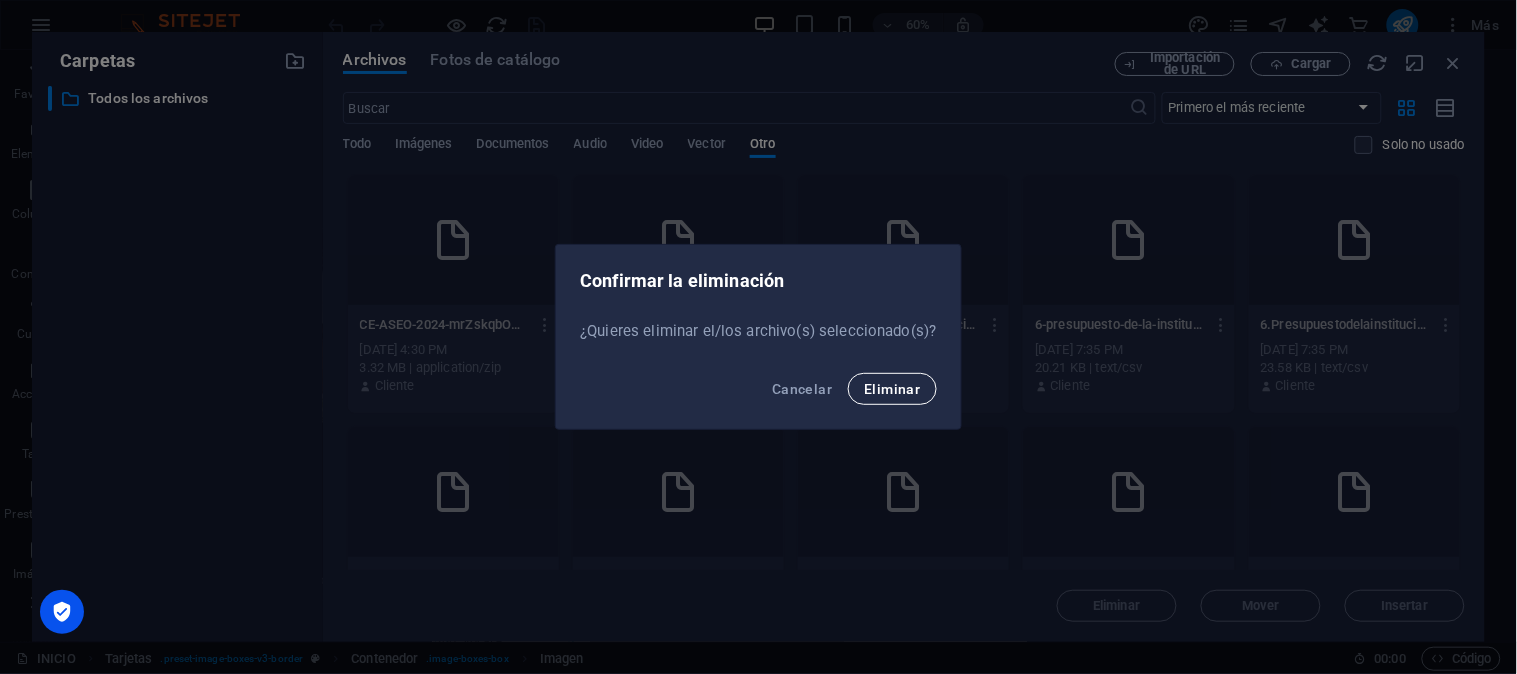 click on "Eliminar" at bounding box center (892, 389) 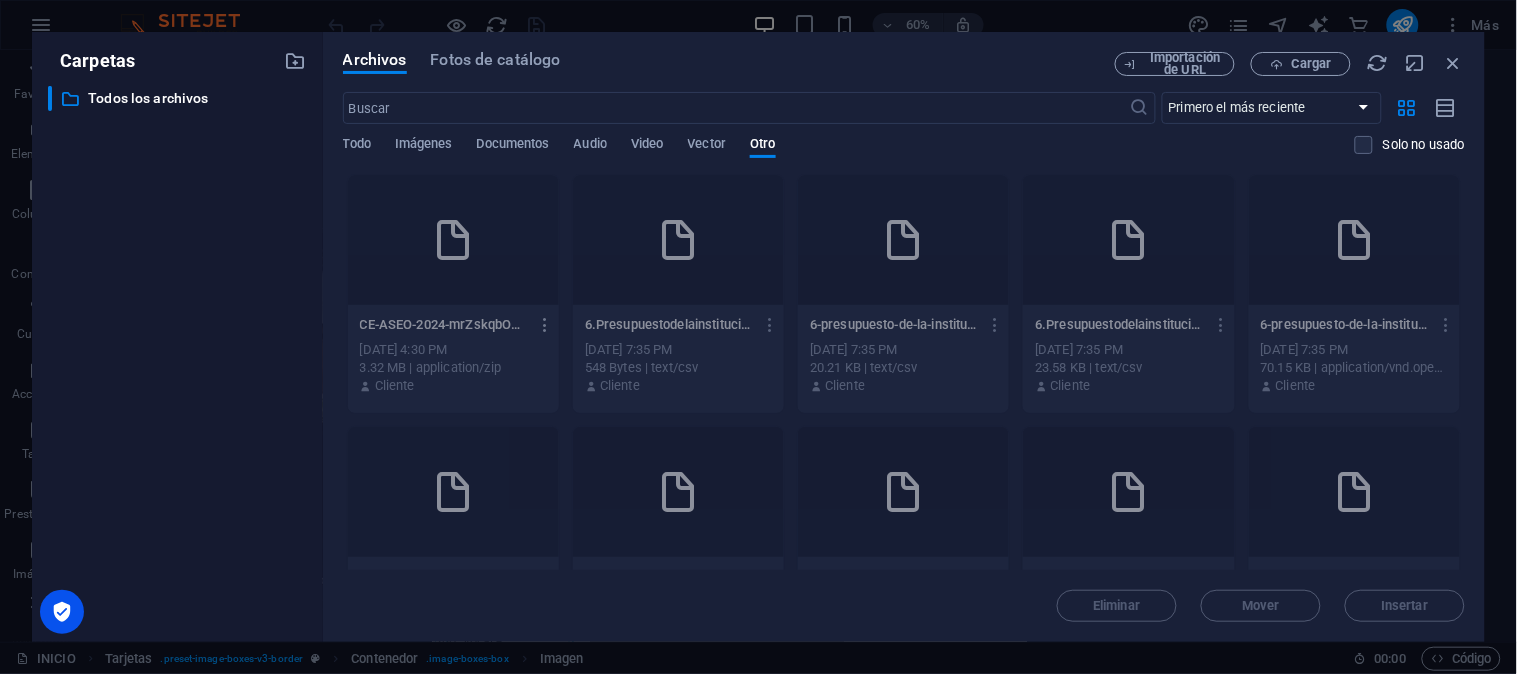 click at bounding box center (545, 325) 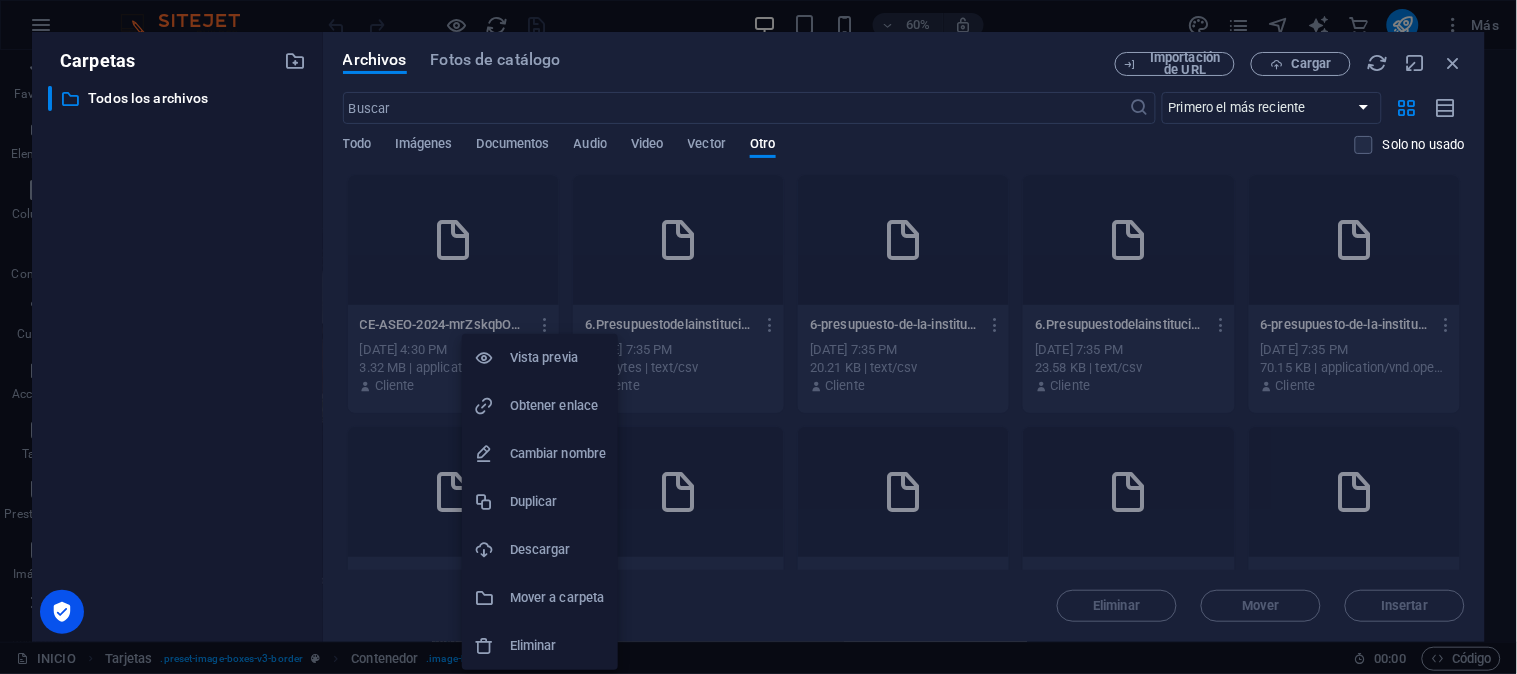 click on "Eliminar" at bounding box center [558, 646] 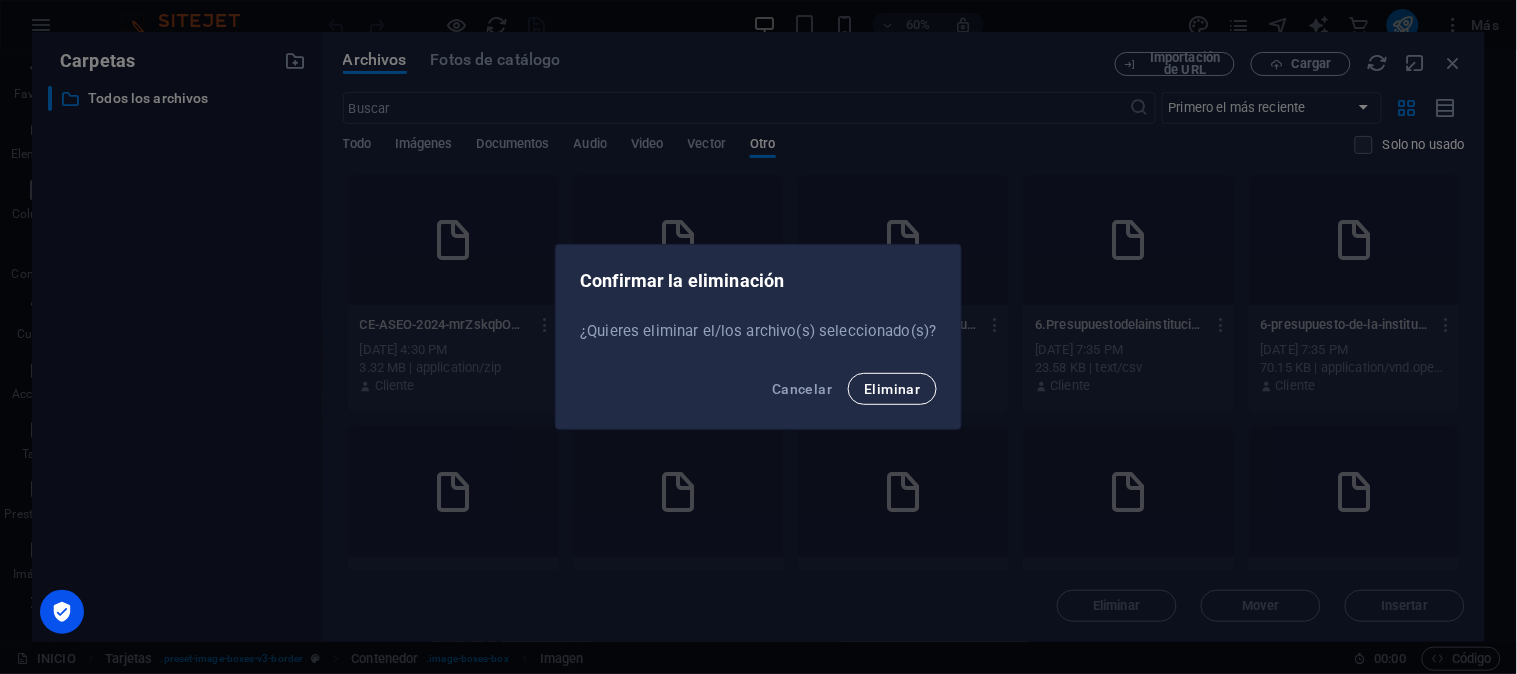 click on "Eliminar" at bounding box center (892, 389) 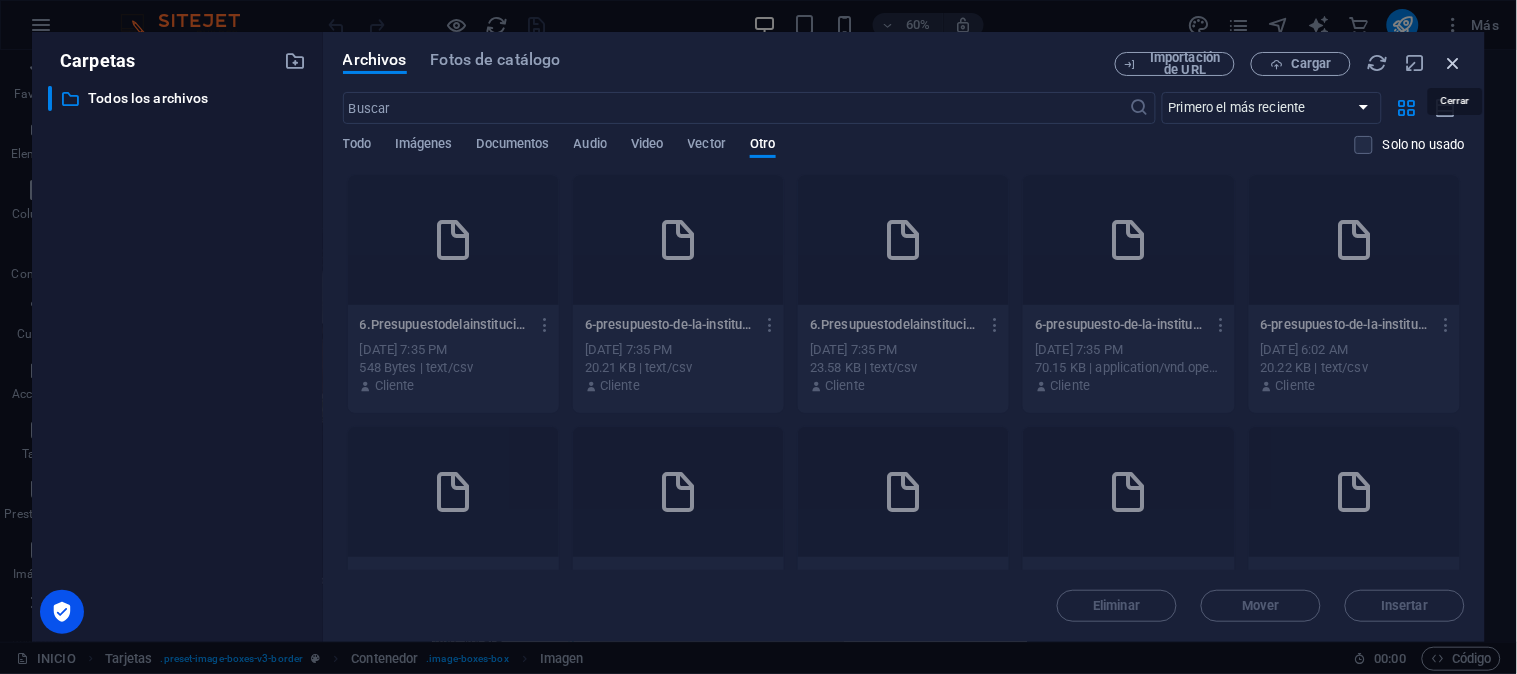 click at bounding box center [1454, 63] 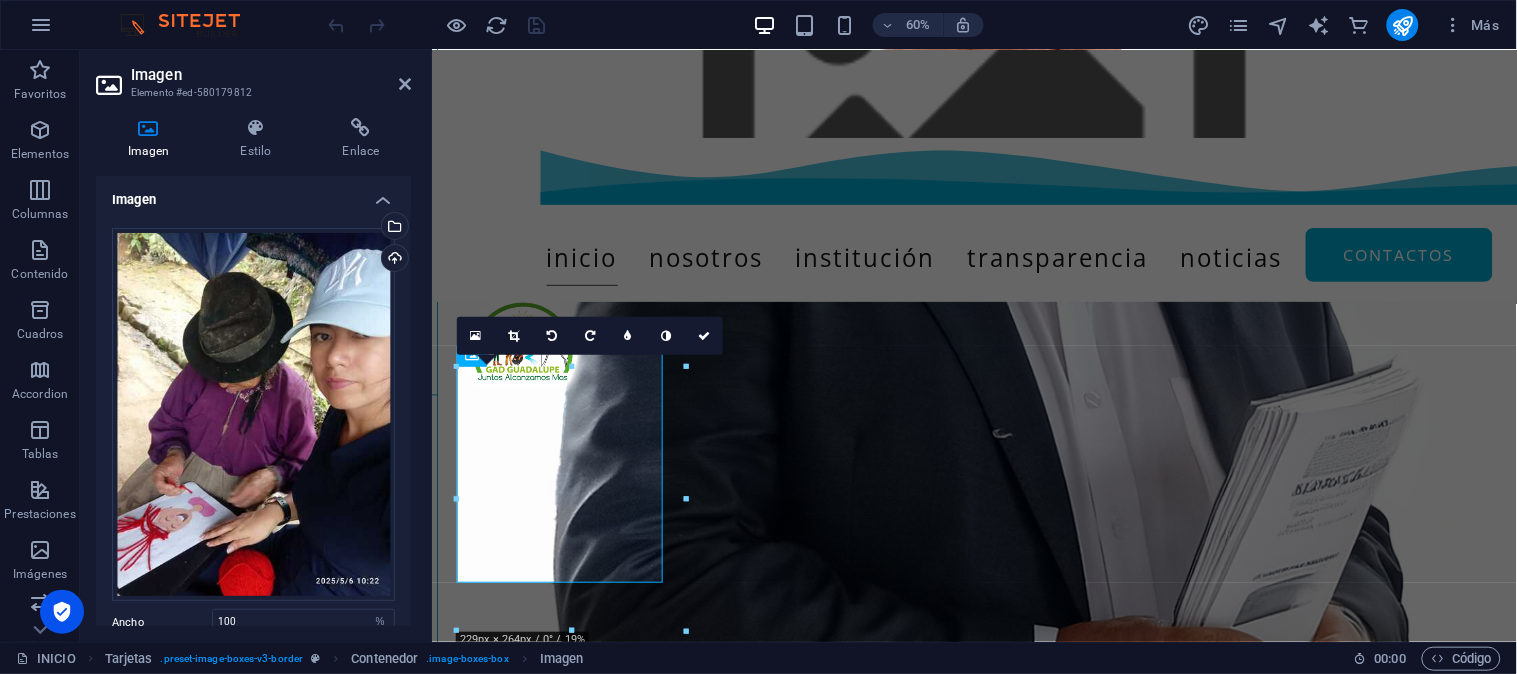 scroll, scrollTop: 862, scrollLeft: 0, axis: vertical 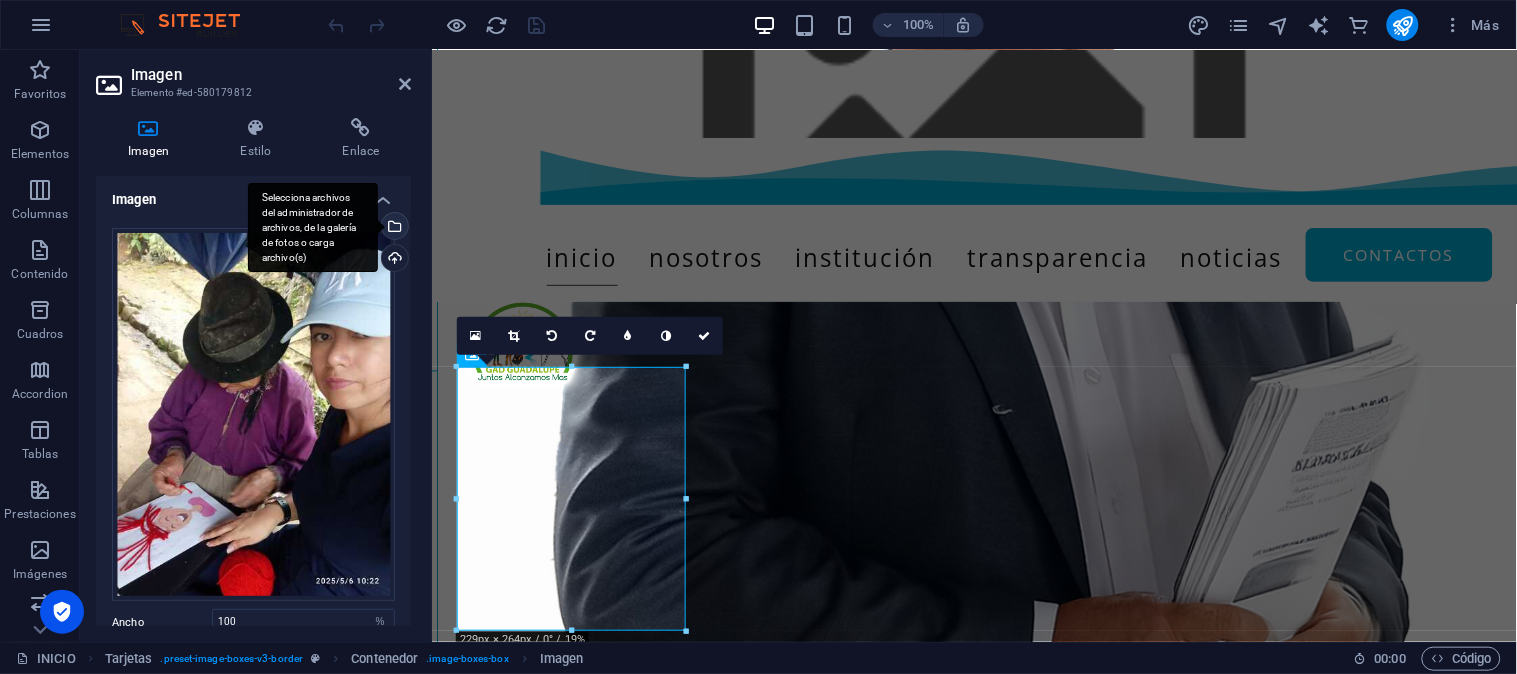 click on "Selecciona archivos del administrador de archivos, de la galería de fotos o carga archivo(s)" at bounding box center [393, 228] 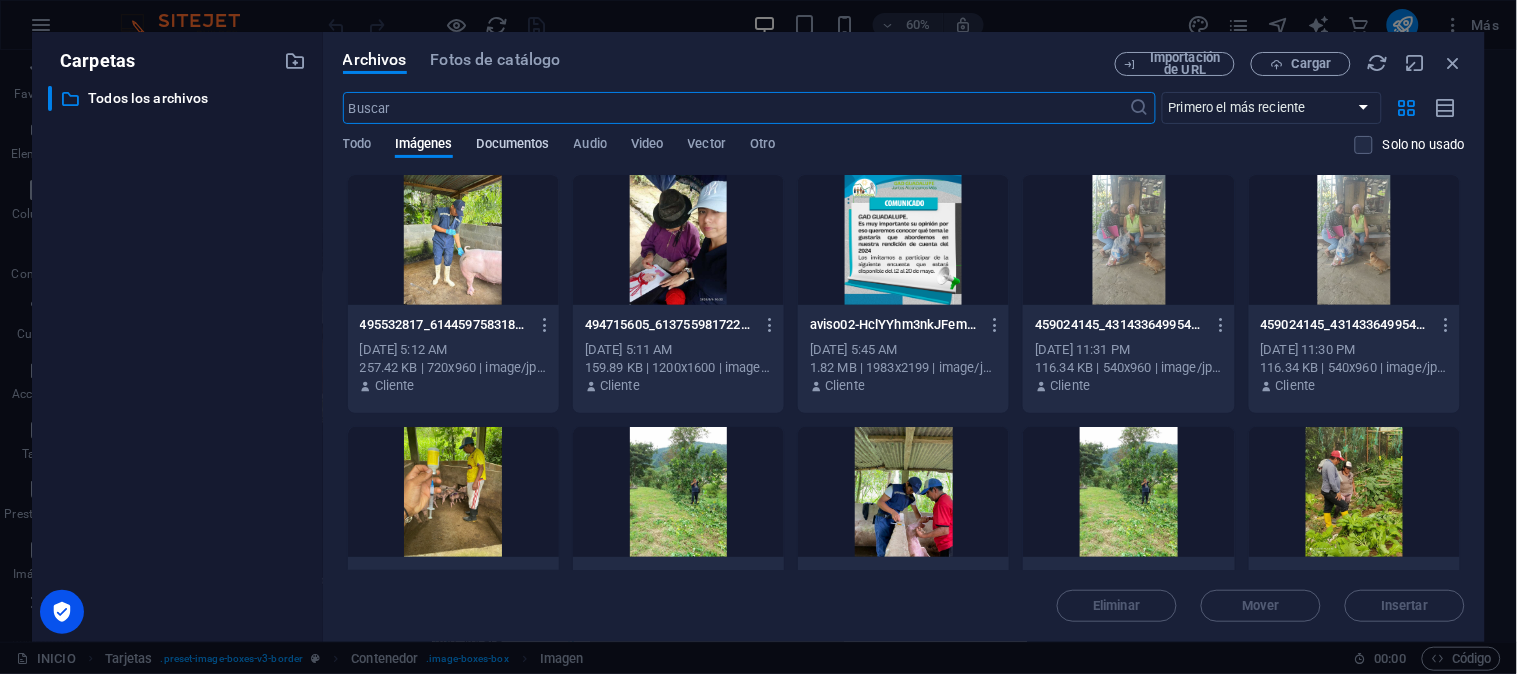 click on "Documentos" at bounding box center [513, 146] 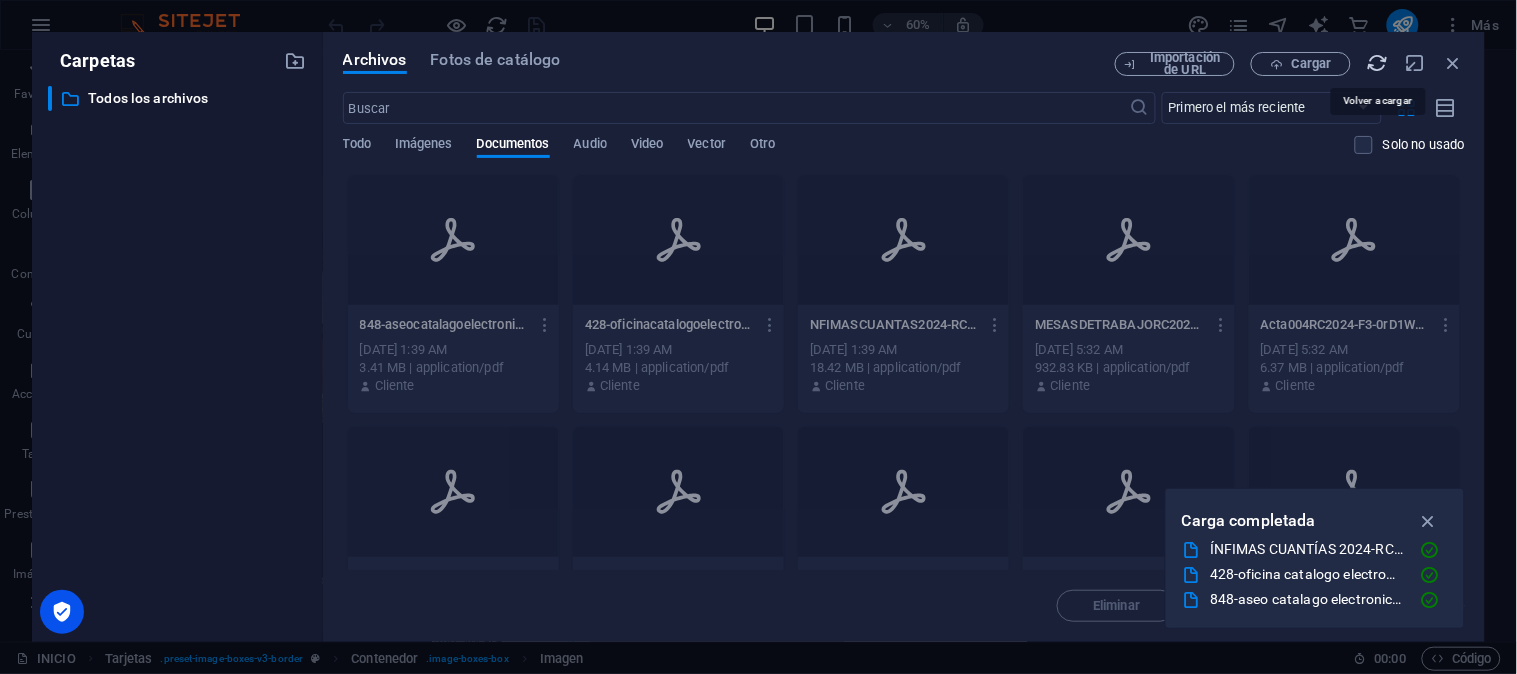 click at bounding box center [1378, 63] 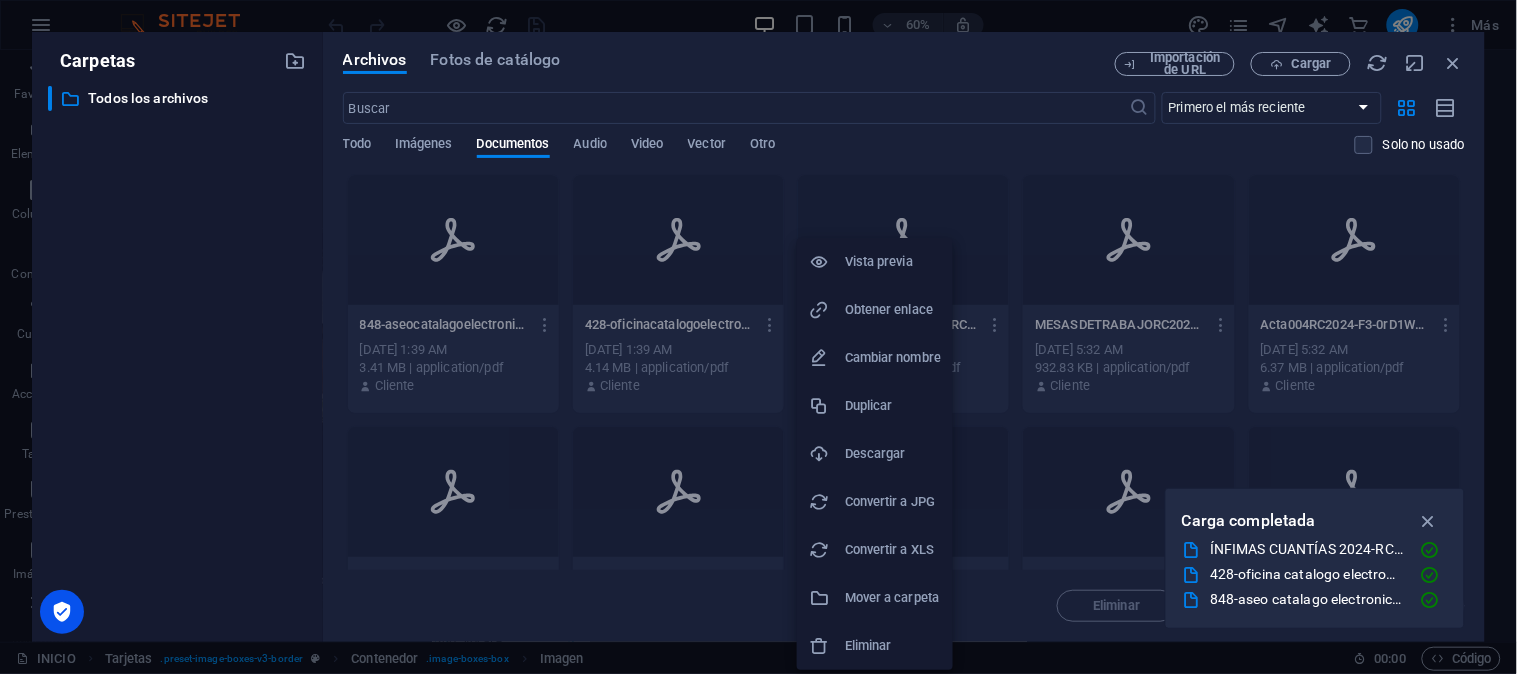 click on "Obtener enlace" at bounding box center [893, 310] 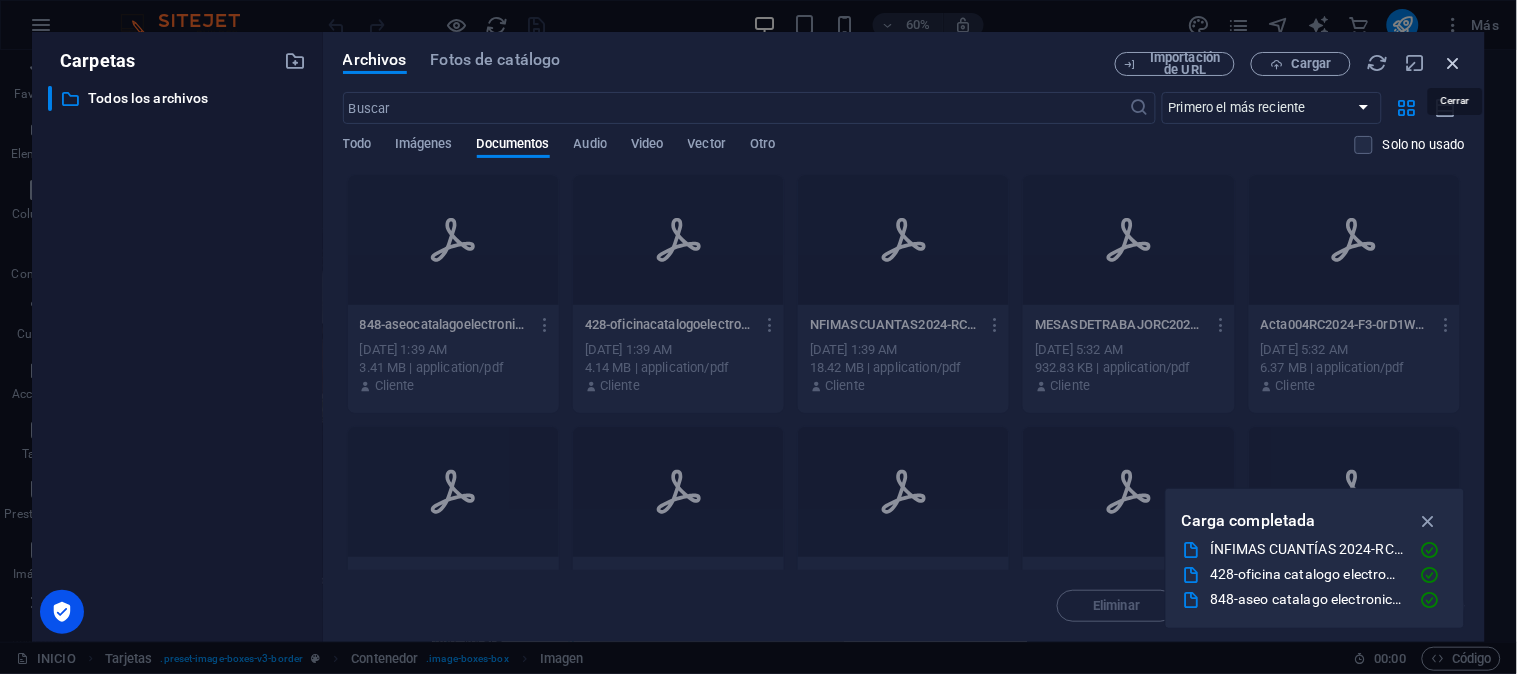 click at bounding box center [1454, 63] 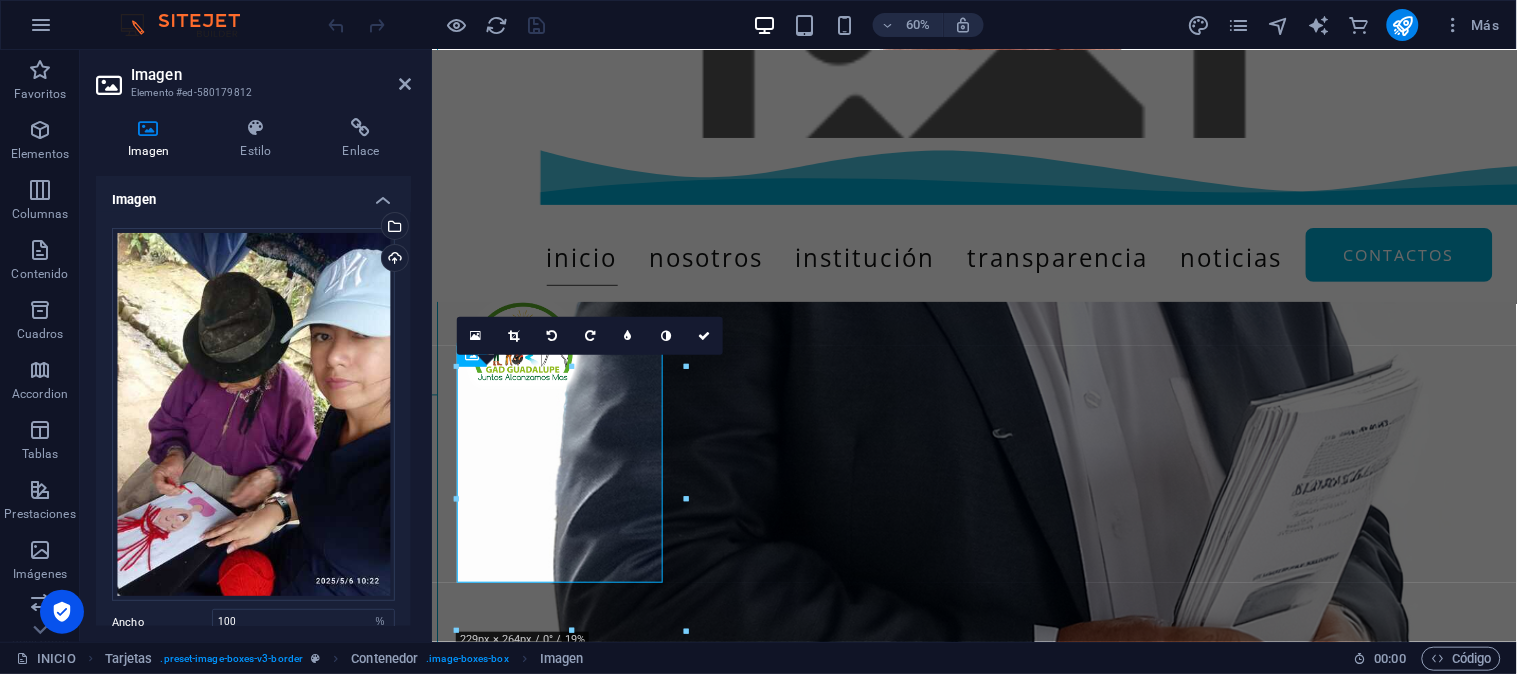 scroll, scrollTop: 862, scrollLeft: 0, axis: vertical 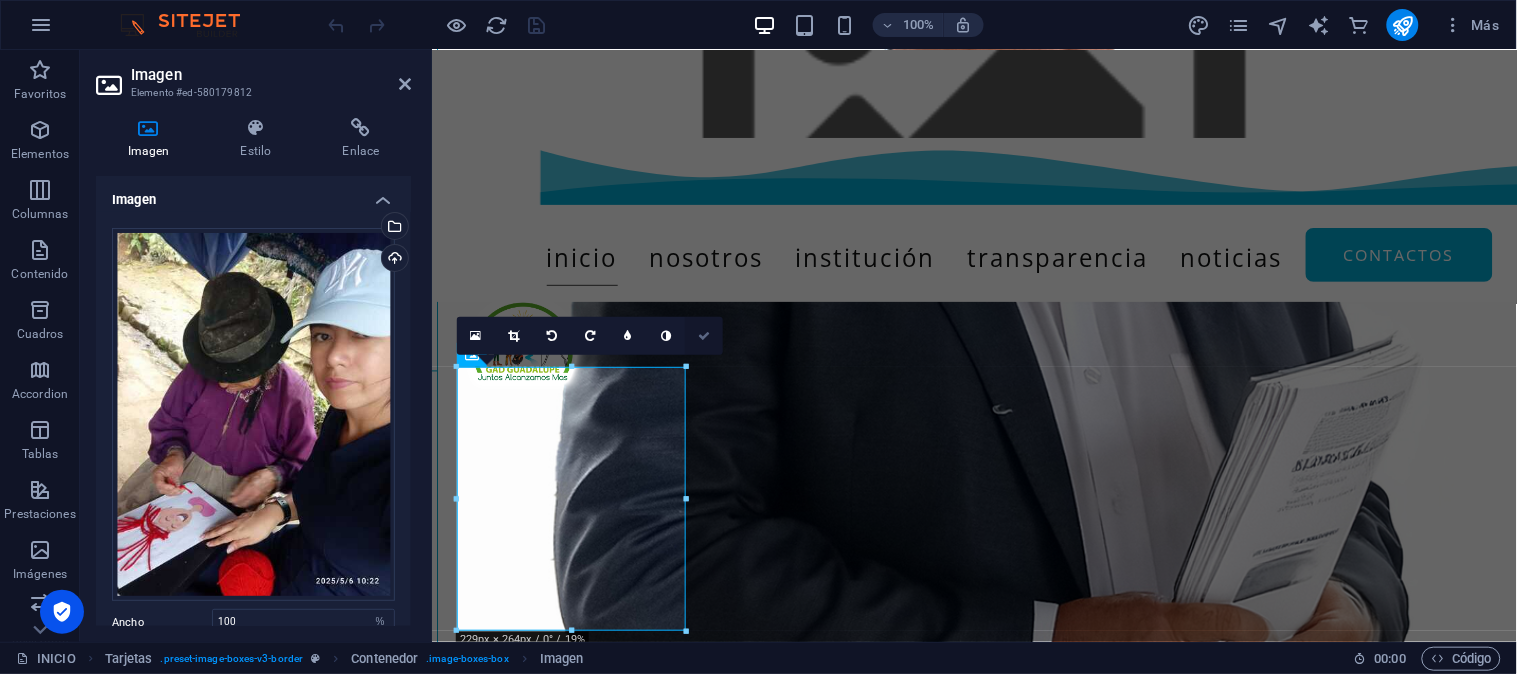 click at bounding box center [704, 336] 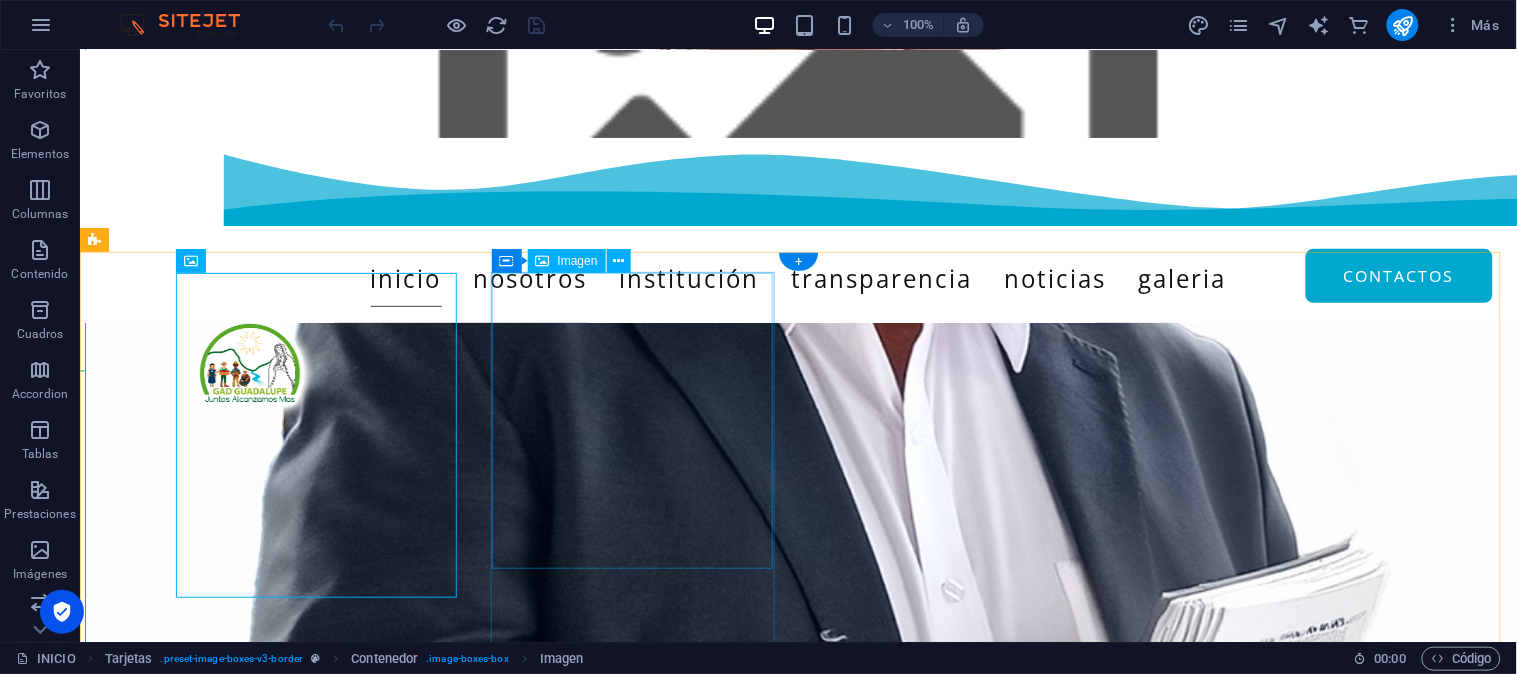 scroll, scrollTop: 992, scrollLeft: 0, axis: vertical 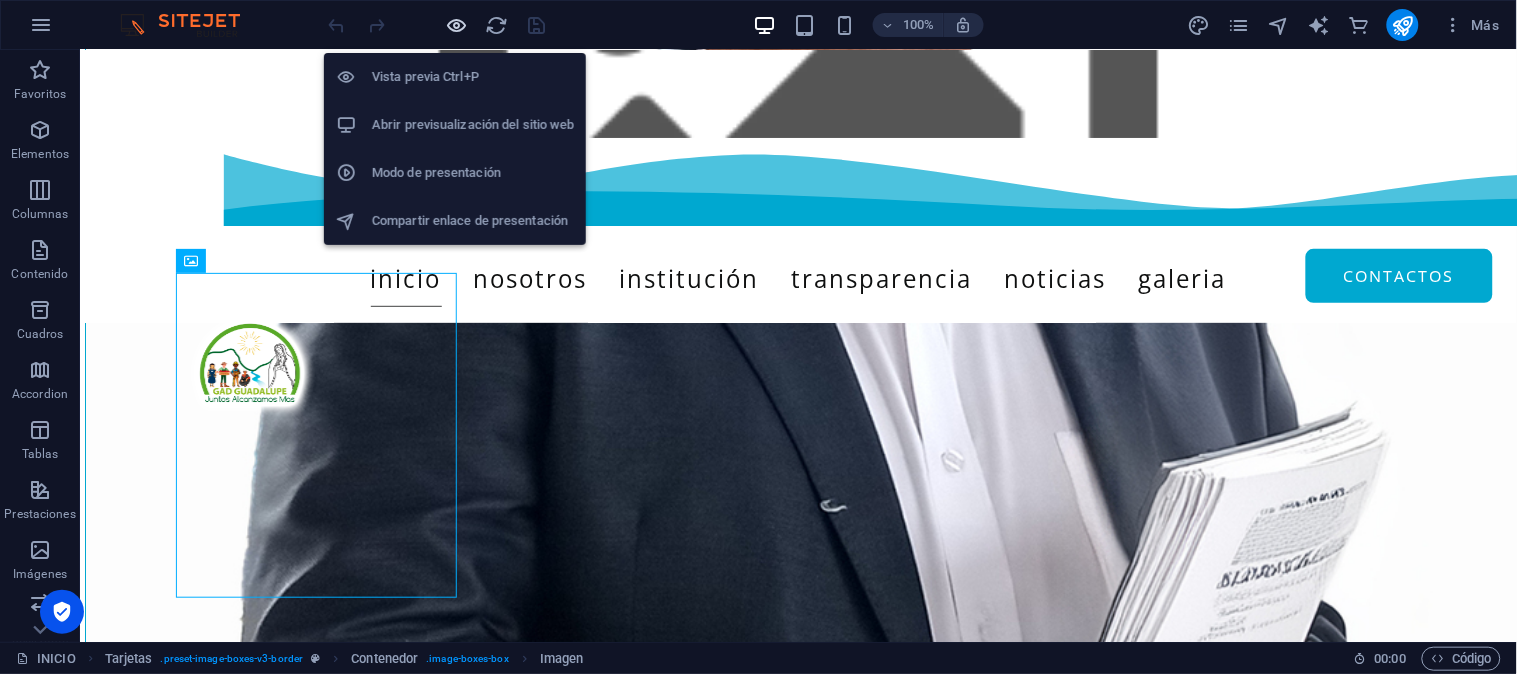 click at bounding box center [457, 25] 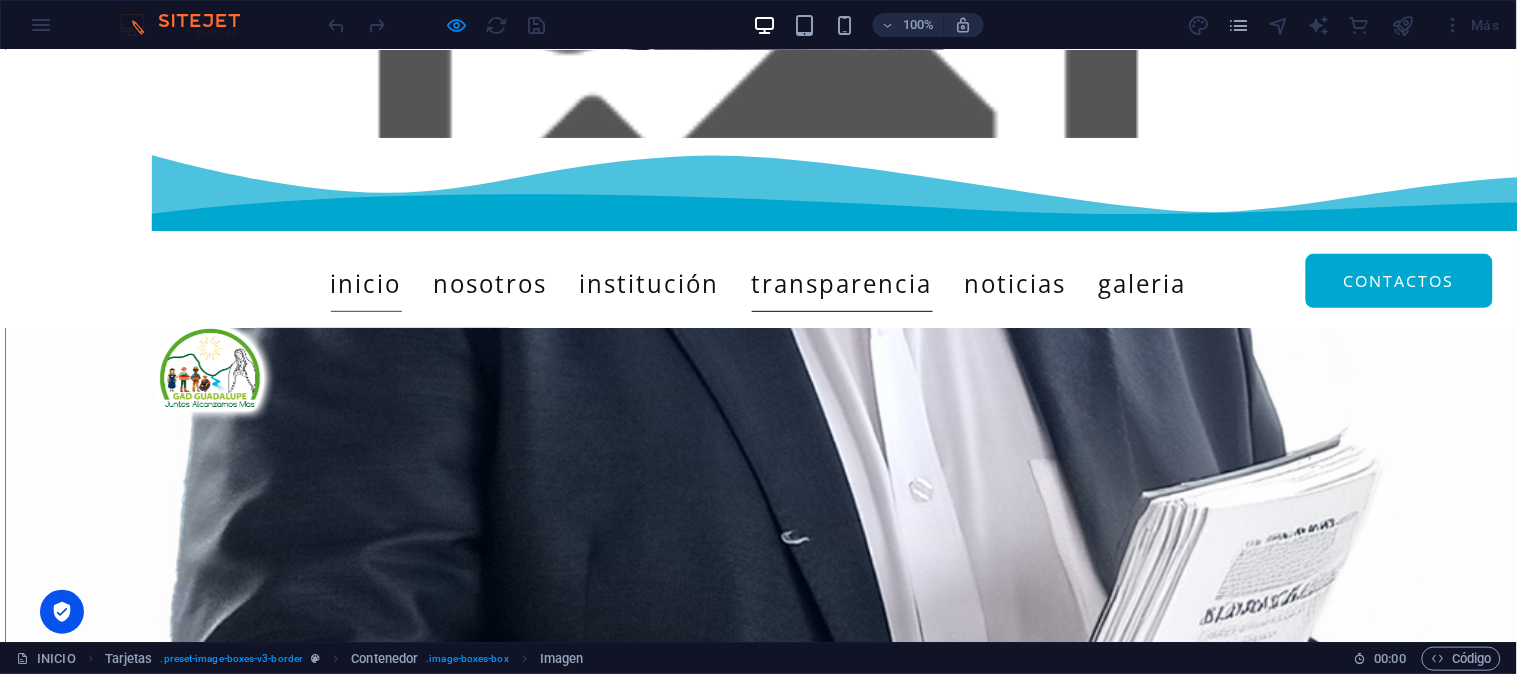 click on "TRANSPARENCIA" at bounding box center (842, 283) 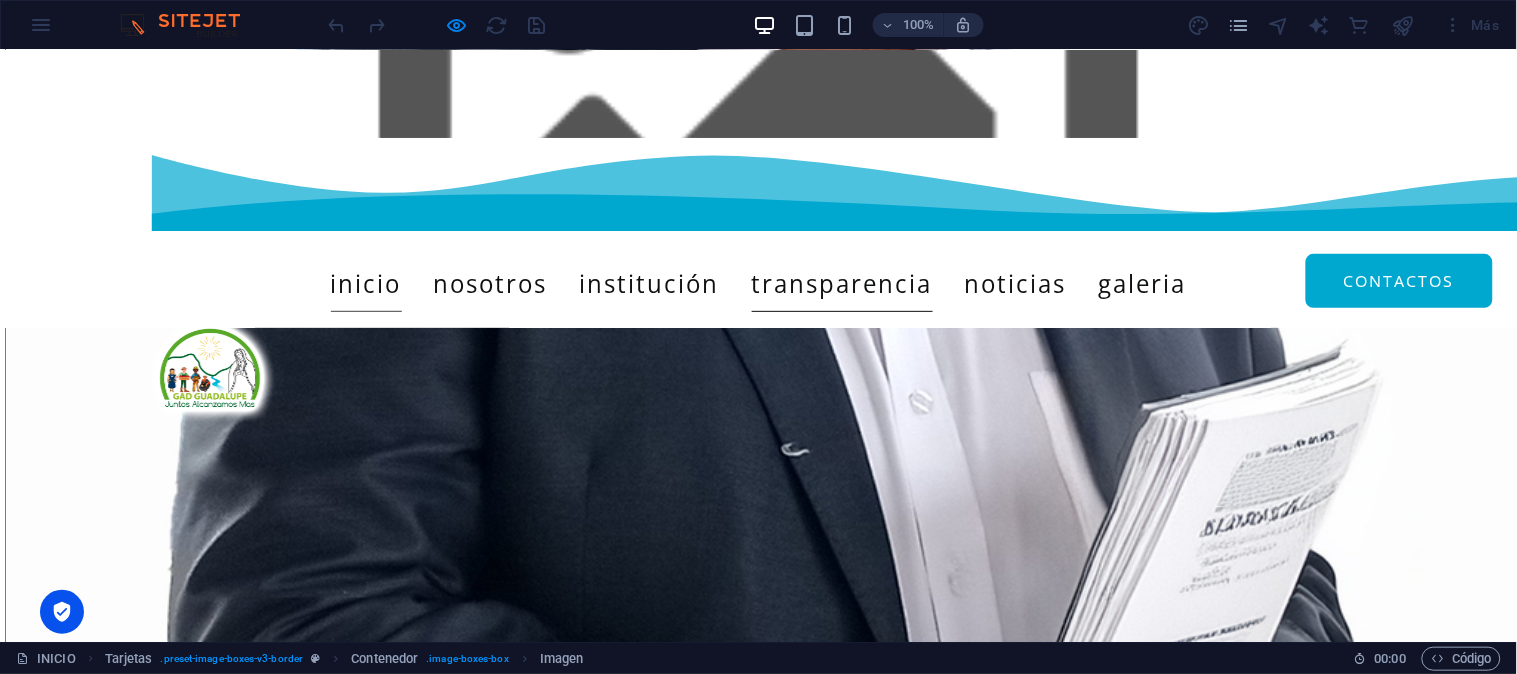 scroll, scrollTop: 0, scrollLeft: 0, axis: both 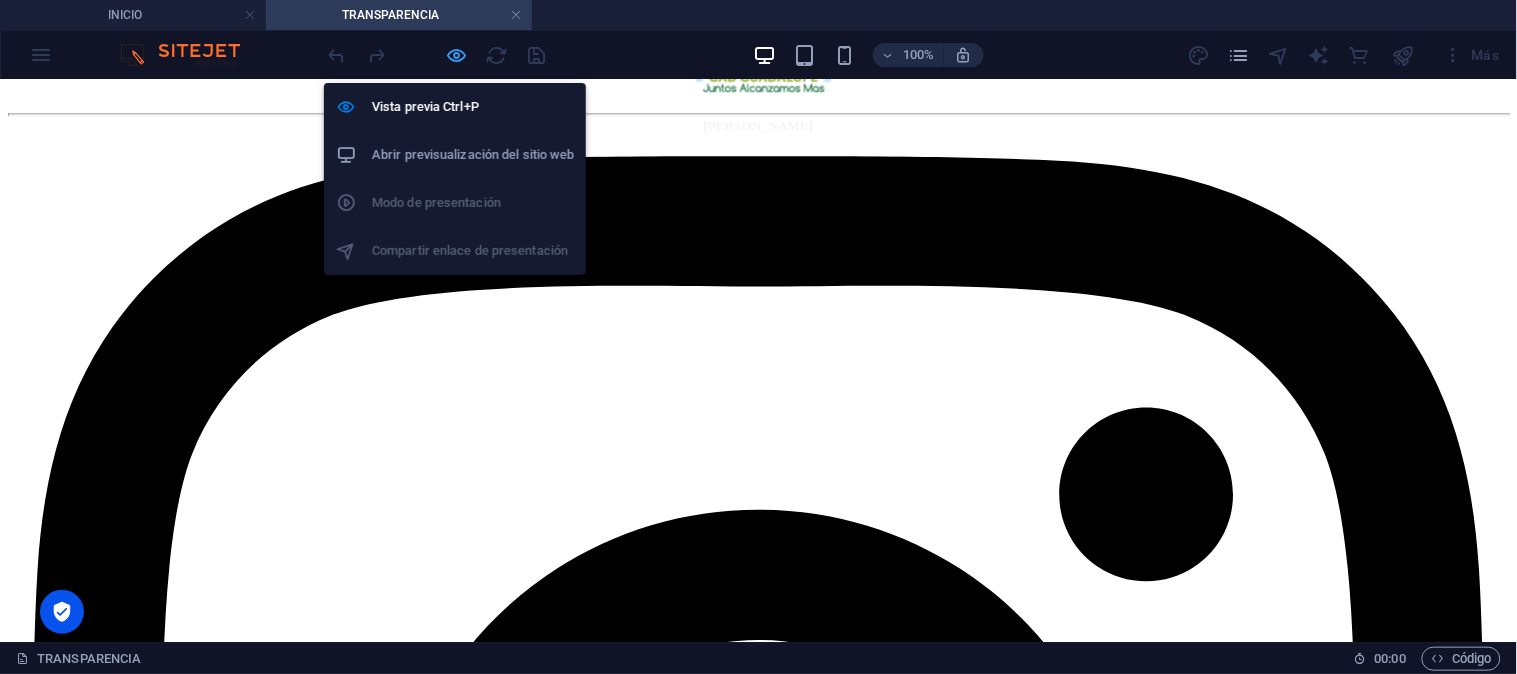 click at bounding box center [457, 55] 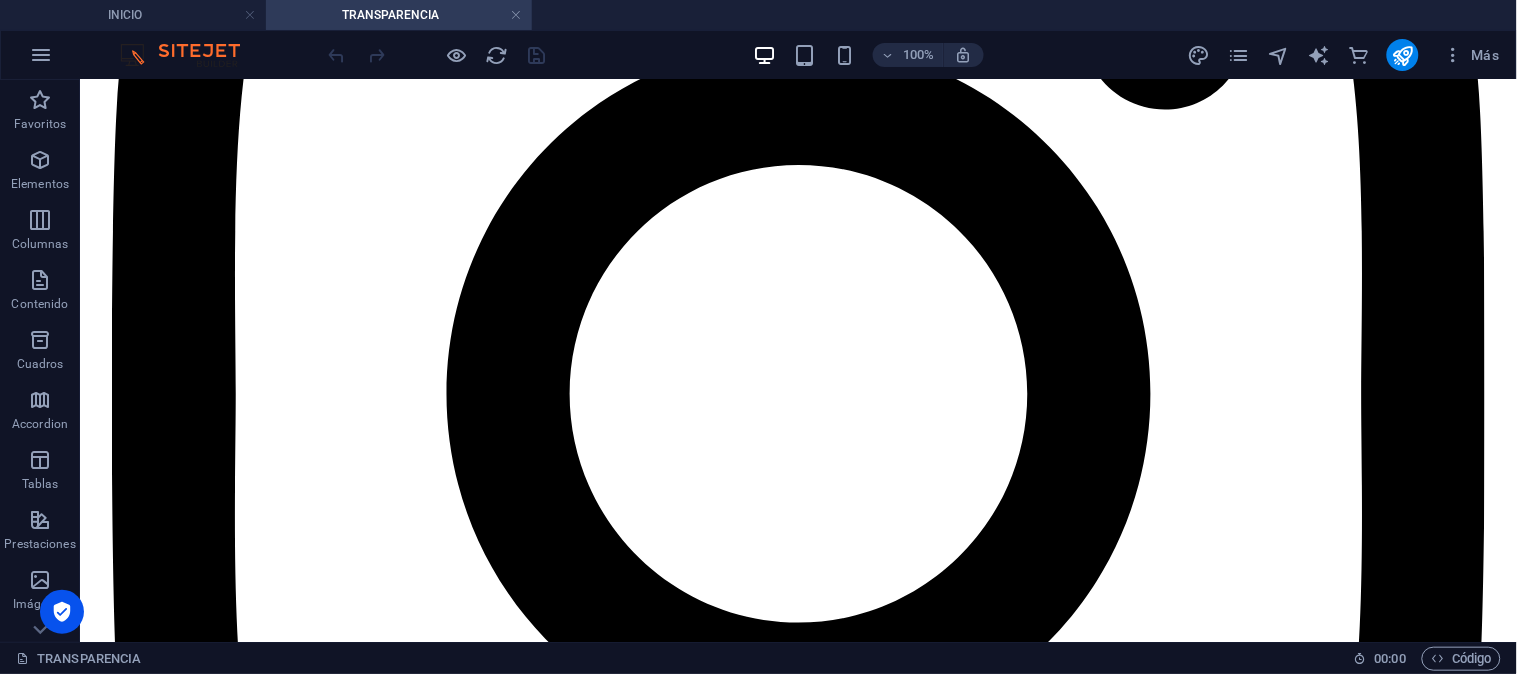 scroll, scrollTop: 4413, scrollLeft: 0, axis: vertical 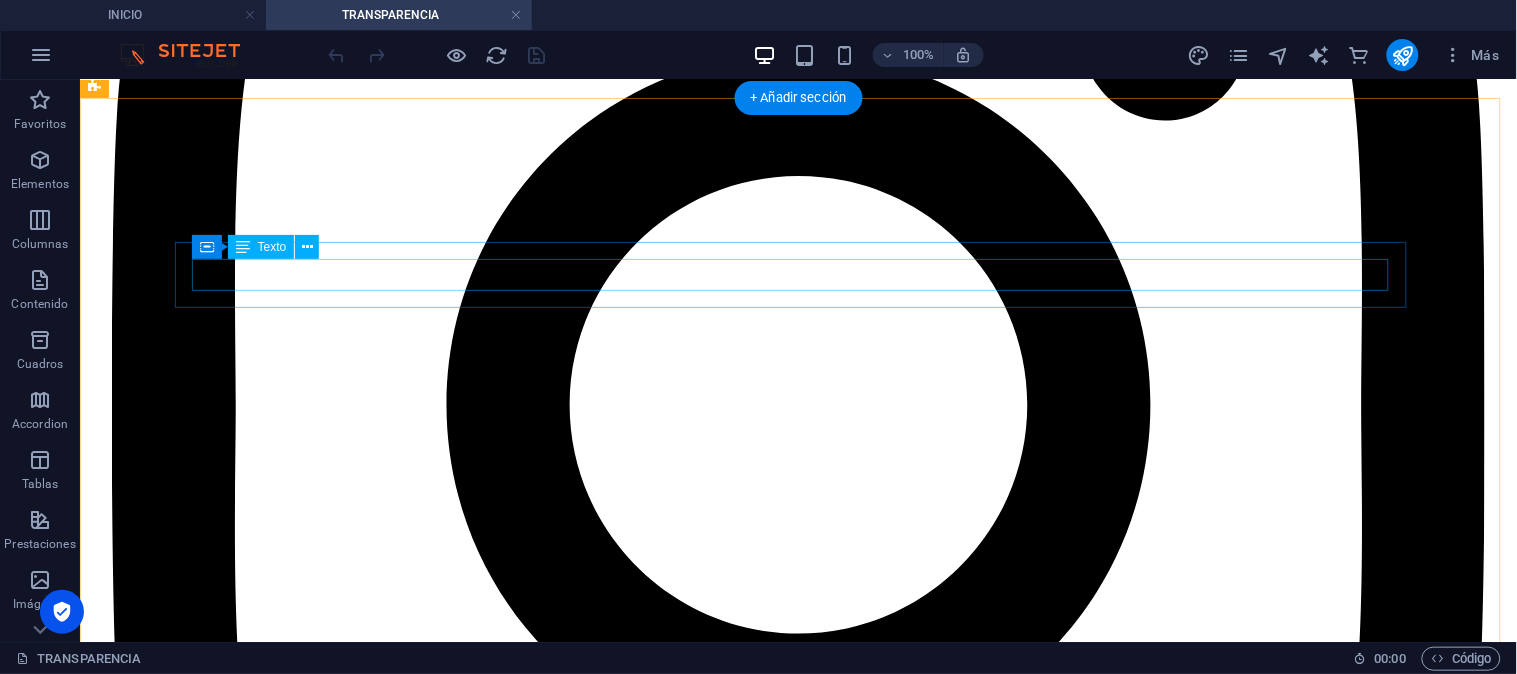 click on "Ínfimas Cuantías 2024" at bounding box center (797, -927) 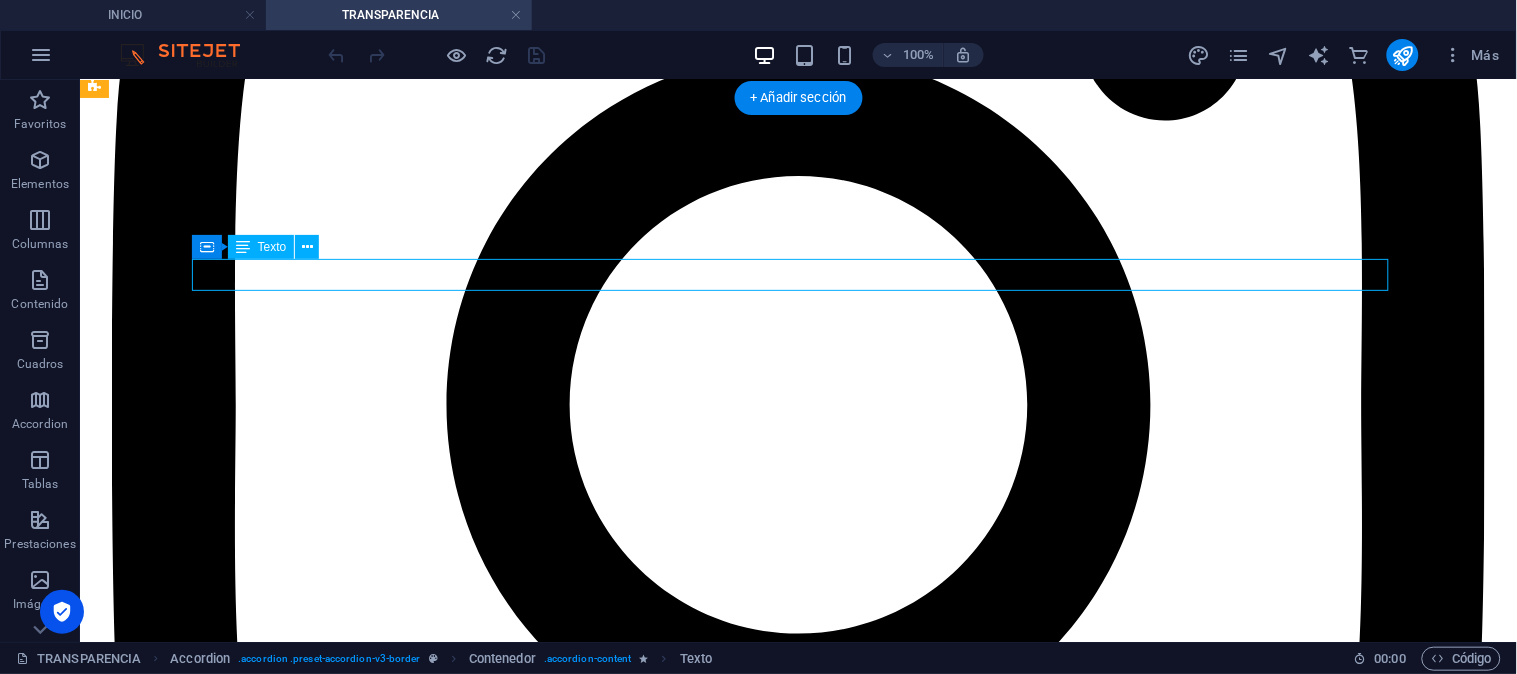 click on "Ínfimas Cuantías 2024" at bounding box center (797, -927) 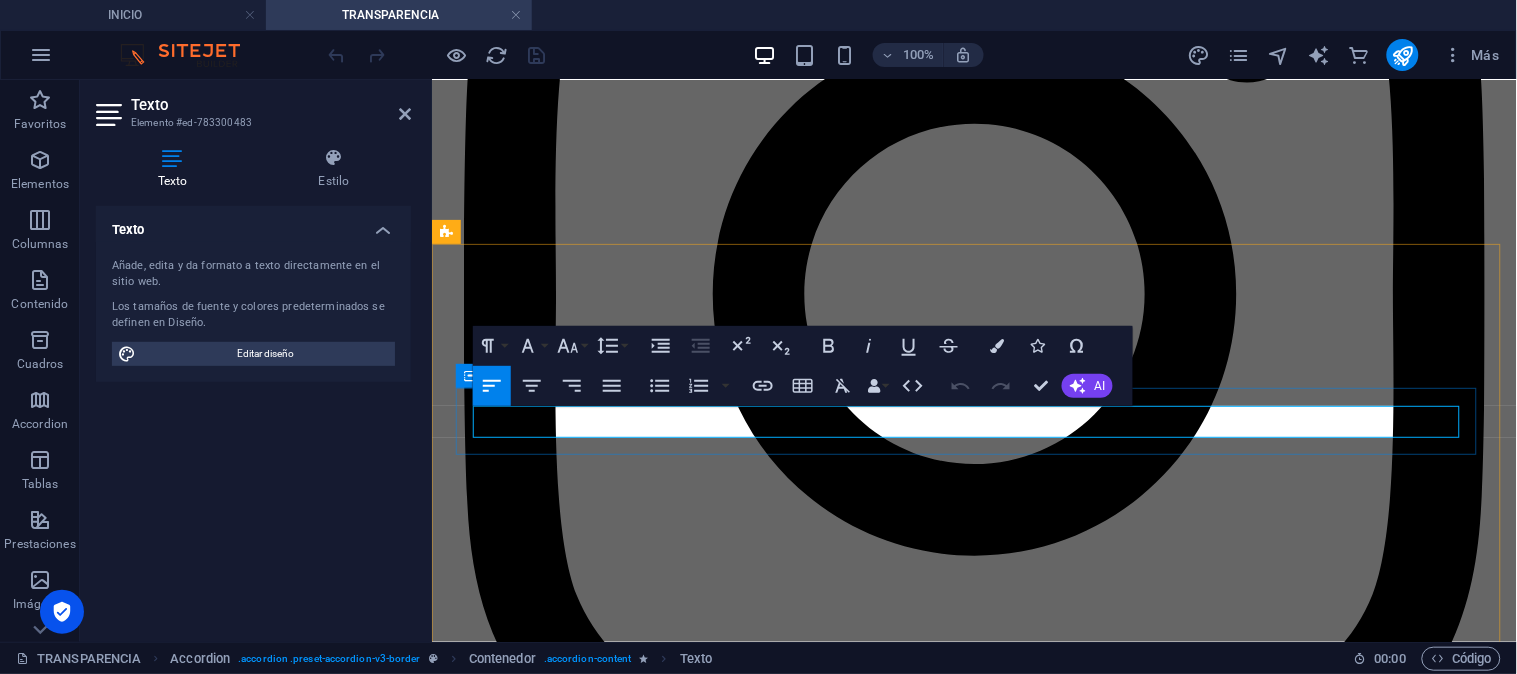 drag, startPoint x: 677, startPoint y: 422, endPoint x: 465, endPoint y: 434, distance: 212.33936 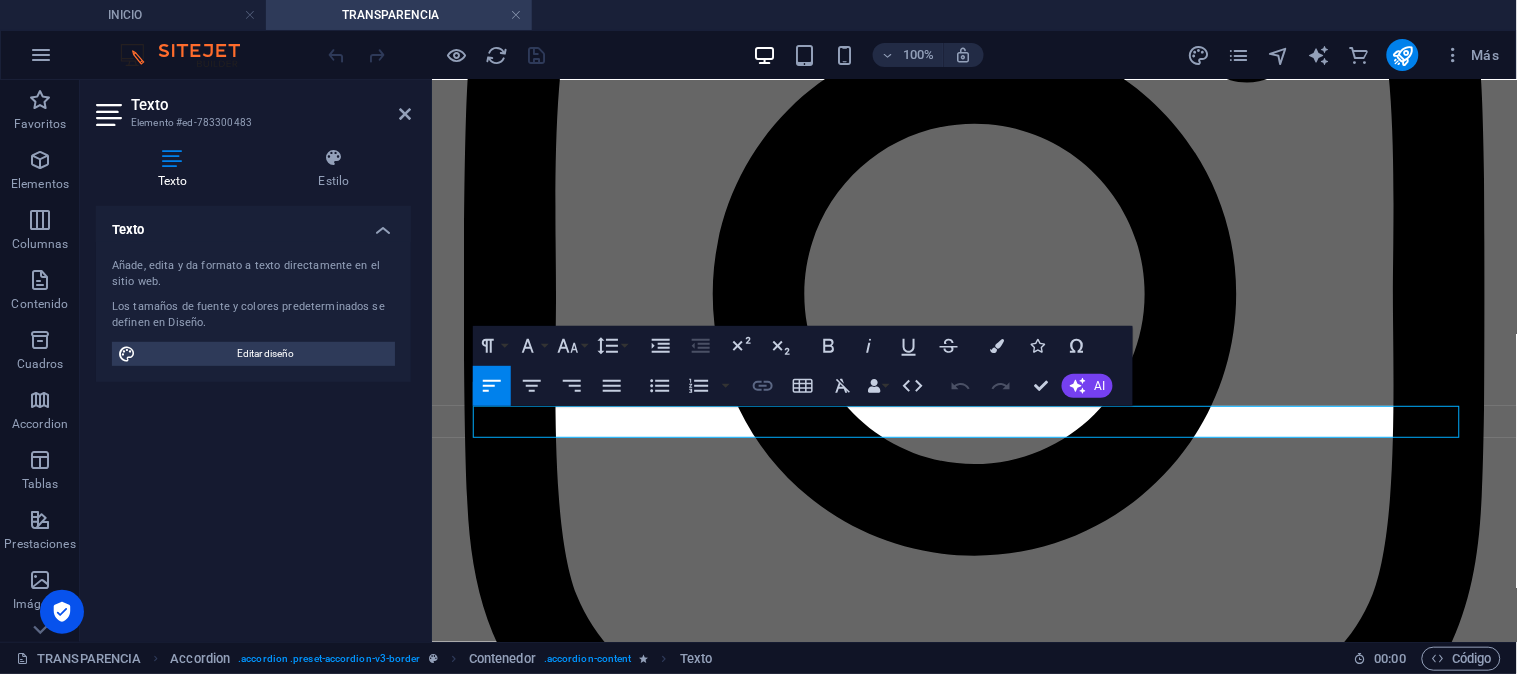 click 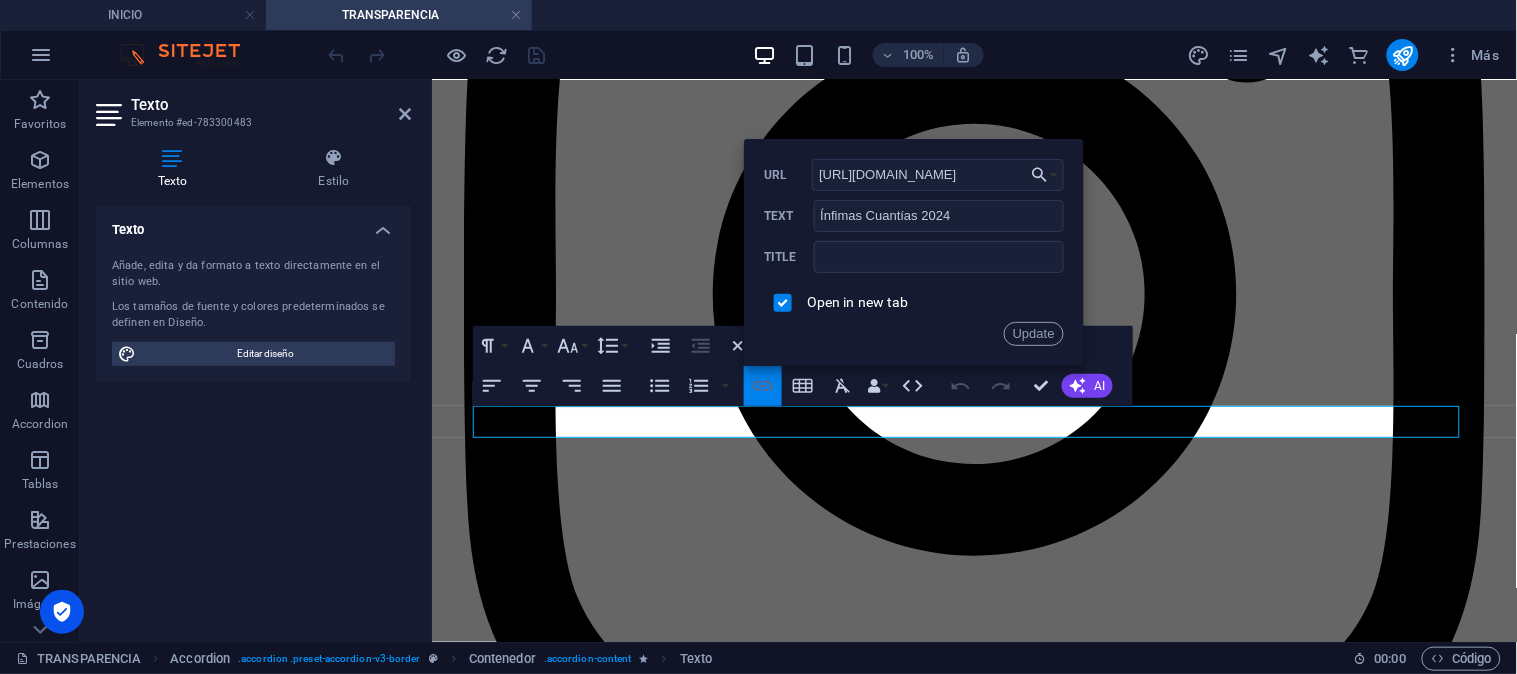 scroll, scrollTop: 0, scrollLeft: 391, axis: horizontal 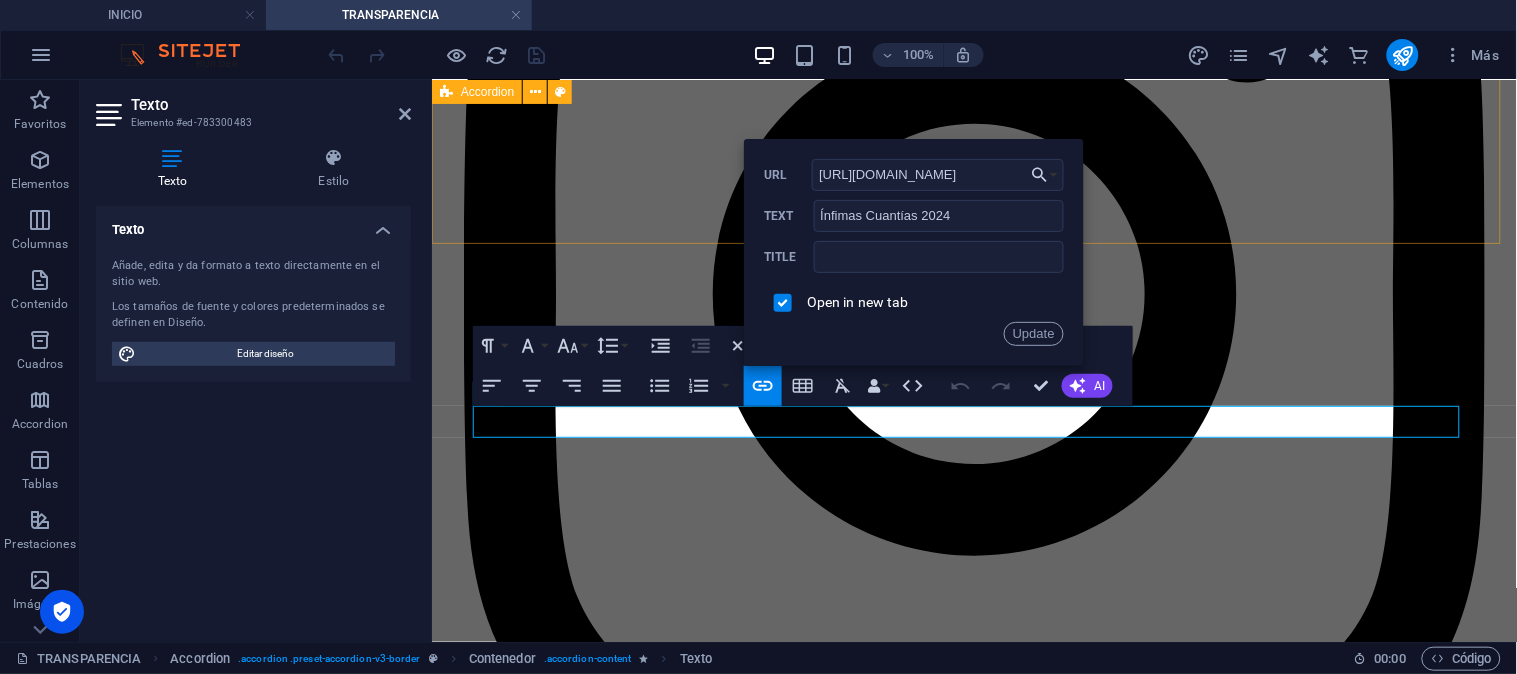 drag, startPoint x: 1273, startPoint y: 260, endPoint x: 1096, endPoint y: 172, distance: 197.66891 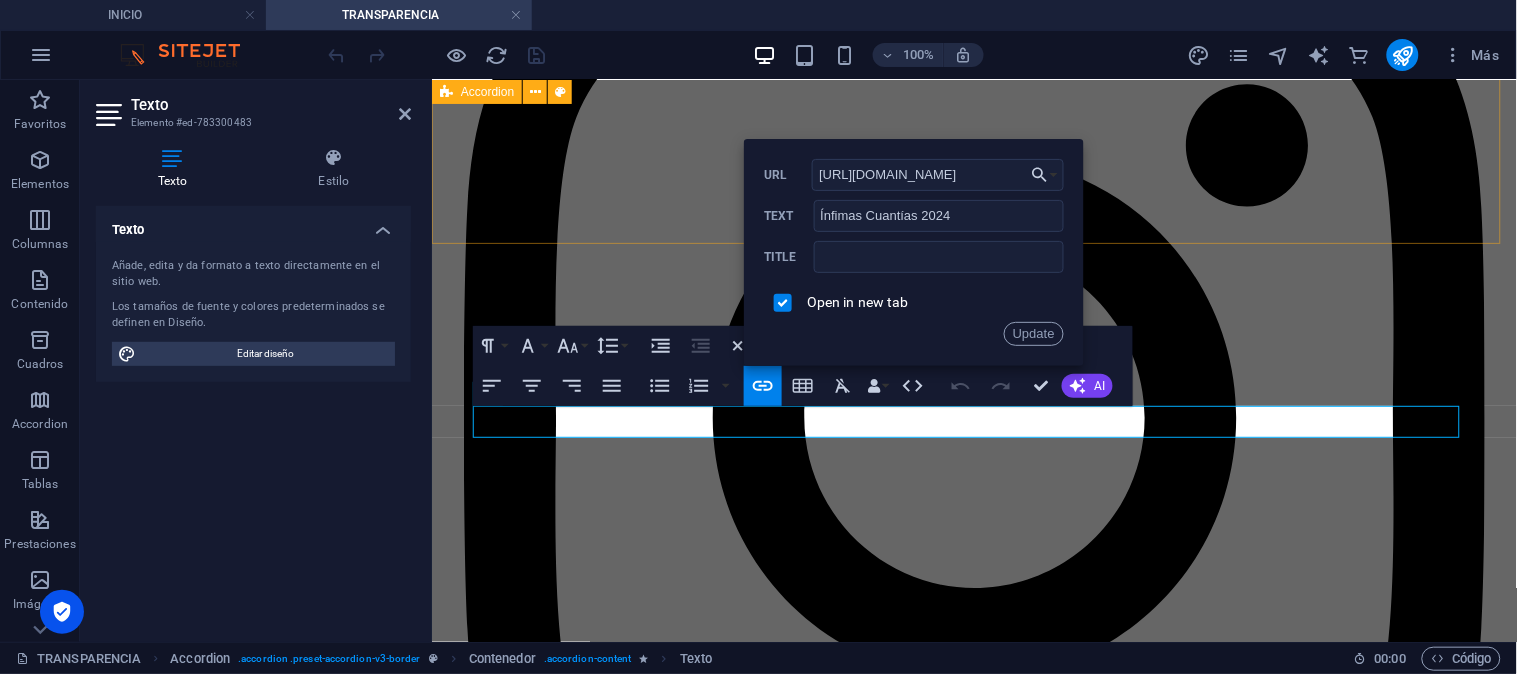 scroll, scrollTop: 4266, scrollLeft: 0, axis: vertical 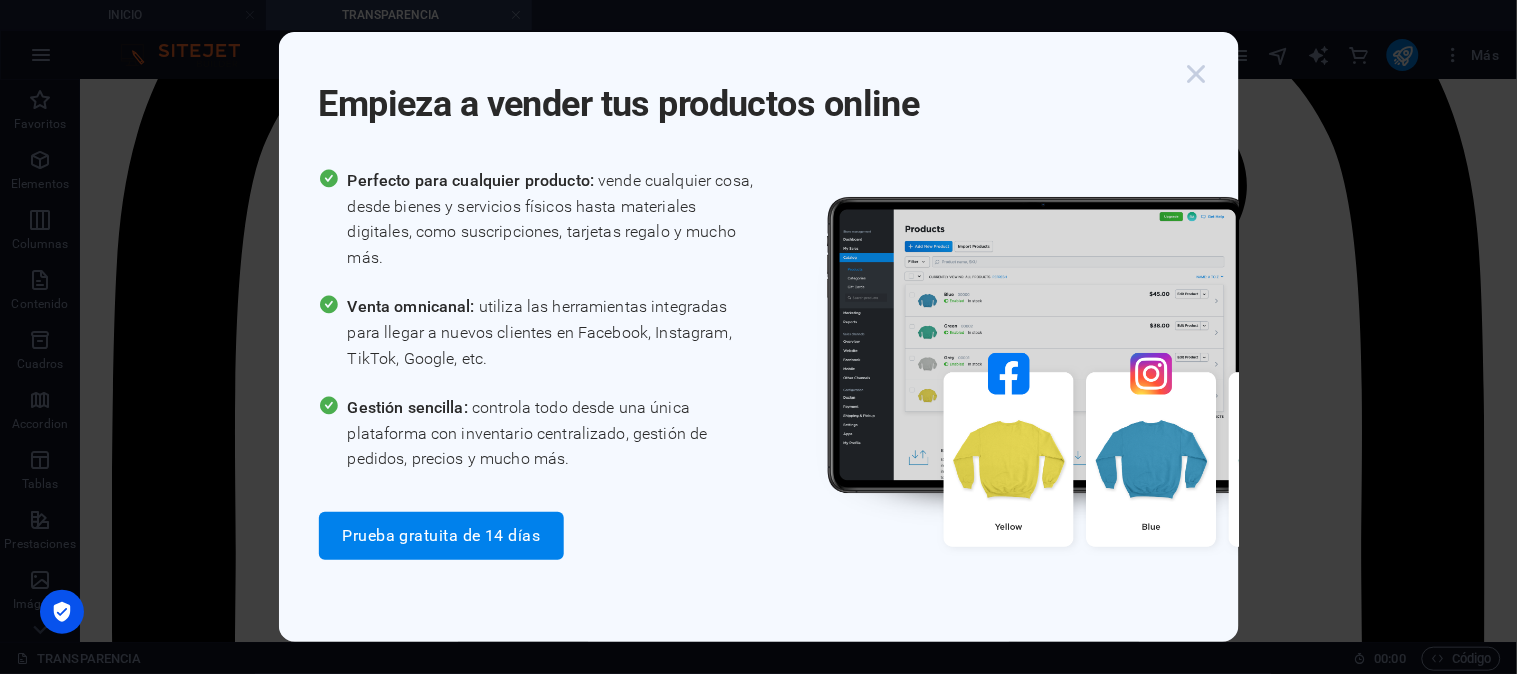 click at bounding box center [1197, 74] 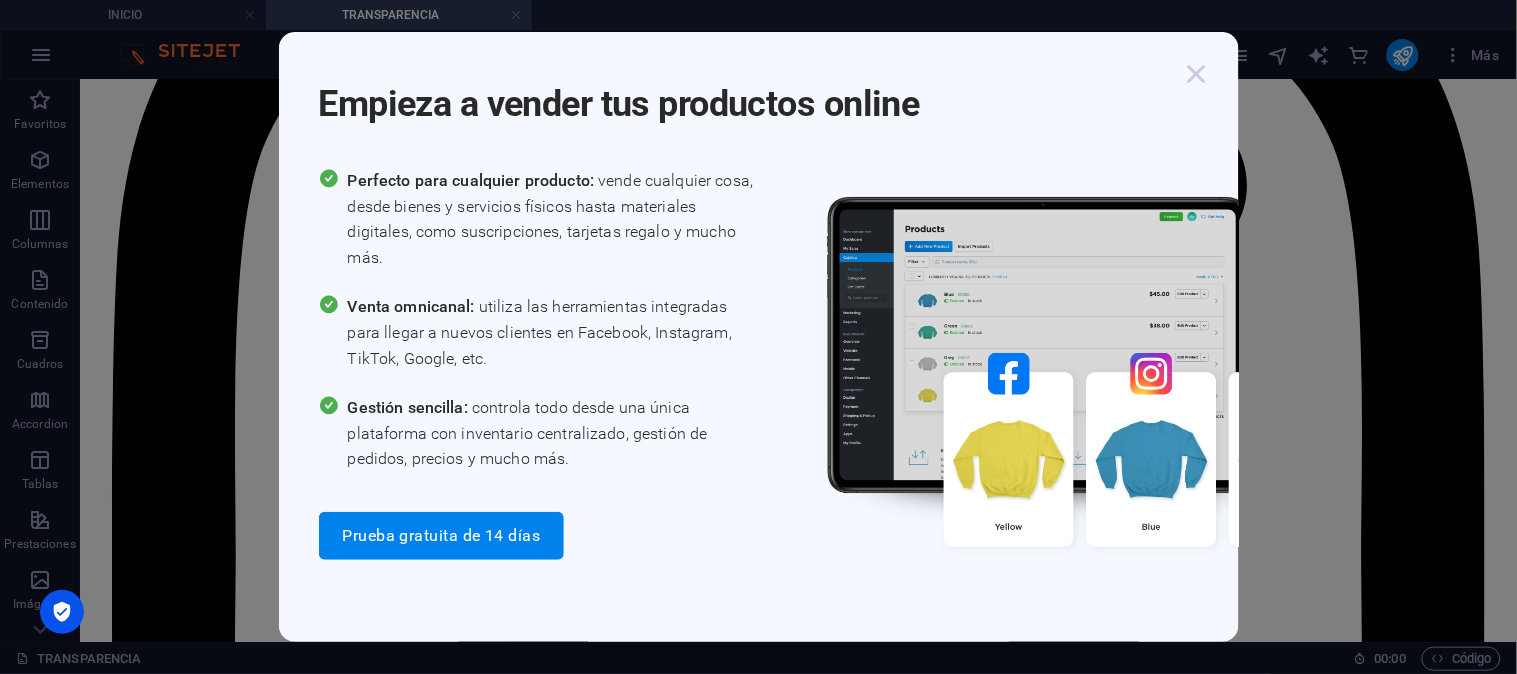 click at bounding box center (1197, 74) 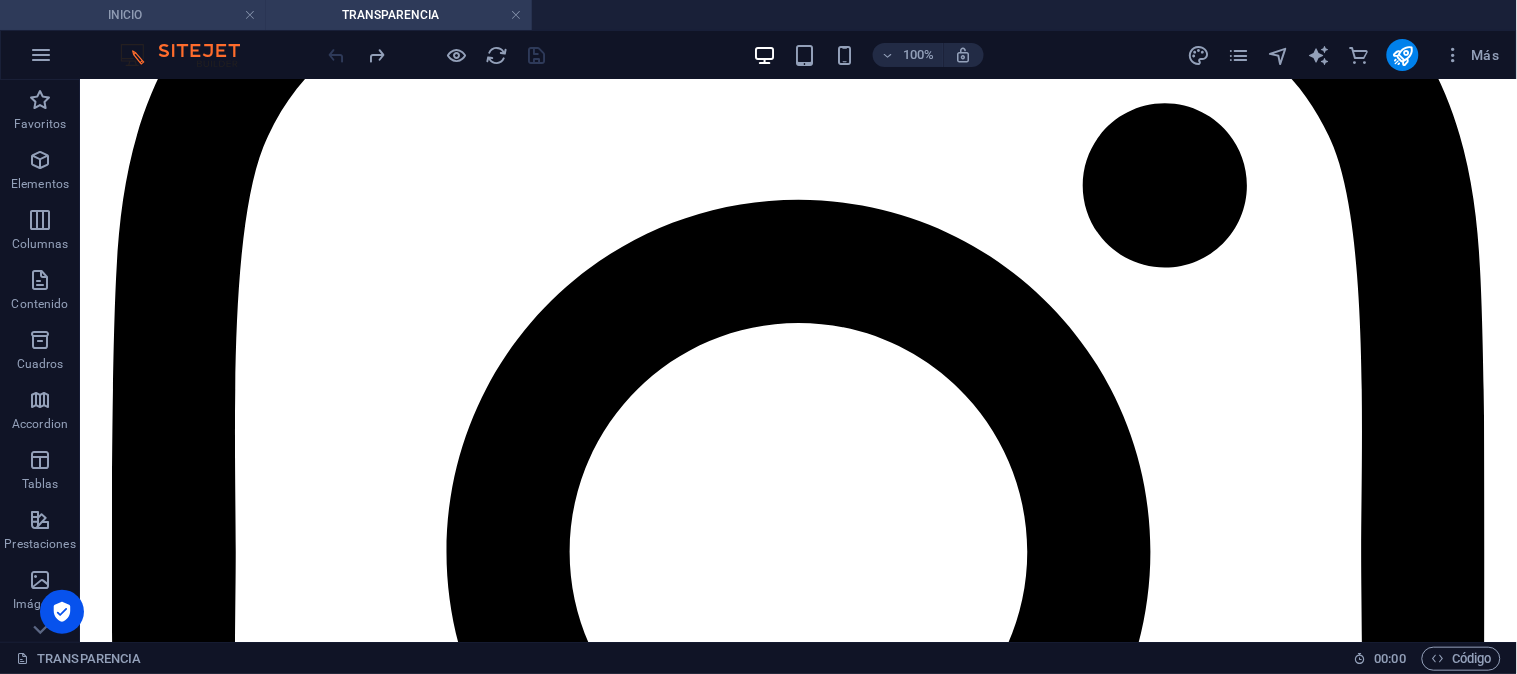 click on "INICIO" at bounding box center (133, 15) 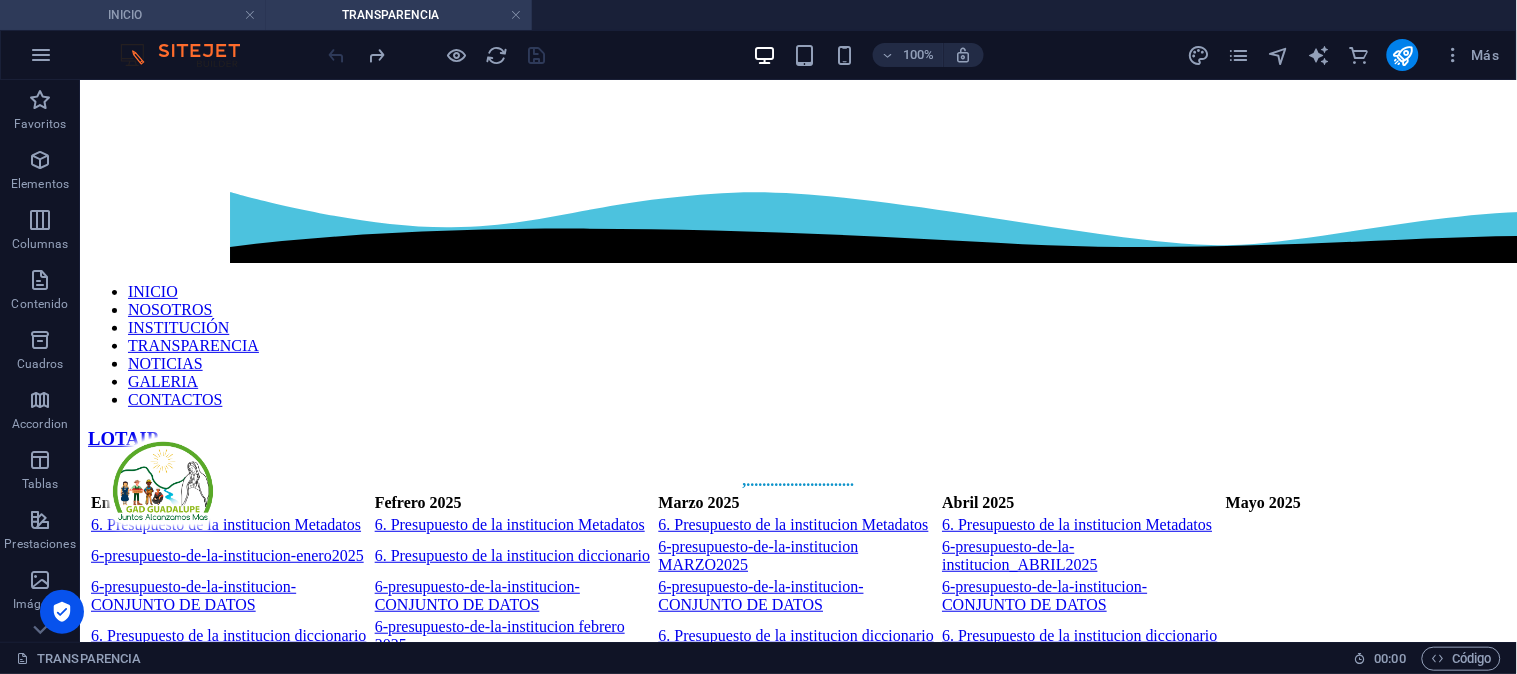 scroll, scrollTop: 1012, scrollLeft: 0, axis: vertical 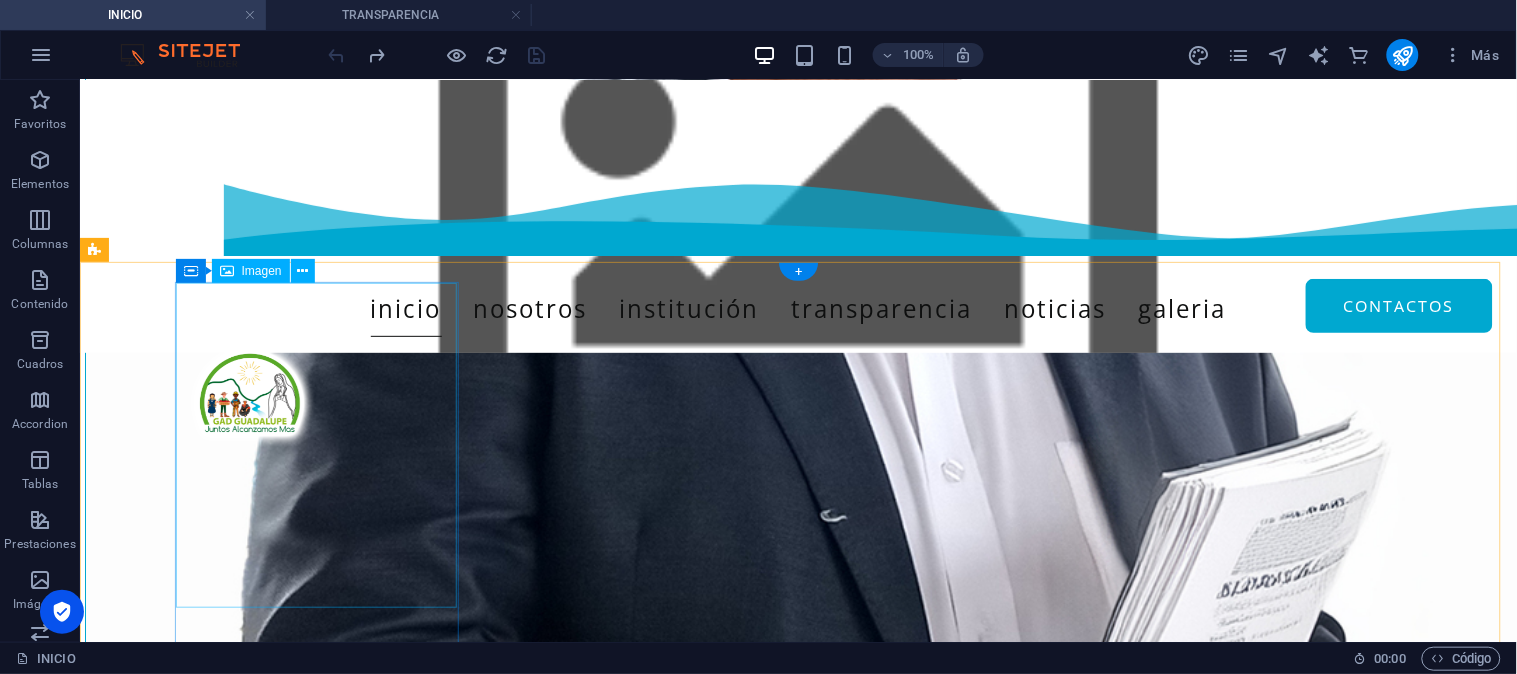 click at bounding box center [245, 504] 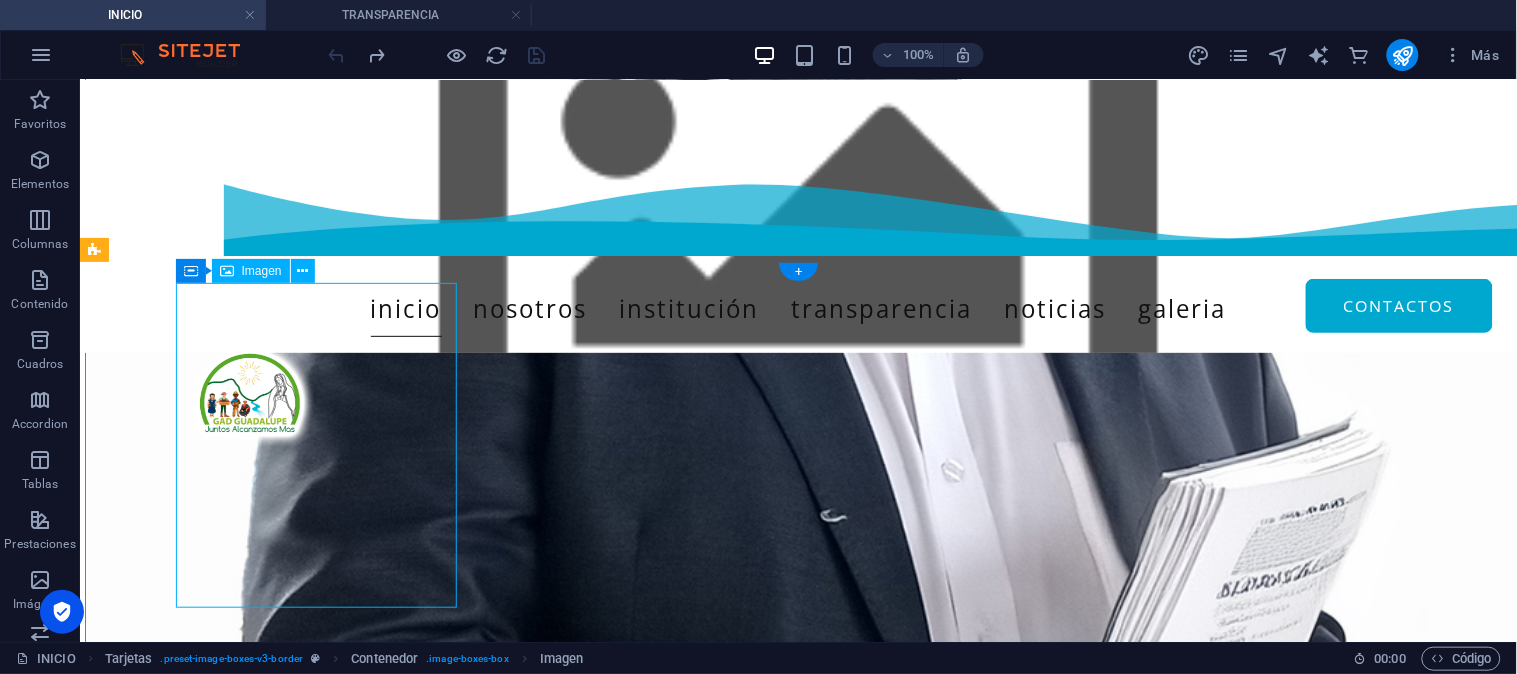 click at bounding box center (245, 504) 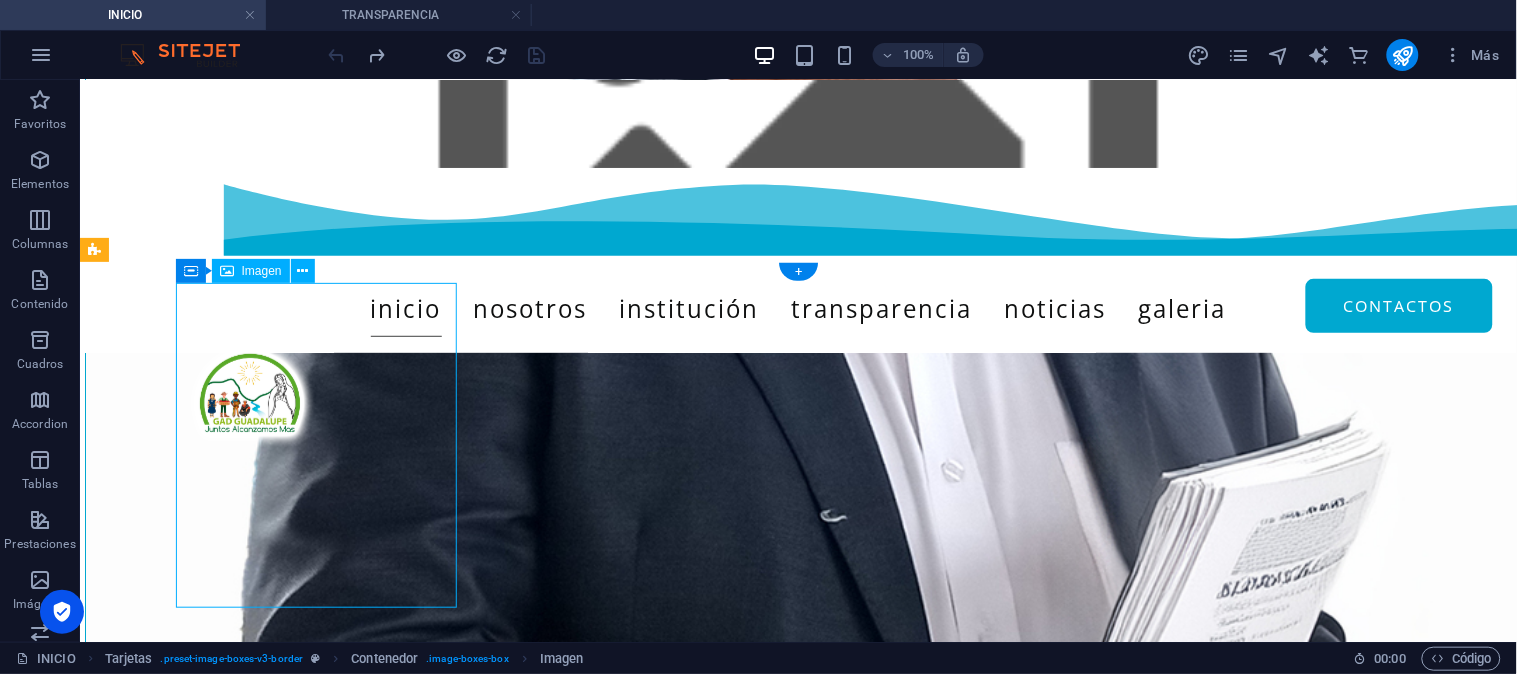 scroll, scrollTop: 882, scrollLeft: 0, axis: vertical 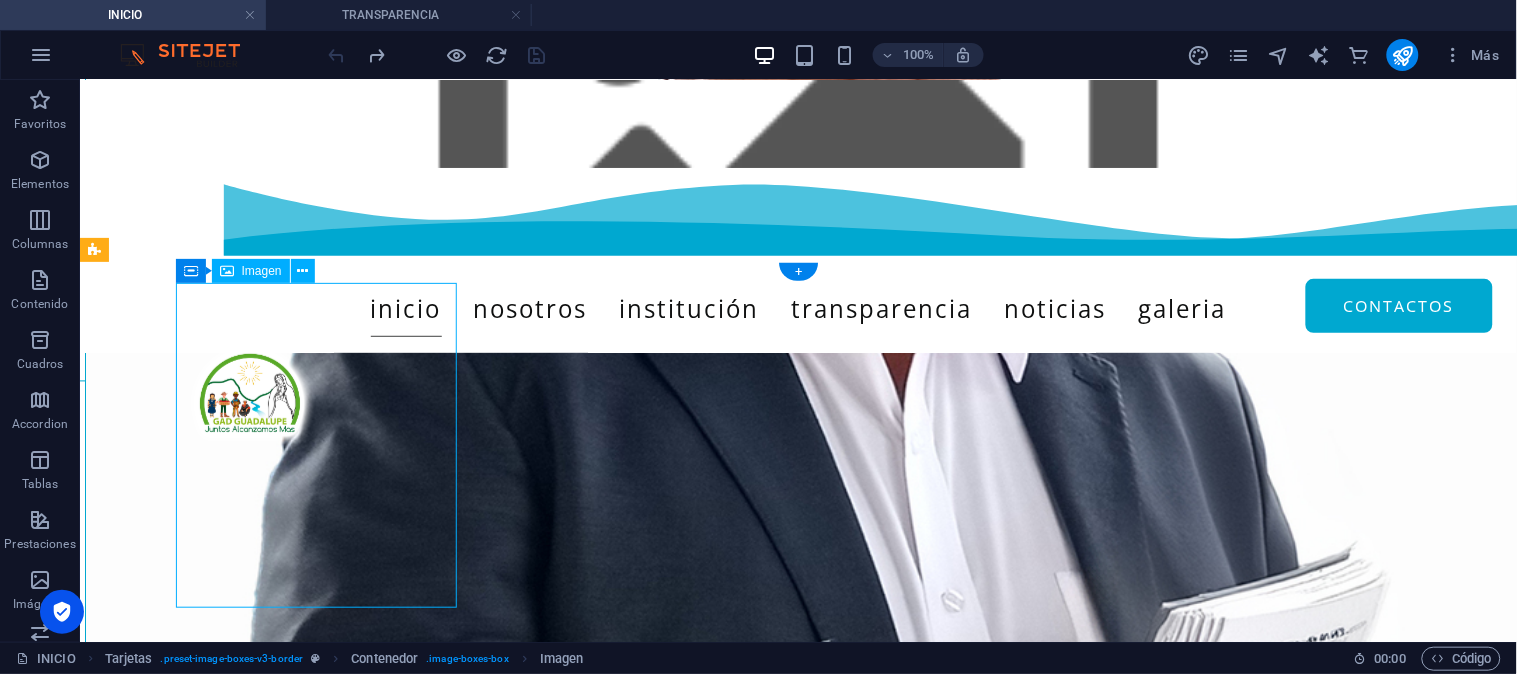 select on "%" 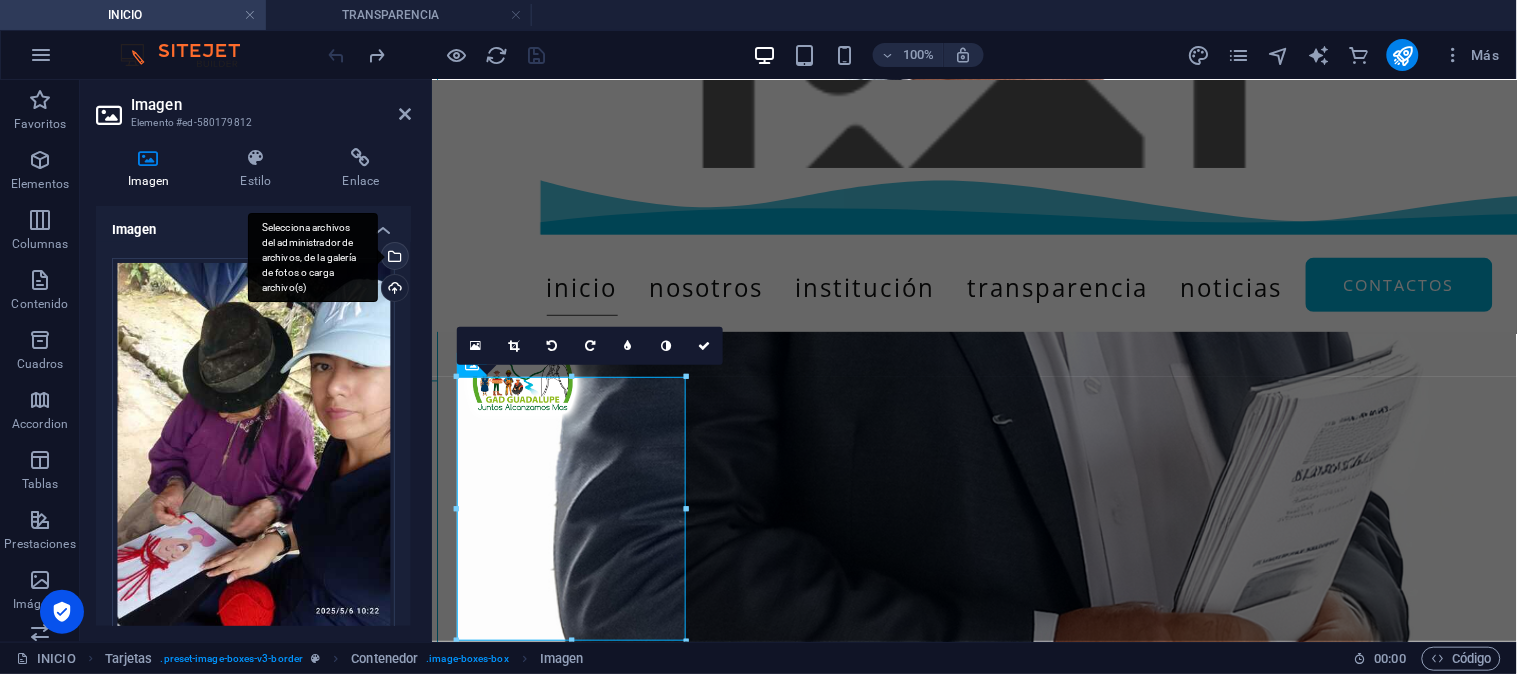 click on "Selecciona archivos del administrador de archivos, de la galería de fotos o carga archivo(s)" at bounding box center [313, 258] 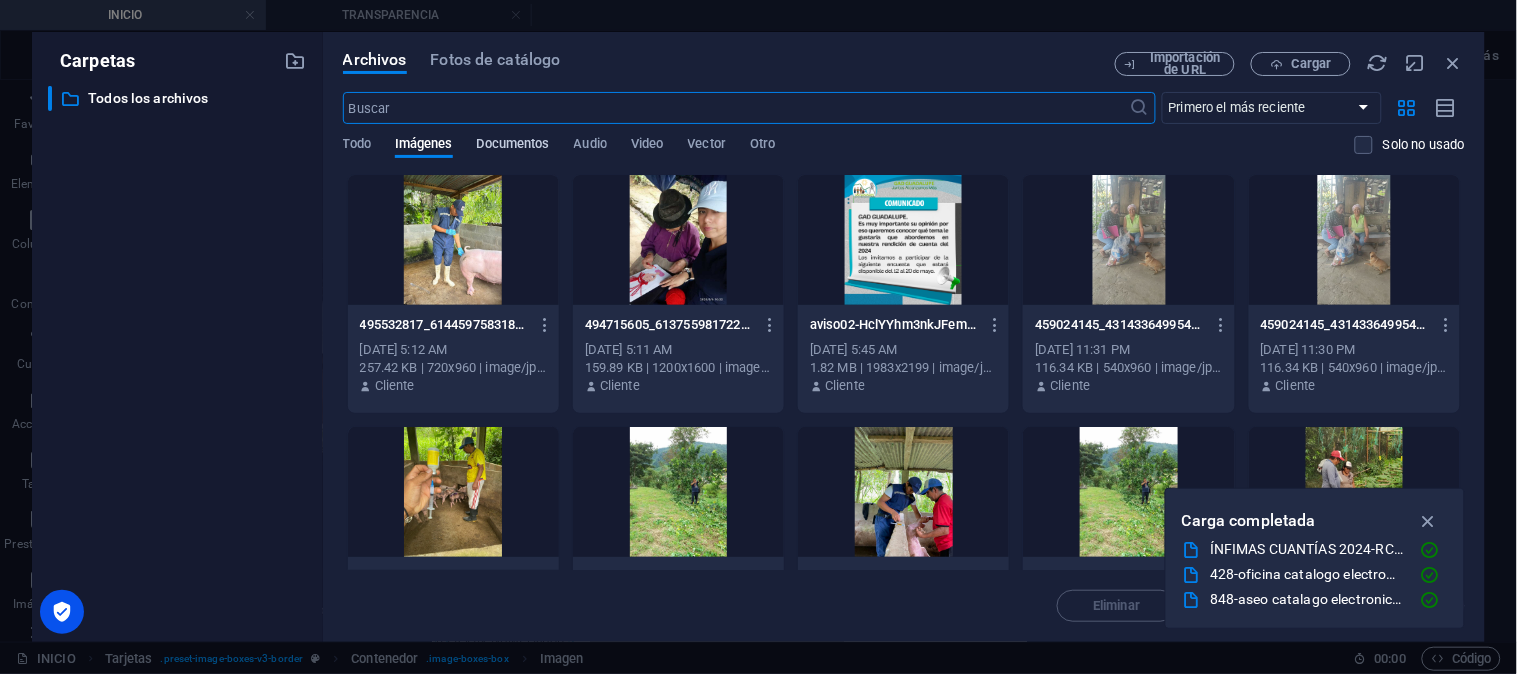 click on "Documentos" at bounding box center (513, 146) 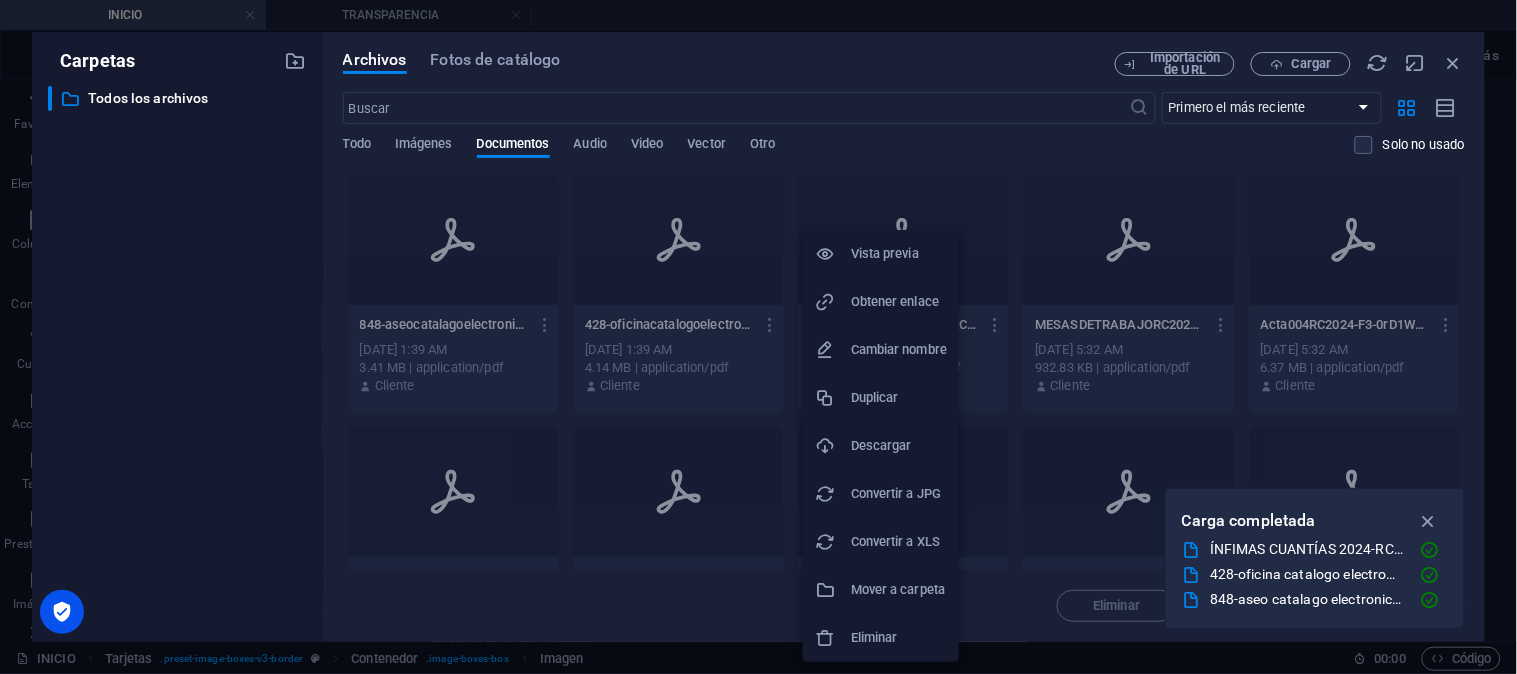 click on "Obtener enlace" at bounding box center (899, 302) 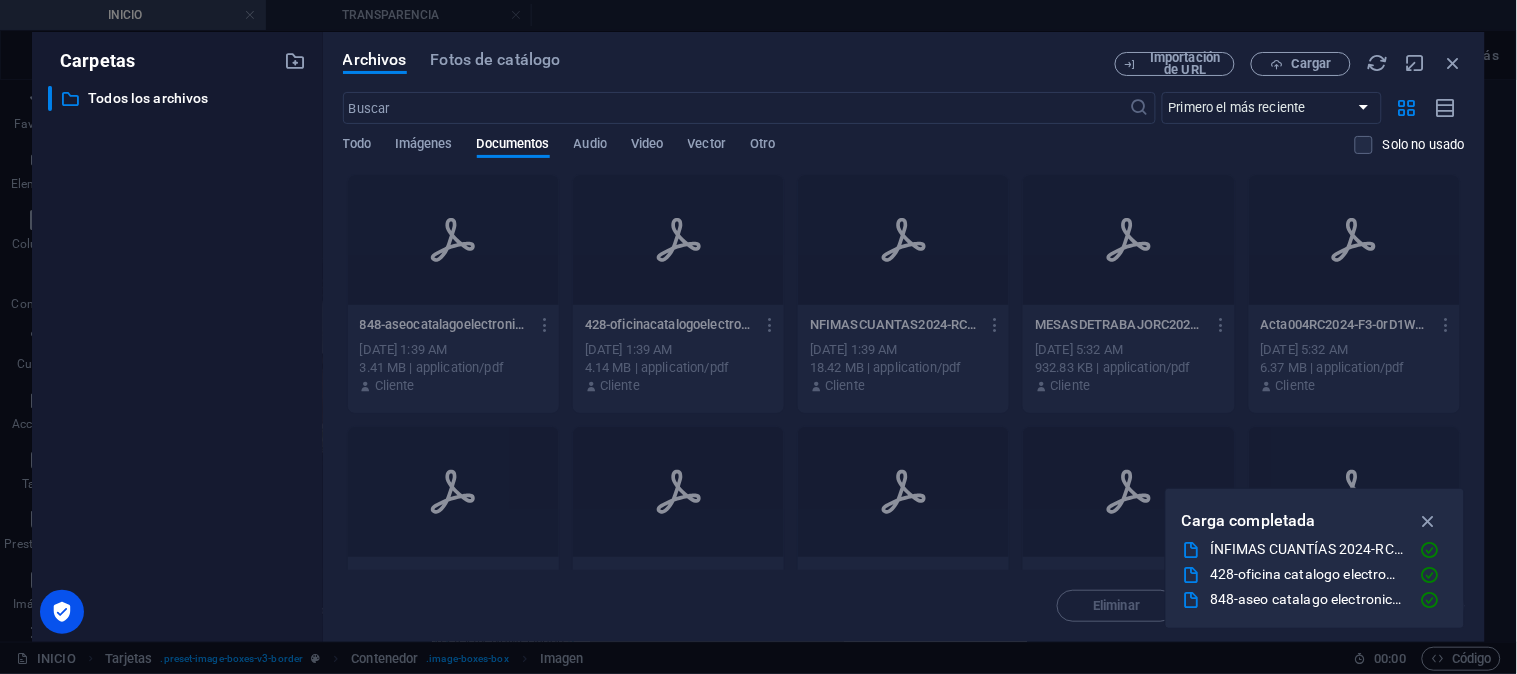 click on "Carpetas ​ Todos los archivos Todos los archivos Archivos Fotos de catálogo Importación de URL Cargar ​ Primero el más reciente Primero el más antiguo Nombre (A-Z) Nombre (Z-A) Tamaño (0-9) Tamaño (9-0) Resolución (0-9) Resolución (9-0) Todo Imágenes Documentos Audio Video Vector Otro Solo no usado Arrastra archivos aquí para cargarlos de inmediato 848-aseocatalagoelectronico-uQzIeq8nZb6tK9Atdeb41g.pdf 848-aseocatalagoelectronico-uQzIeq8nZb6tK9Atdeb41g.pdf [DATE] 1:39 AM 3.41 MB | application/pdf Cliente 428-oficinacatalogoelectronico-blVL_-8RiiTZMRGKF2JZMg.pdf 428-oficinacatalogoelectronico-blVL_-8RiiTZMRGKF2JZMg.pdf [DATE] 1:39 AM 4.14 MB | application/pdf Cliente NFIMASCUANTAS2024-RC-vbOv0OajN59EEXzJ-HpkZg.pdf NFIMASCUANTAS2024-RC-vbOv0OajN59EEXzJ-HpkZg.pdf [DATE] 1:39 AM 18.42 MB | application/pdf Cliente MESASDETRABAJORC2024FASE3-qBLu0fD9UFluHjpcALTl_w.pdf MESASDETRABAJORC2024FASE3-qBLu0fD9UFluHjpcALTl_w.pdf [DATE] 5:32 AM 932.83 KB | application/pdf Cliente Cliente" at bounding box center (758, 337) 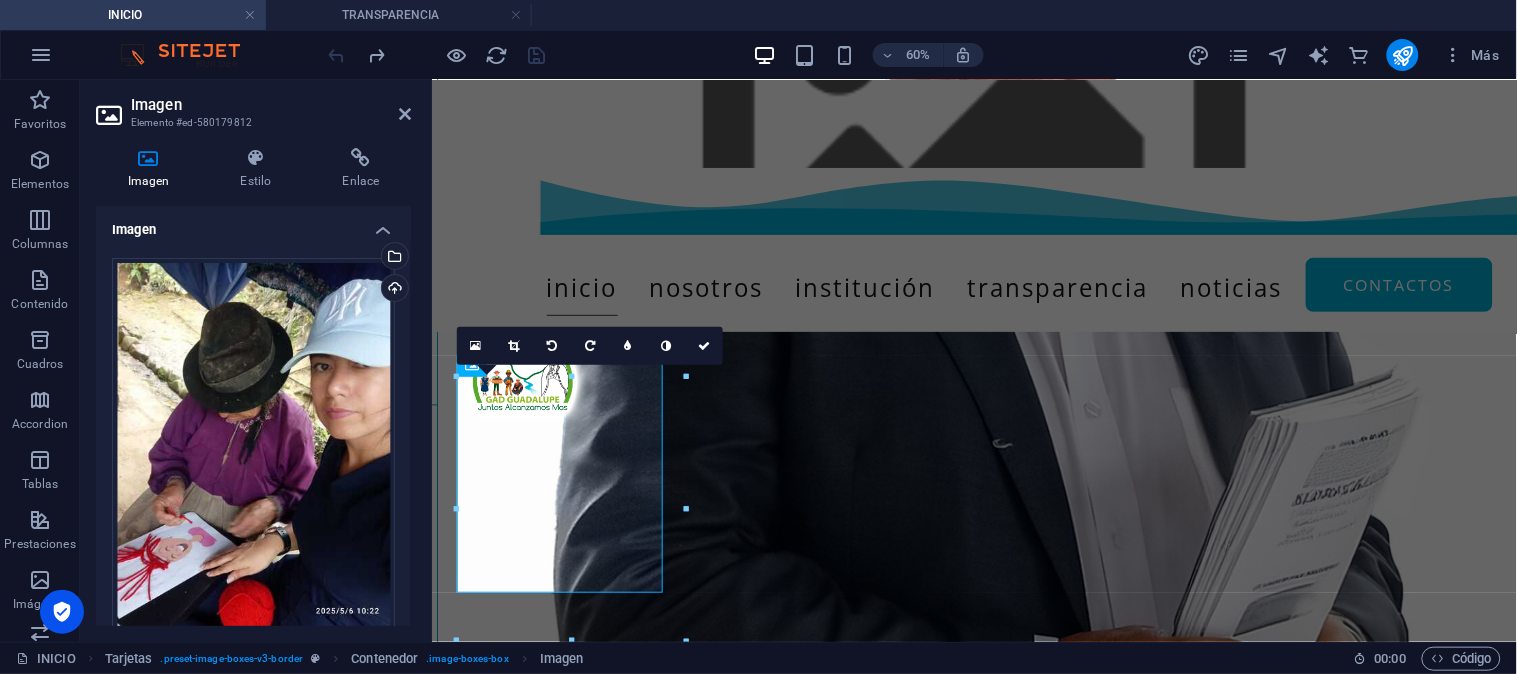 scroll, scrollTop: 882, scrollLeft: 0, axis: vertical 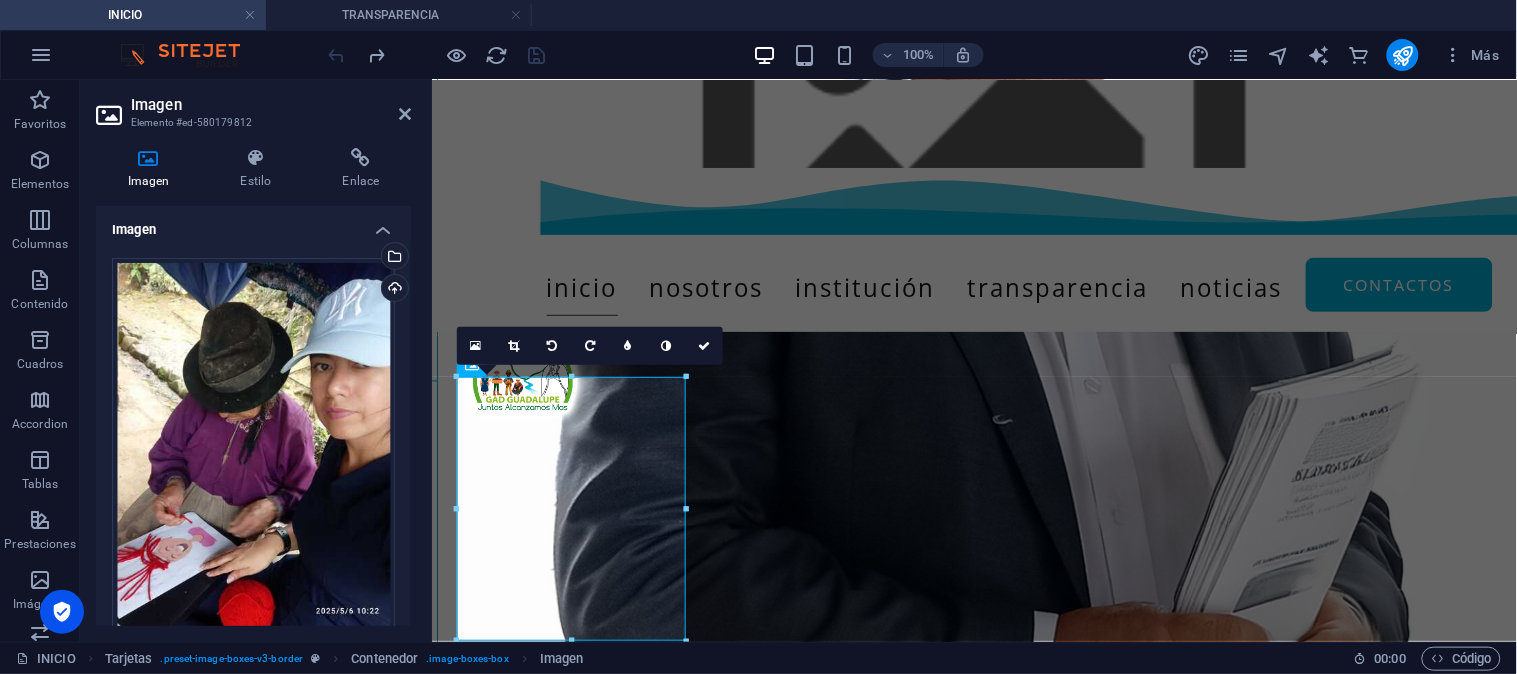 click on "TRANSPARENCIA" at bounding box center (399, 15) 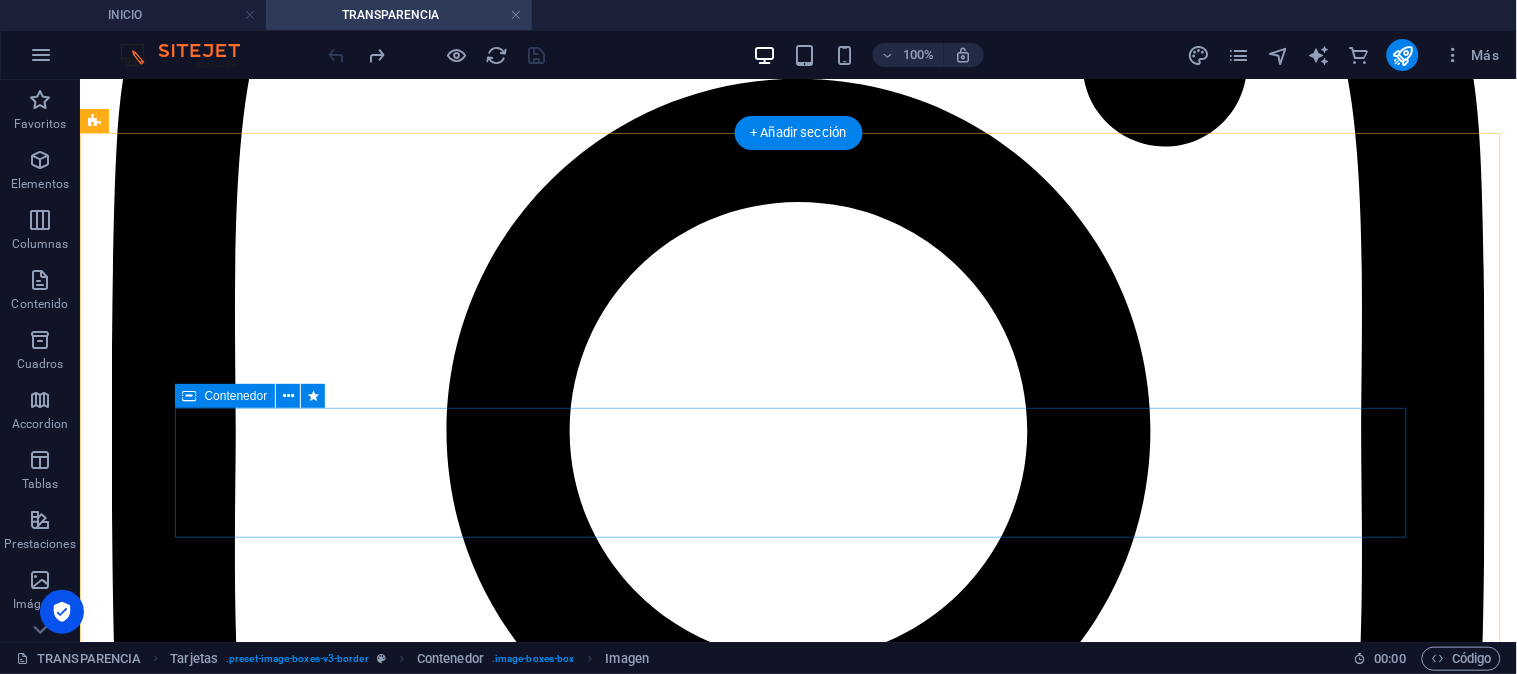scroll, scrollTop: 4377, scrollLeft: 0, axis: vertical 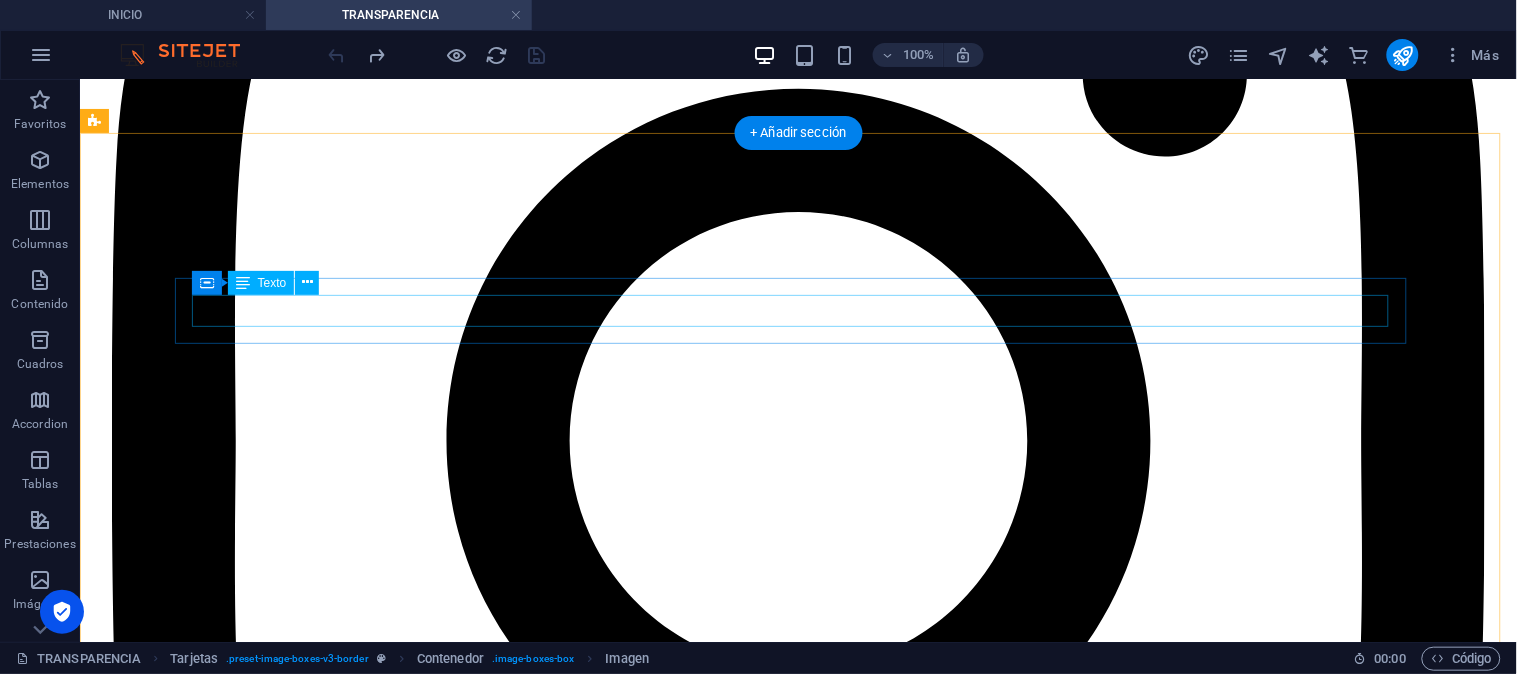 click on "Ínfimas Cuantías 2024" at bounding box center [797, -891] 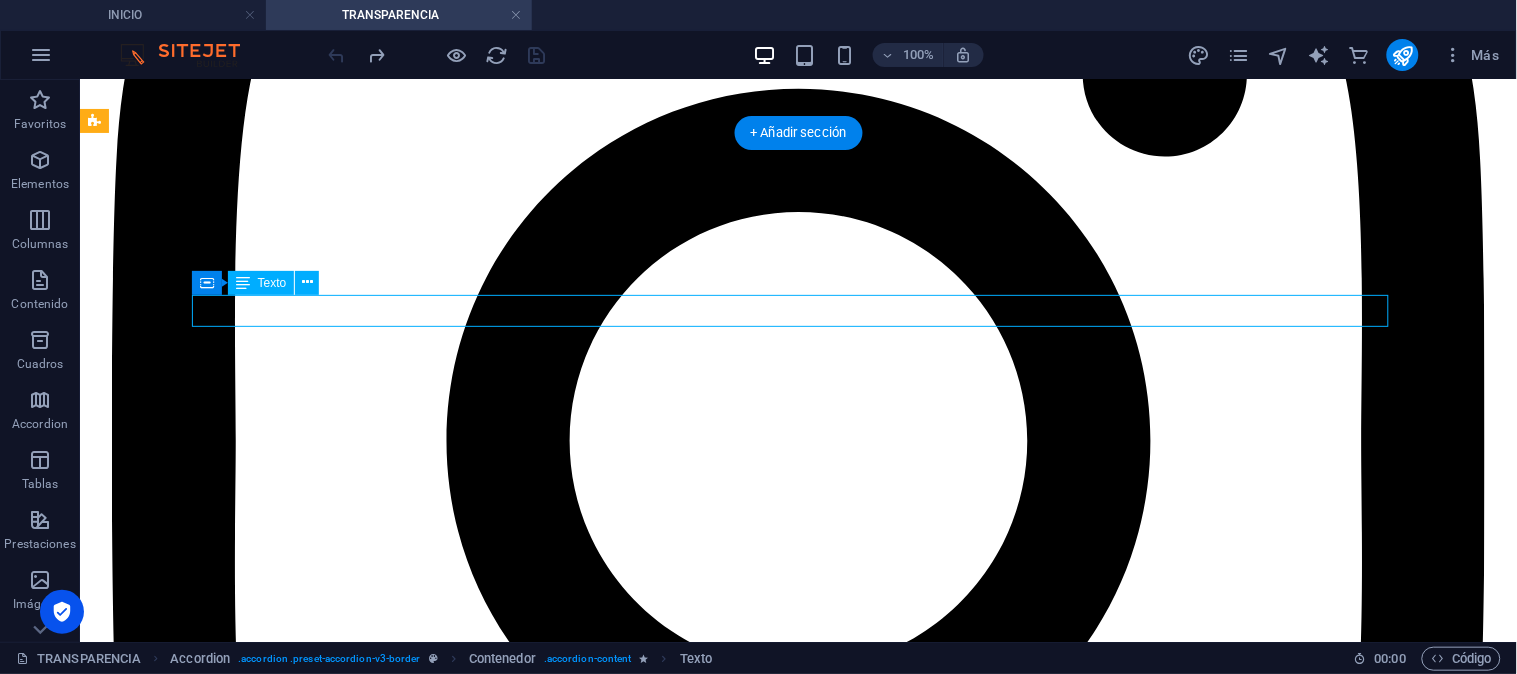click on "Ínfimas Cuantías 2024" at bounding box center (797, -891) 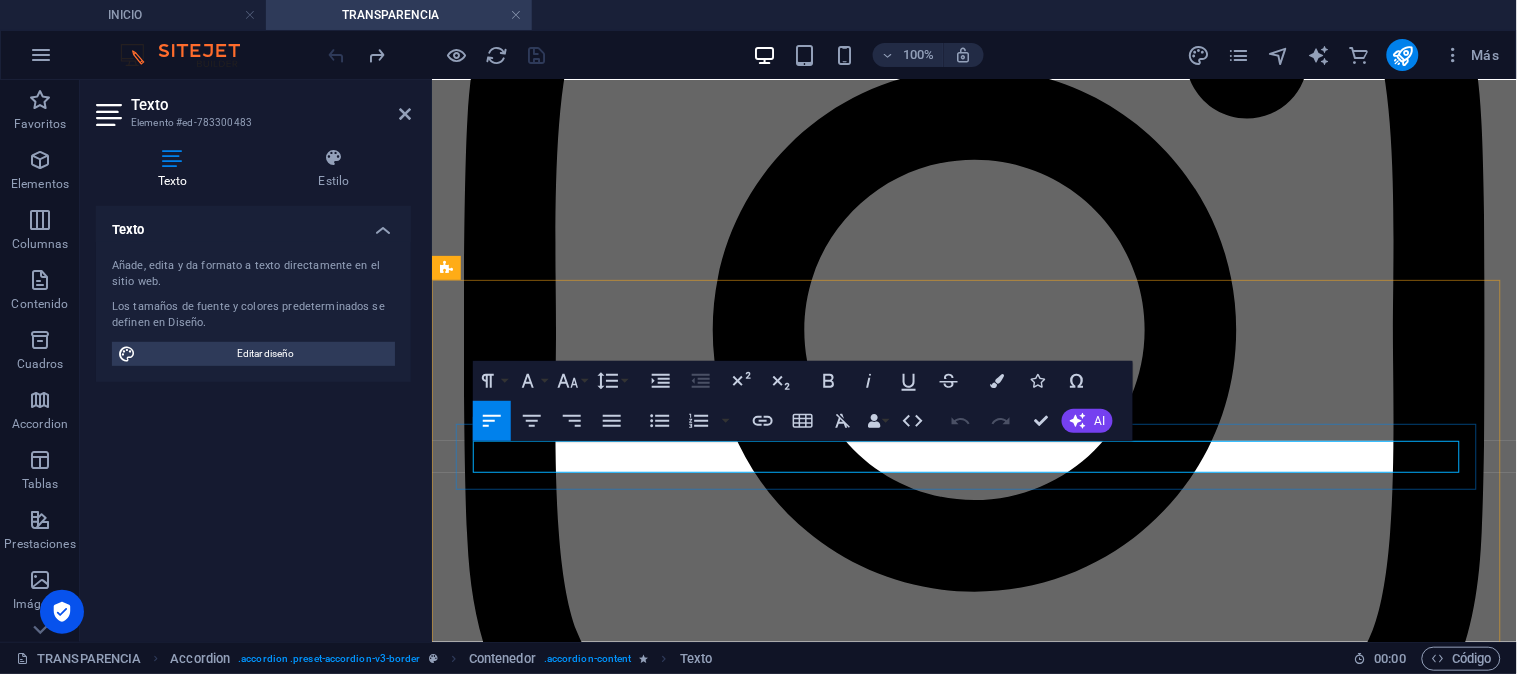 drag, startPoint x: 684, startPoint y: 456, endPoint x: 474, endPoint y: 451, distance: 210.05951 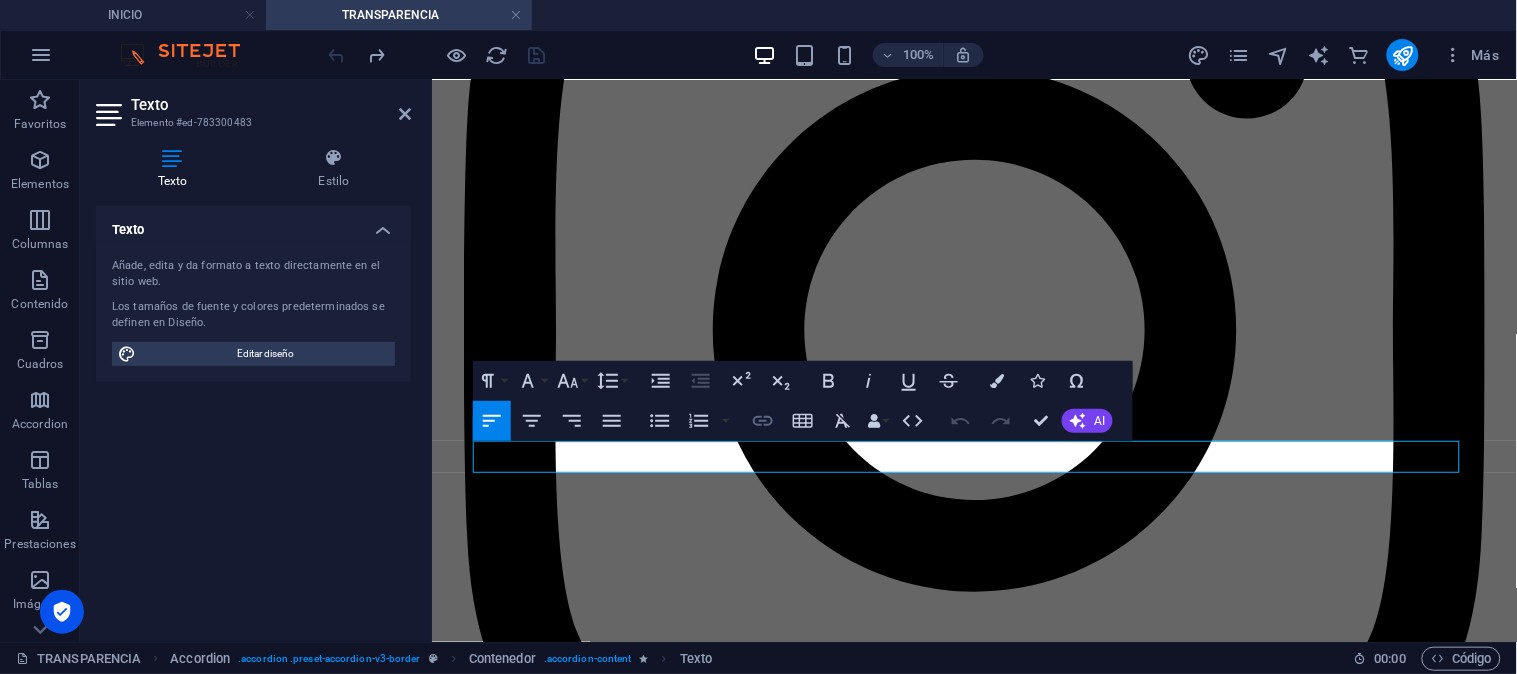 click 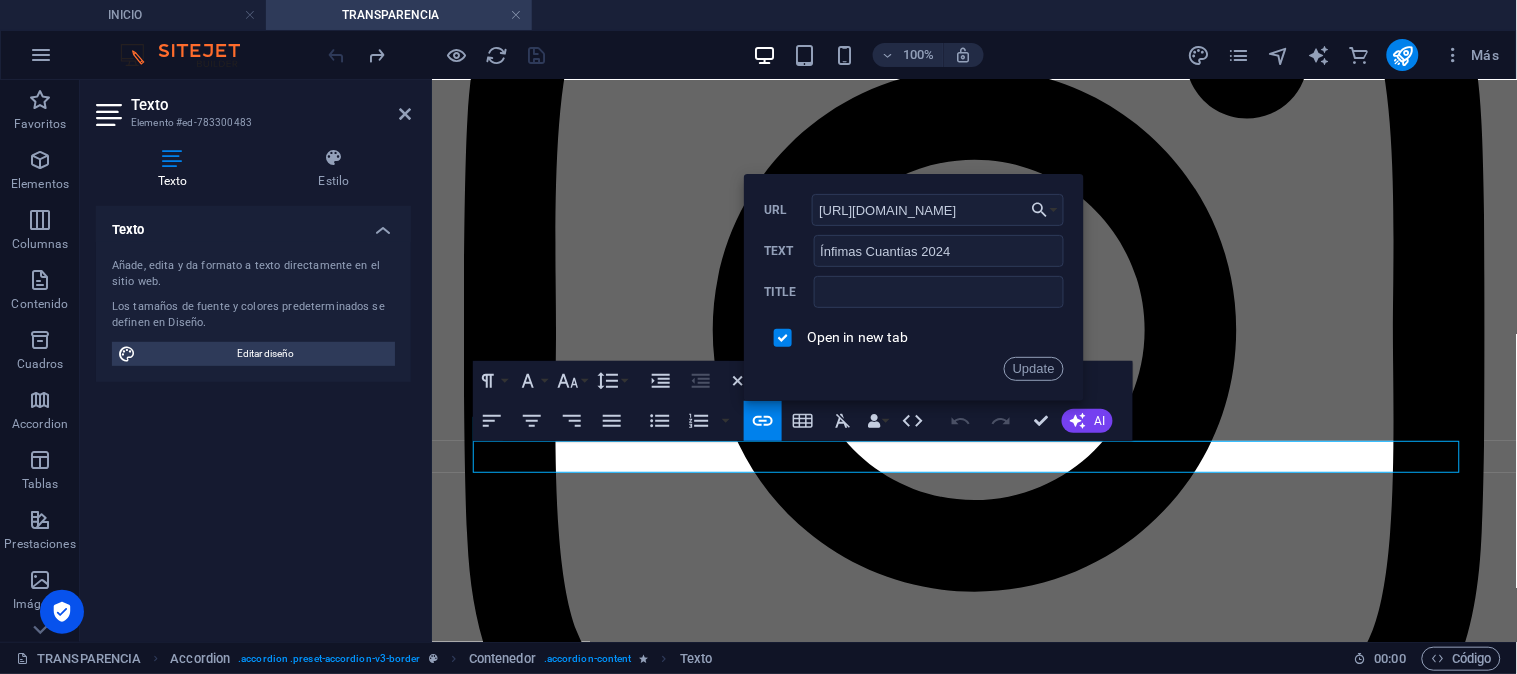 scroll, scrollTop: 0, scrollLeft: 391, axis: horizontal 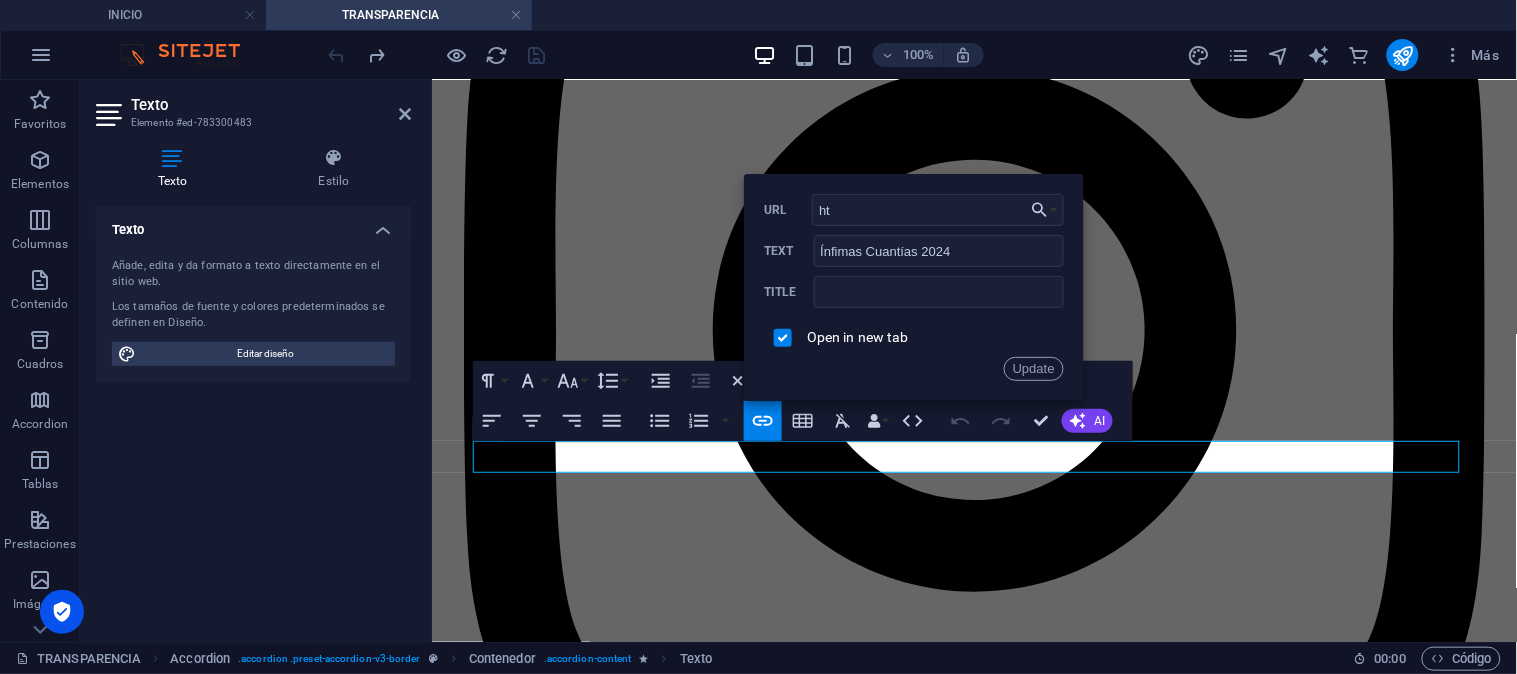 type on "h" 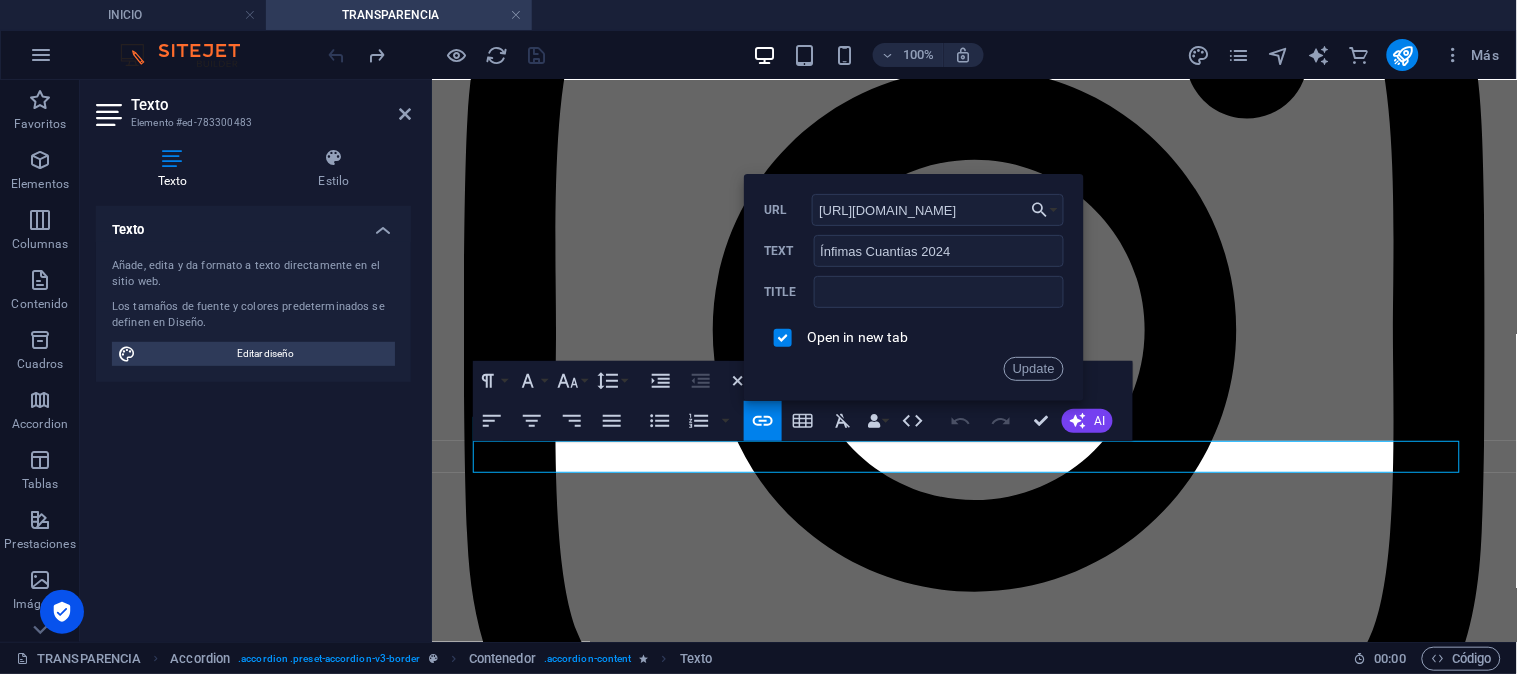 scroll, scrollTop: 0, scrollLeft: 470, axis: horizontal 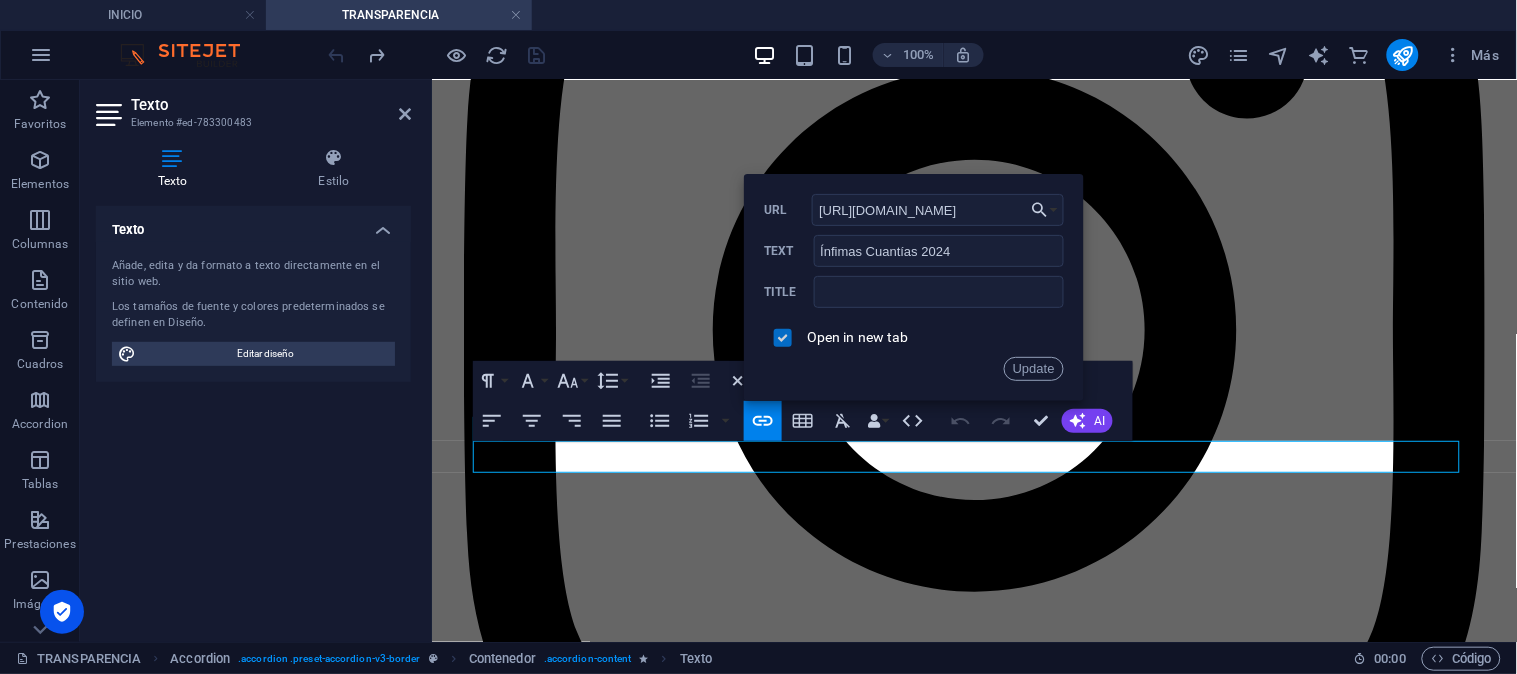 type on "[URL][DOMAIN_NAME]" 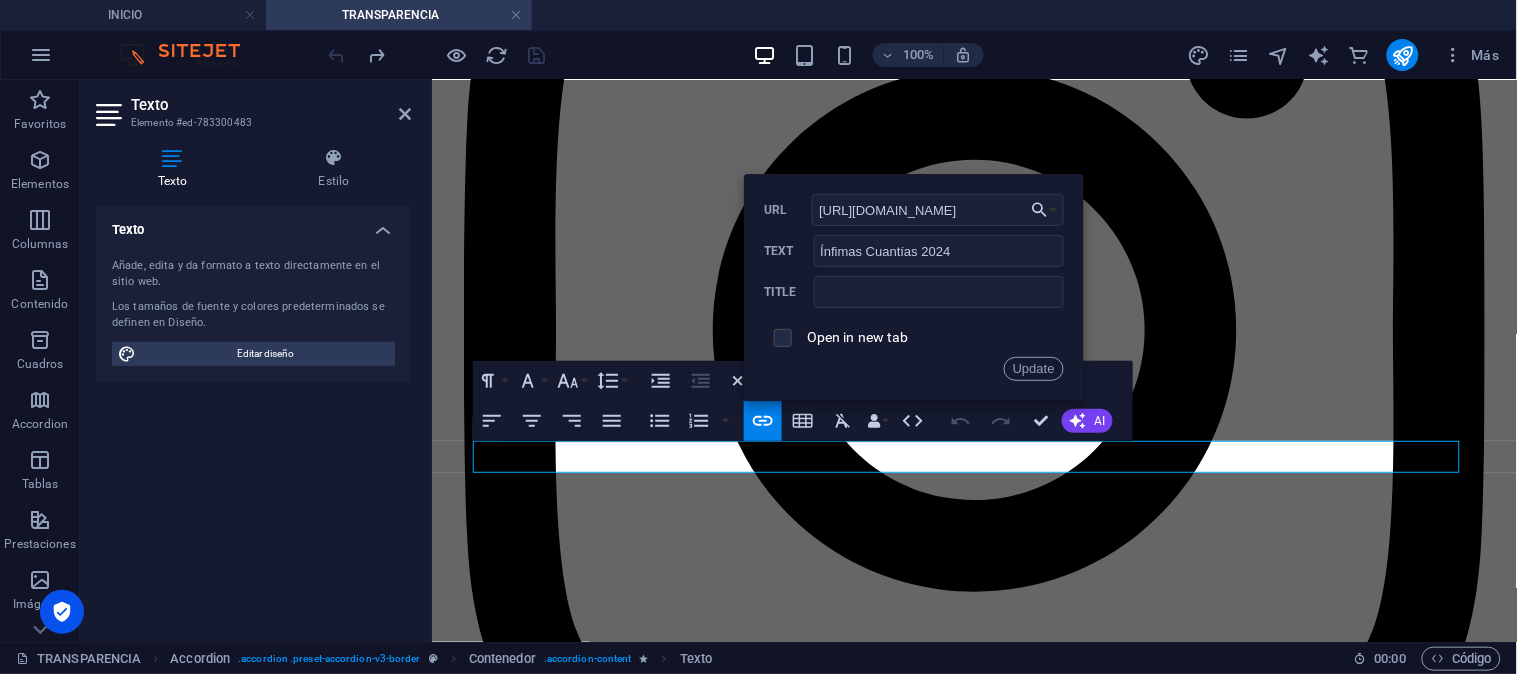 scroll, scrollTop: 0, scrollLeft: 0, axis: both 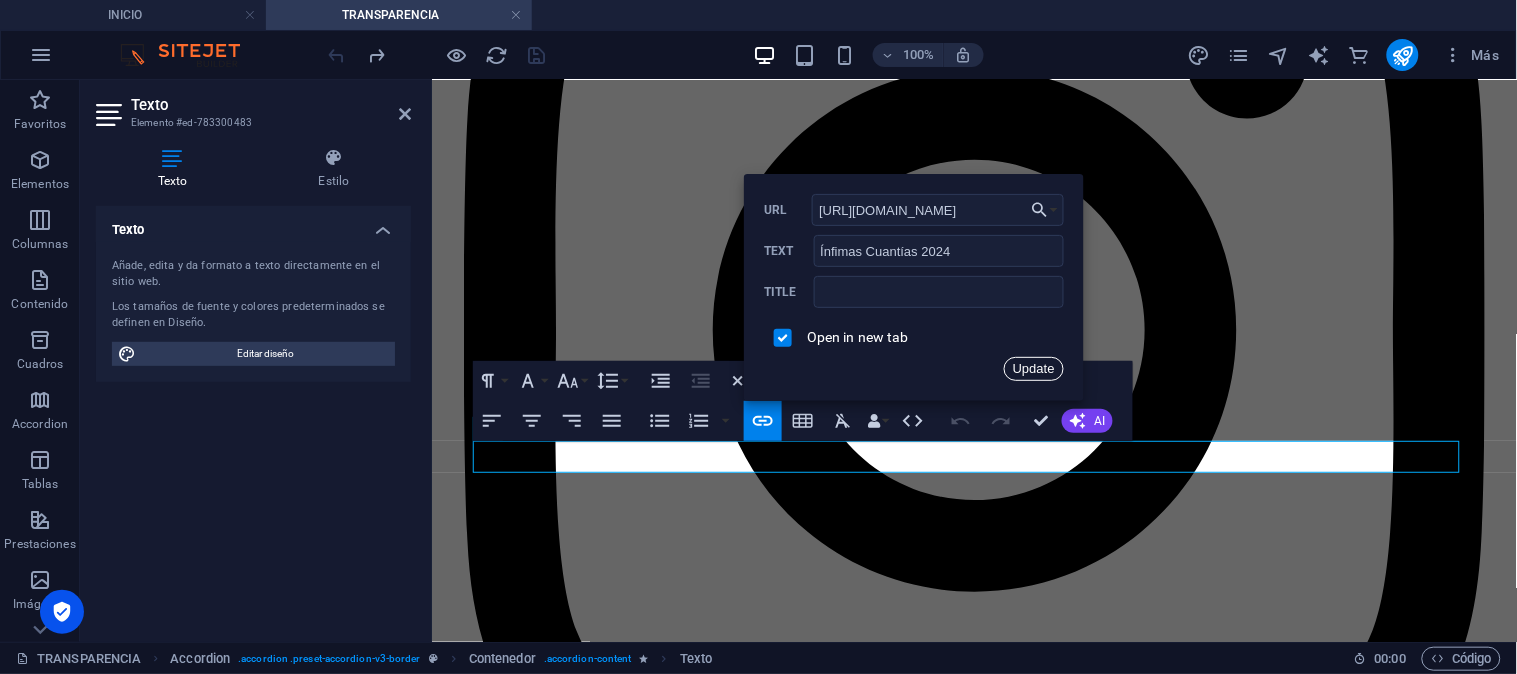 click on "Update" at bounding box center (1034, 369) 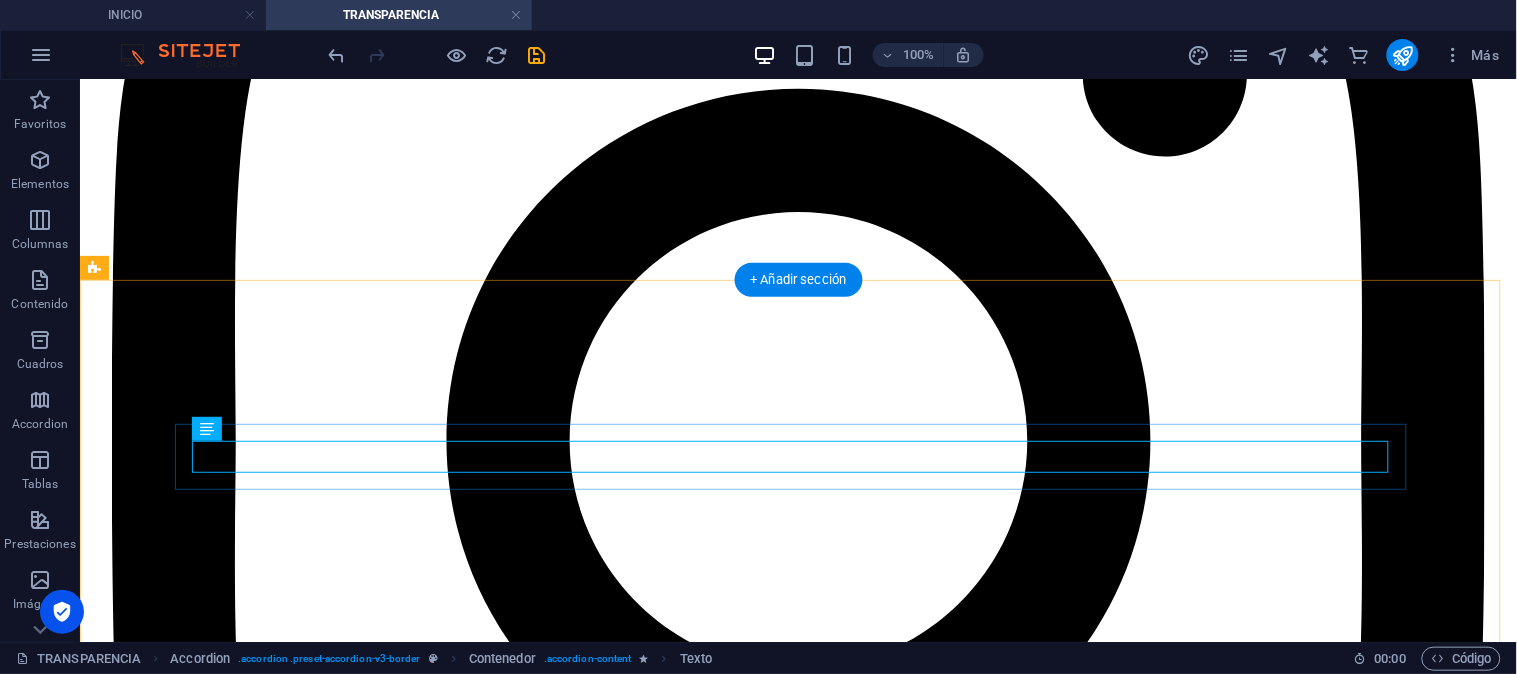 scroll, scrollTop: 4231, scrollLeft: 0, axis: vertical 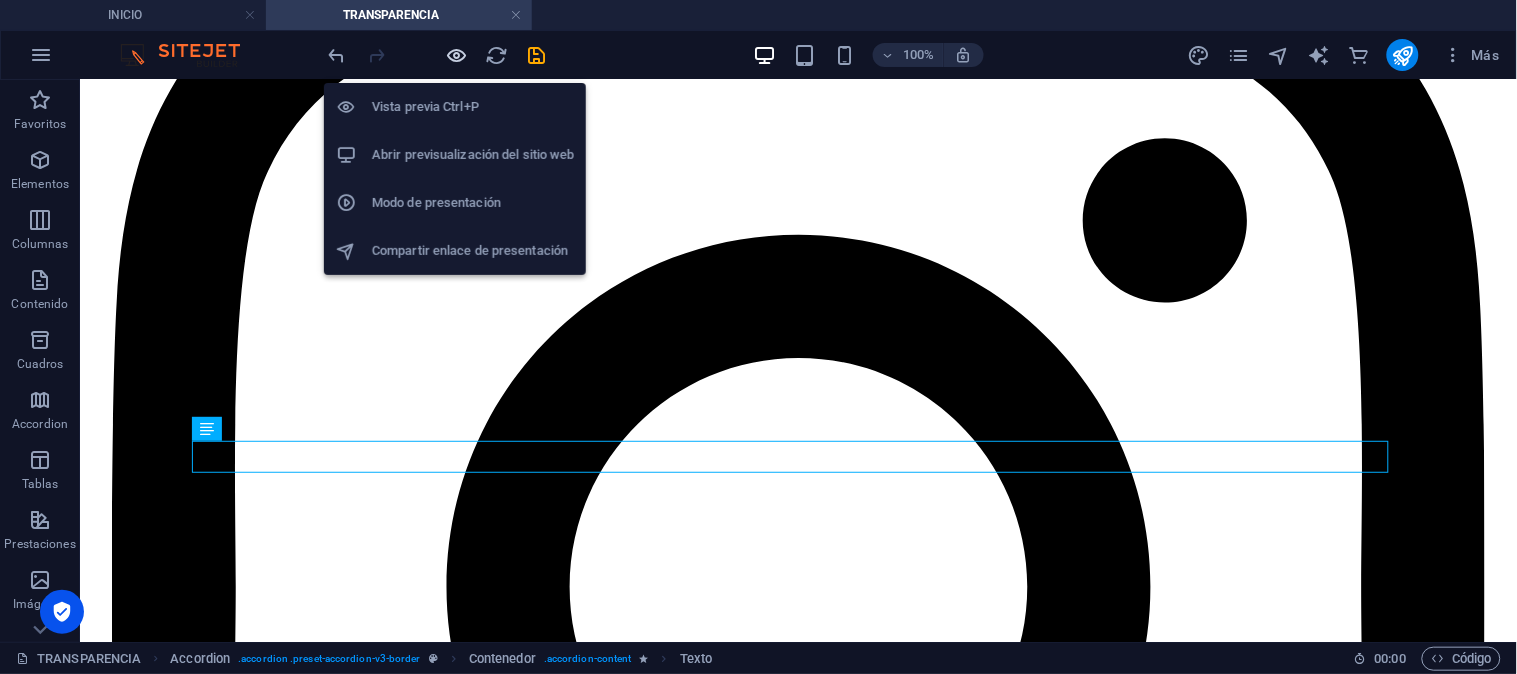 click at bounding box center (457, 55) 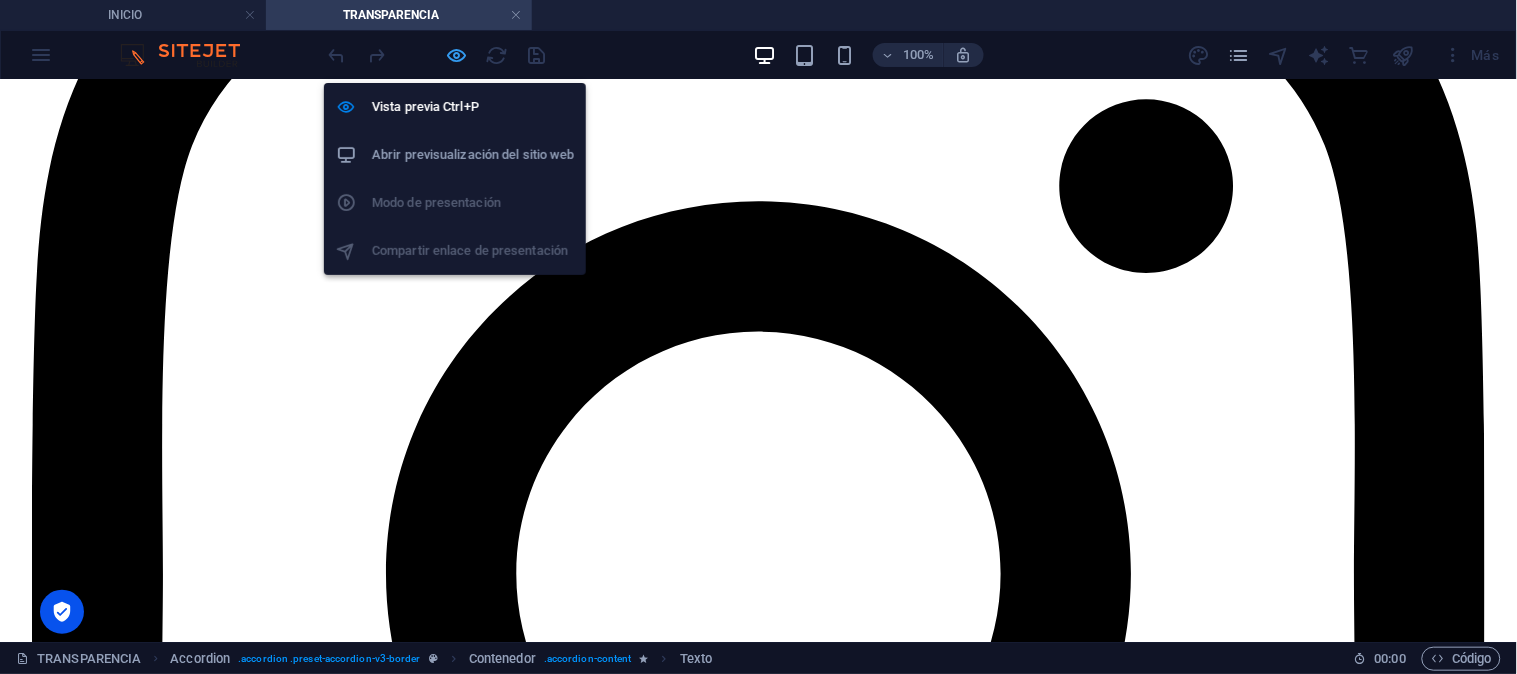 scroll, scrollTop: 951, scrollLeft: 0, axis: vertical 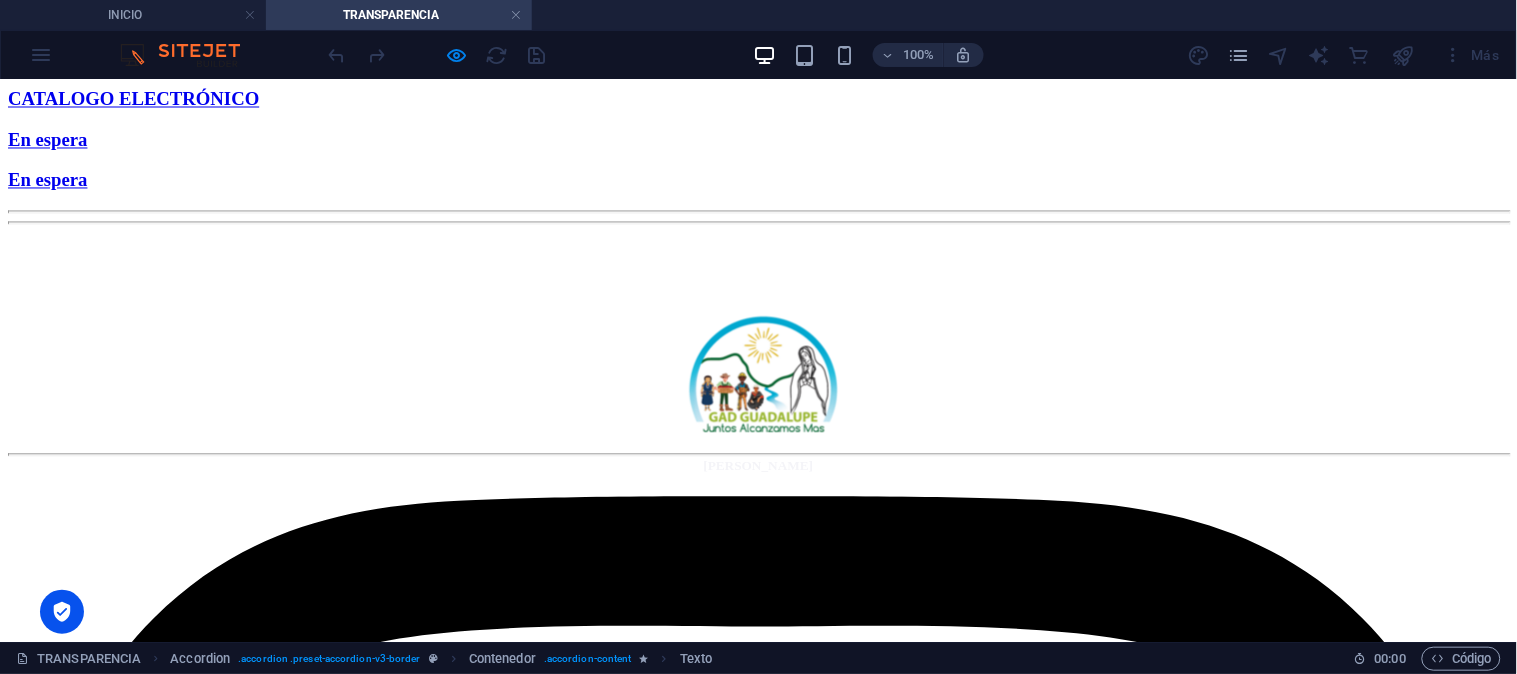 click on "Ínfimas Cuantías 2024" at bounding box center [80, 59] 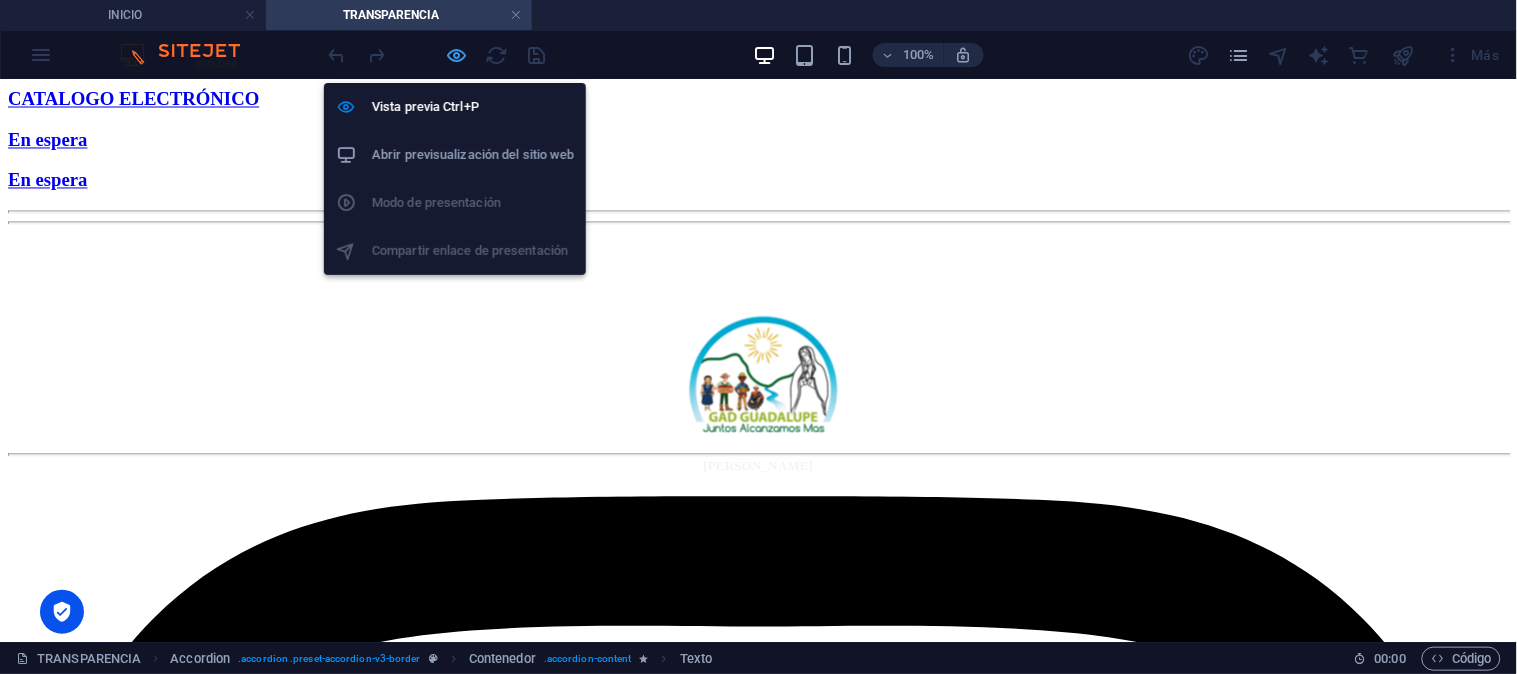 click at bounding box center (457, 55) 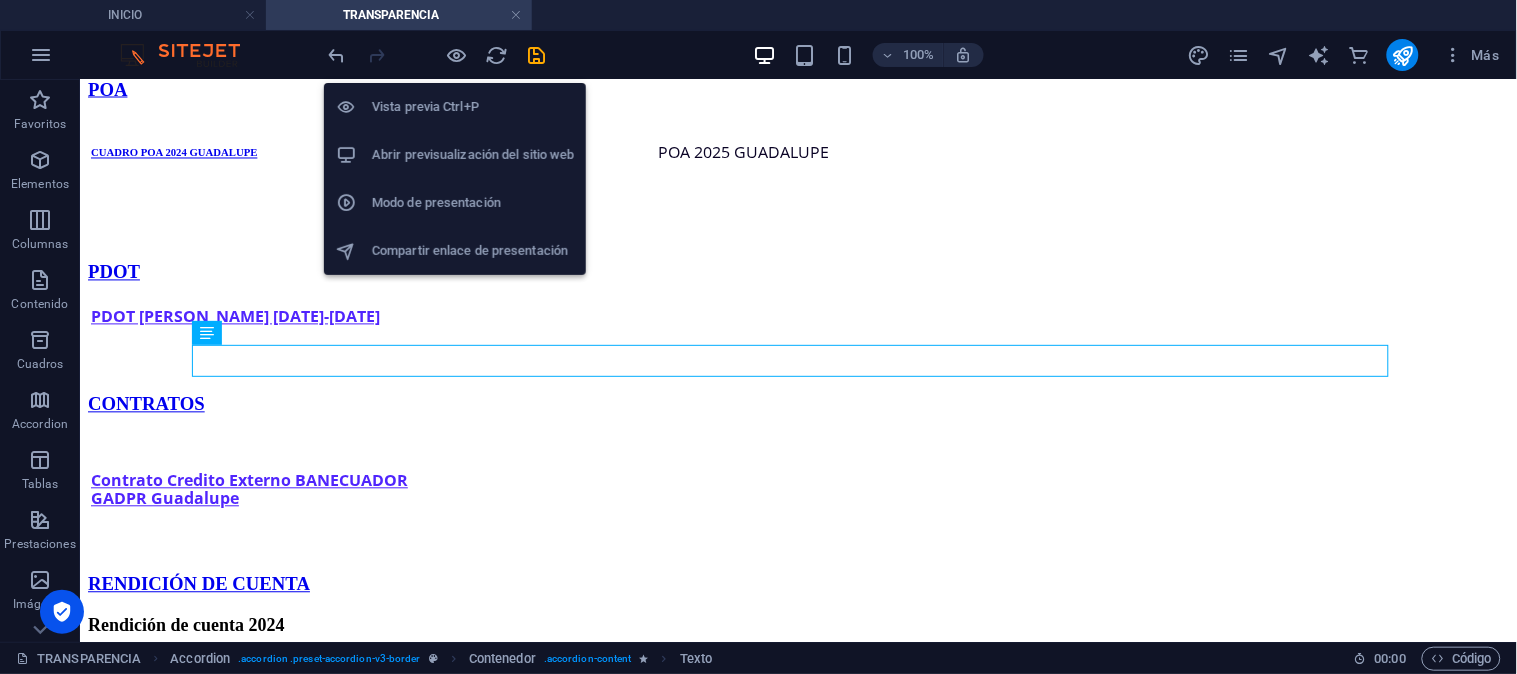 scroll, scrollTop: 4327, scrollLeft: 0, axis: vertical 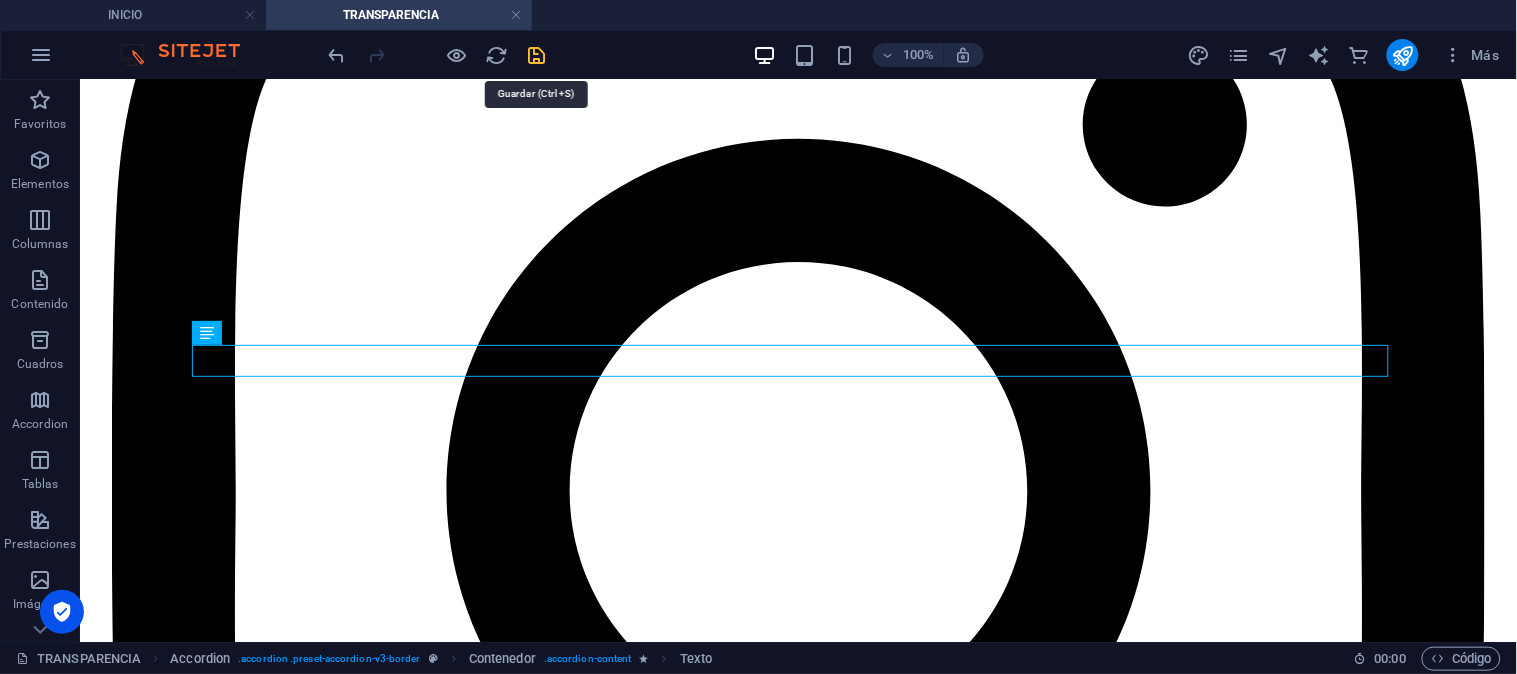 click at bounding box center [537, 55] 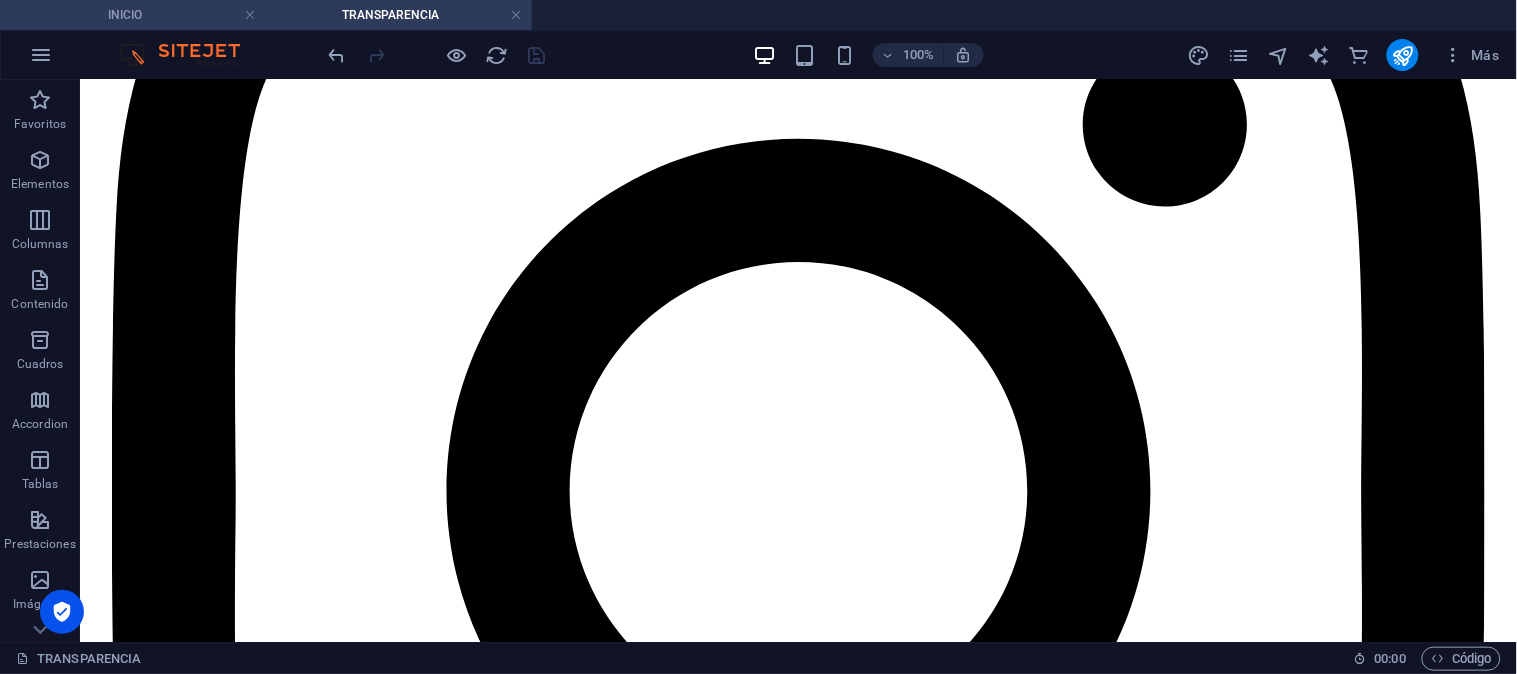 click on "INICIO" at bounding box center (133, 15) 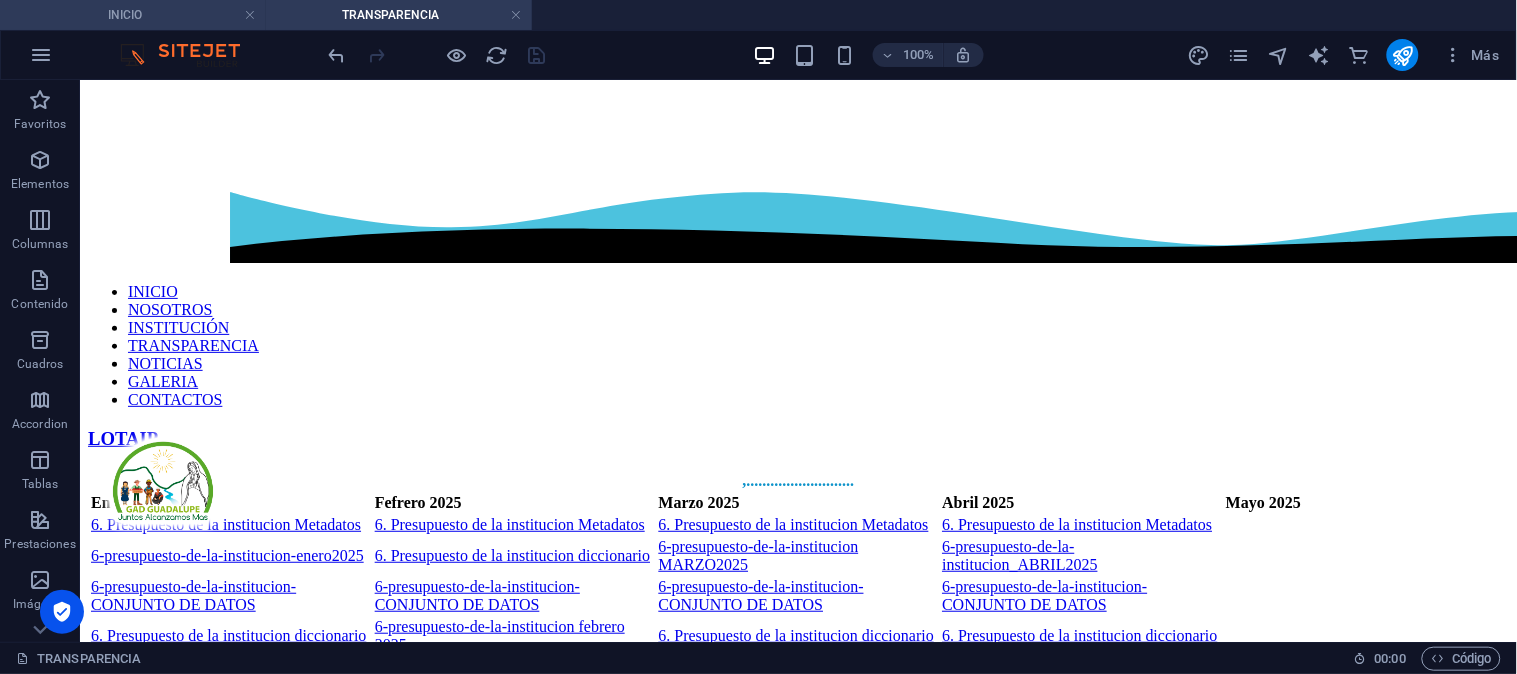 scroll, scrollTop: 882, scrollLeft: 0, axis: vertical 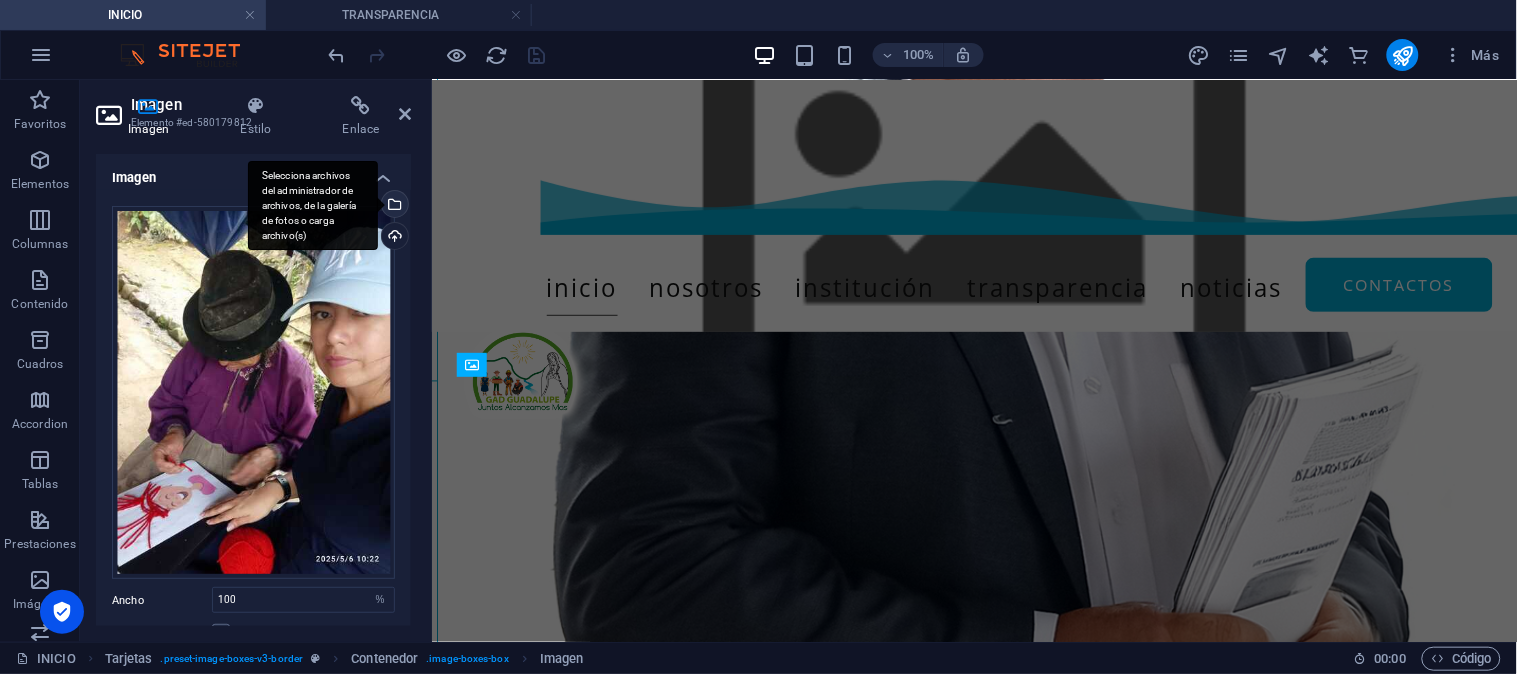 click on "Selecciona archivos del administrador de archivos, de la galería de fotos o carga archivo(s)" at bounding box center [313, 206] 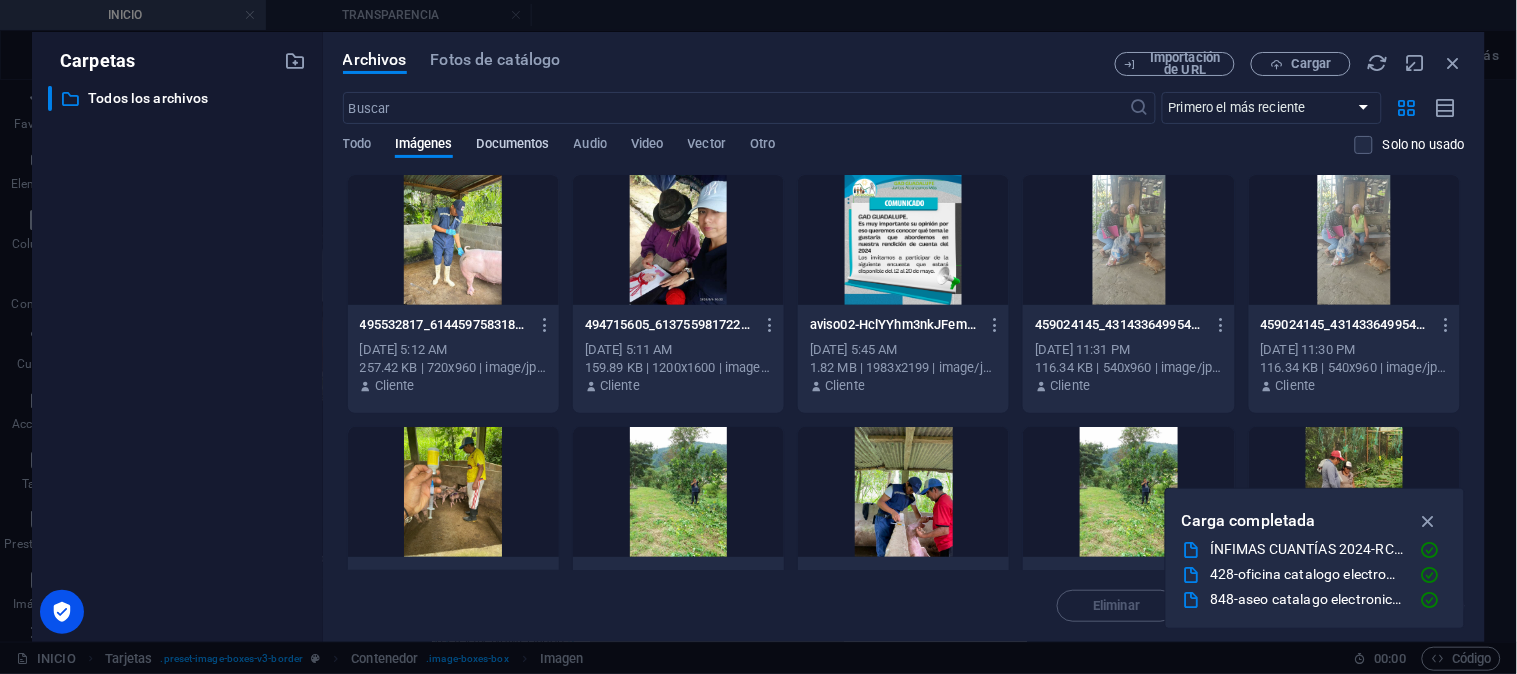 click on "Documentos" at bounding box center [513, 146] 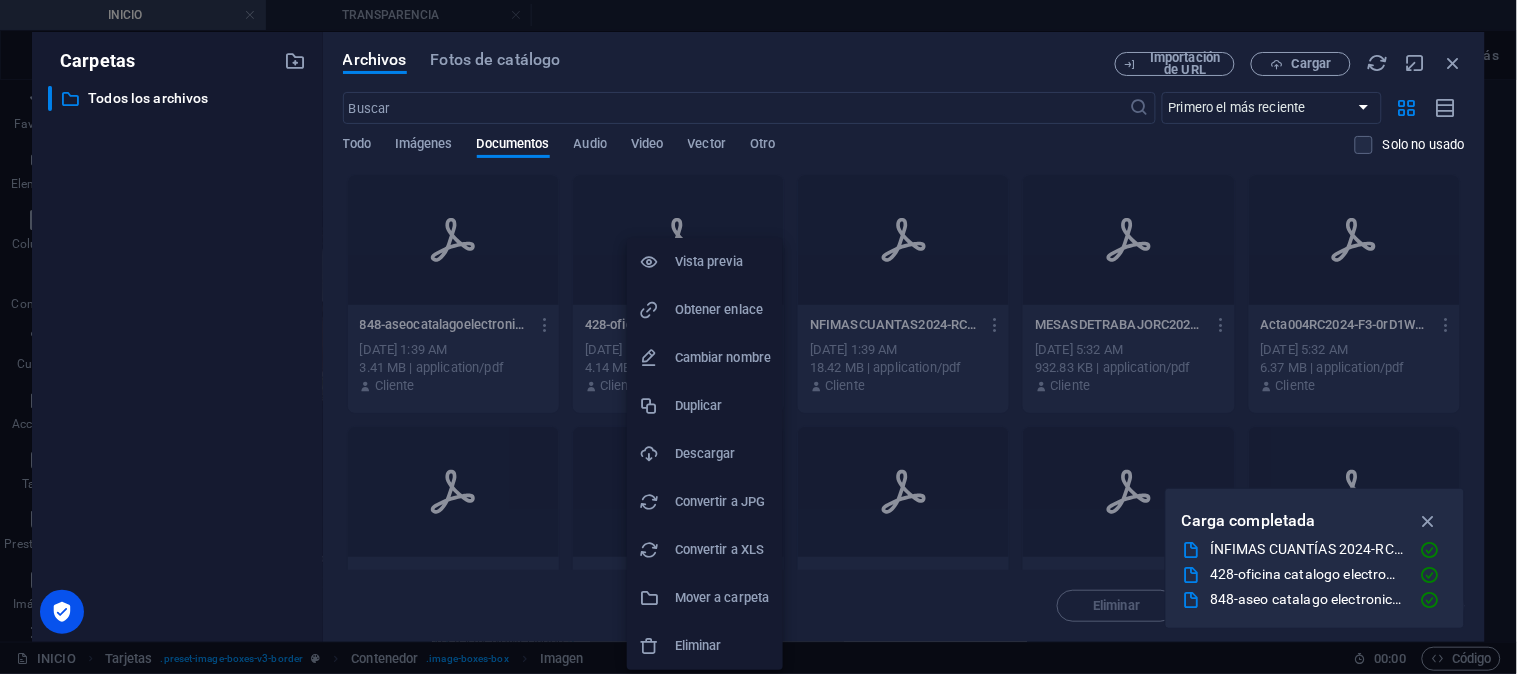 click on "Obtener enlace" at bounding box center (723, 310) 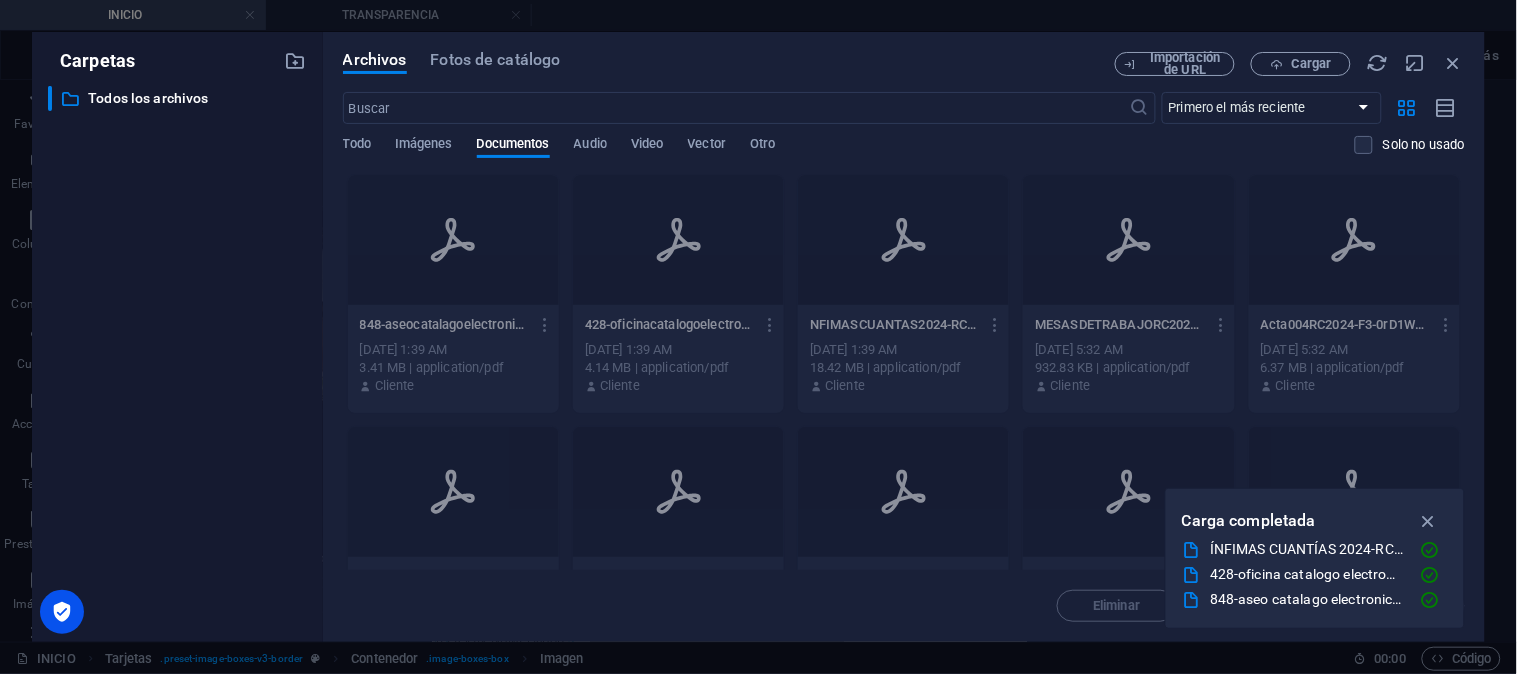 click on "Carpetas ​ Todos los archivos Todos los archivos Archivos Fotos de catálogo Importación de URL Cargar ​ Primero el más reciente Primero el más antiguo Nombre (A-Z) Nombre (Z-A) Tamaño (0-9) Tamaño (9-0) Resolución (0-9) Resolución (9-0) Todo Imágenes Documentos Audio Video Vector Otro Solo no usado Arrastra archivos aquí para cargarlos de inmediato 848-aseocatalagoelectronico-uQzIeq8nZb6tK9Atdeb41g.pdf 848-aseocatalagoelectronico-uQzIeq8nZb6tK9Atdeb41g.pdf [DATE] 1:39 AM 3.41 MB | application/pdf Cliente 428-oficinacatalogoelectronico-blVL_-8RiiTZMRGKF2JZMg.pdf 428-oficinacatalogoelectronico-blVL_-8RiiTZMRGKF2JZMg.pdf [DATE] 1:39 AM 4.14 MB | application/pdf Cliente NFIMASCUANTAS2024-RC-vbOv0OajN59EEXzJ-HpkZg.pdf NFIMASCUANTAS2024-RC-vbOv0OajN59EEXzJ-HpkZg.pdf [DATE] 1:39 AM 18.42 MB | application/pdf Cliente MESASDETRABAJORC2024FASE3-qBLu0fD9UFluHjpcALTl_w.pdf MESASDETRABAJORC2024FASE3-qBLu0fD9UFluHjpcALTl_w.pdf [DATE] 5:32 AM 932.83 KB | application/pdf Cliente Cliente" at bounding box center [758, 337] 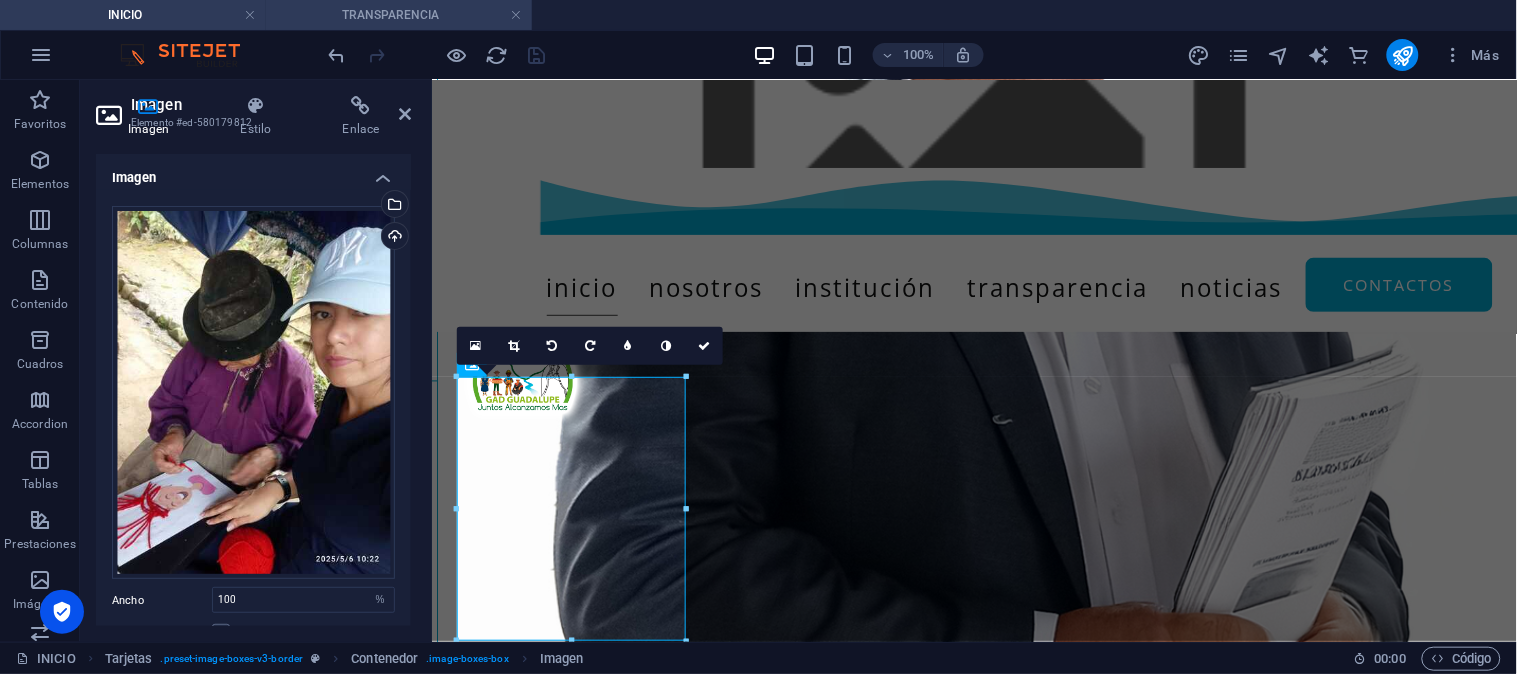 click on "TRANSPARENCIA" at bounding box center (399, 15) 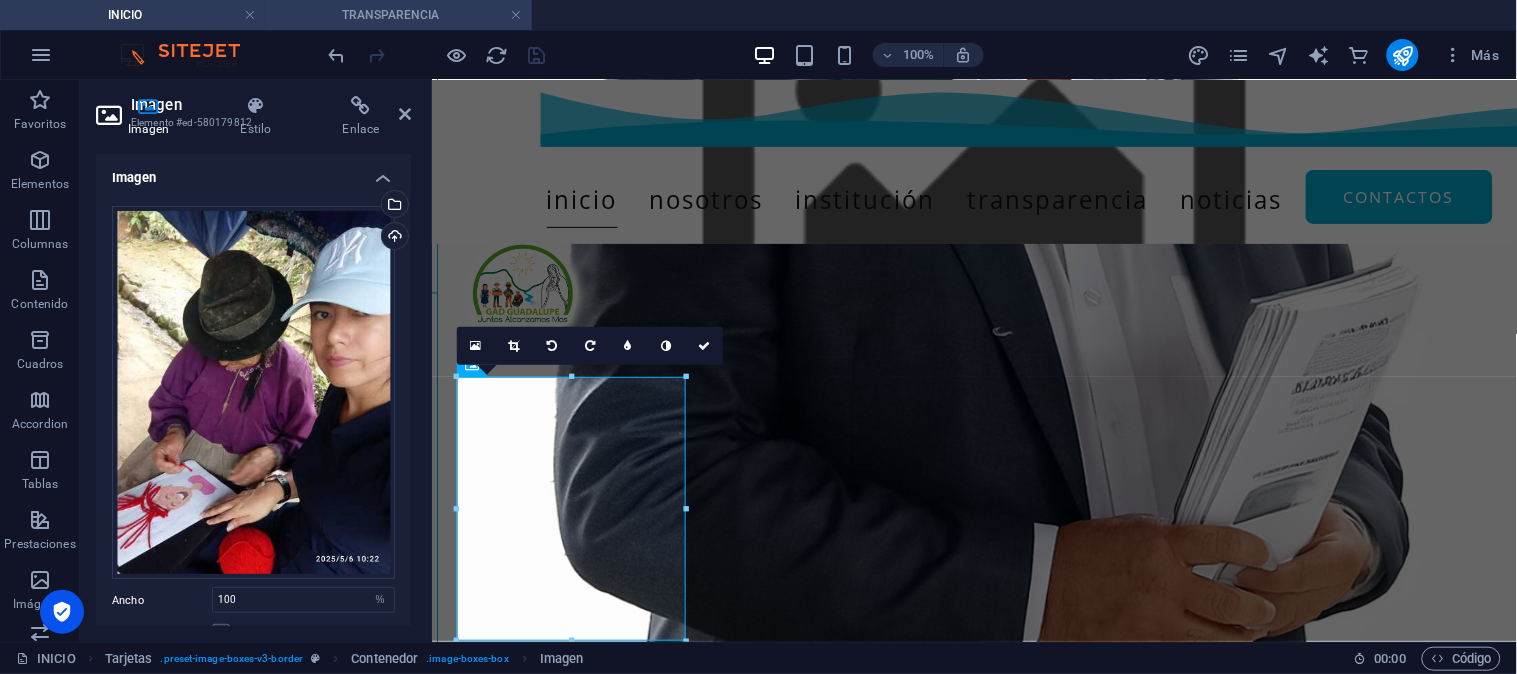 scroll, scrollTop: 0, scrollLeft: 0, axis: both 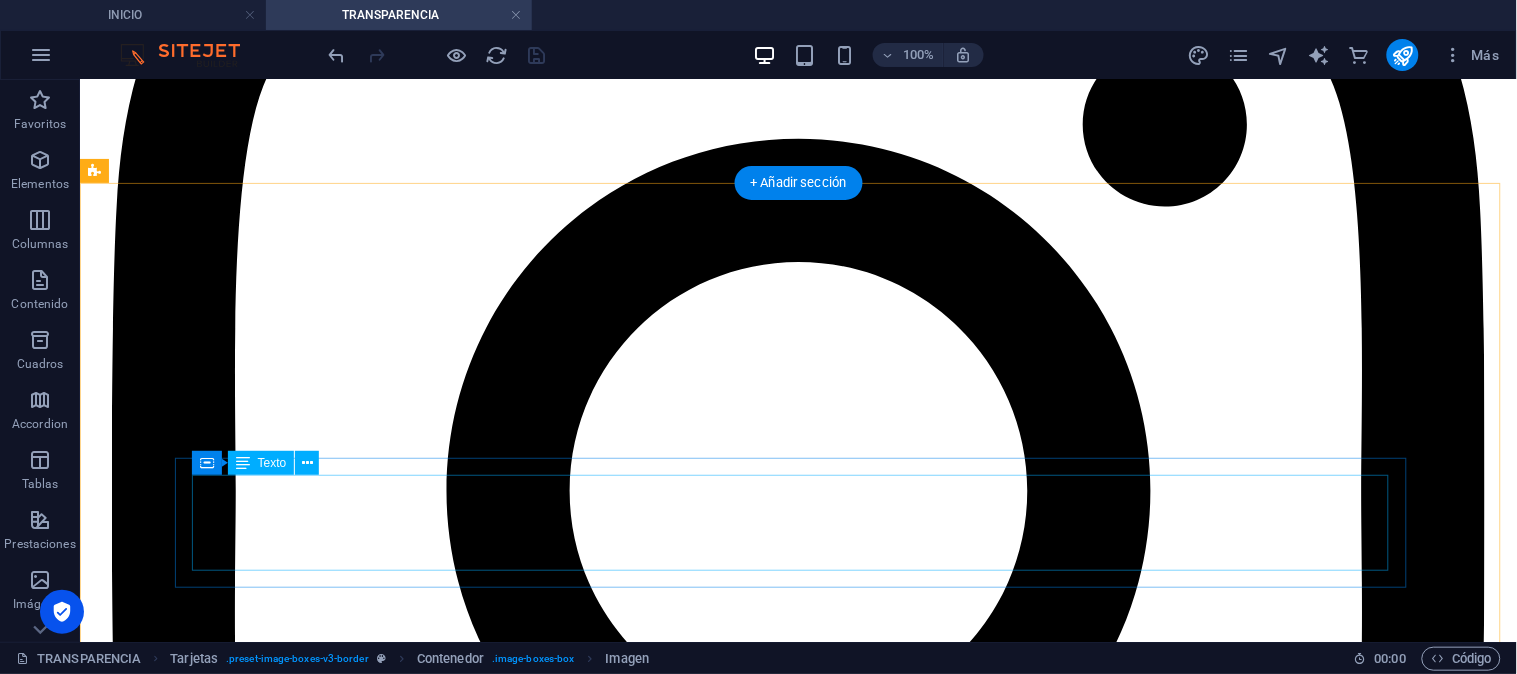 click on "CE-ASEO-2024 CE-OFICINA-2024" at bounding box center (797, -730) 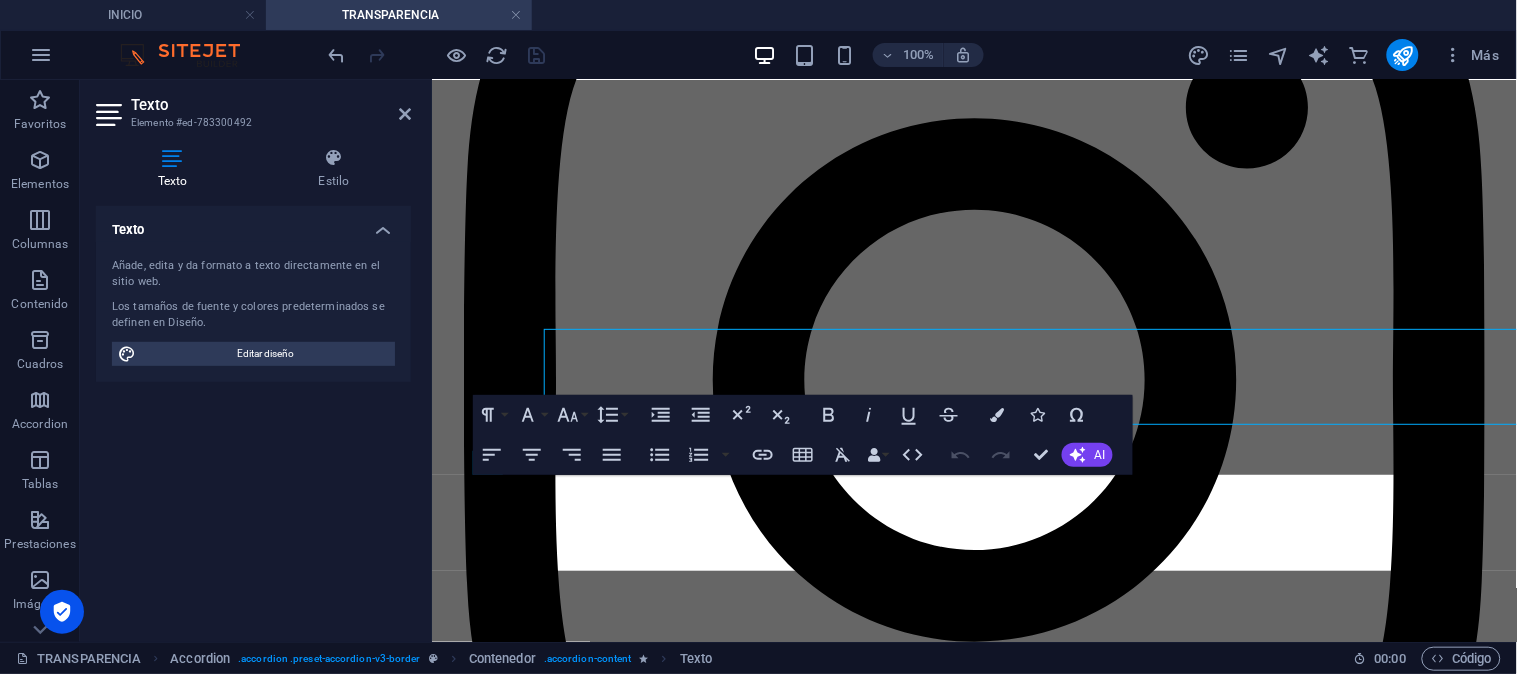 scroll, scrollTop: 4474, scrollLeft: 0, axis: vertical 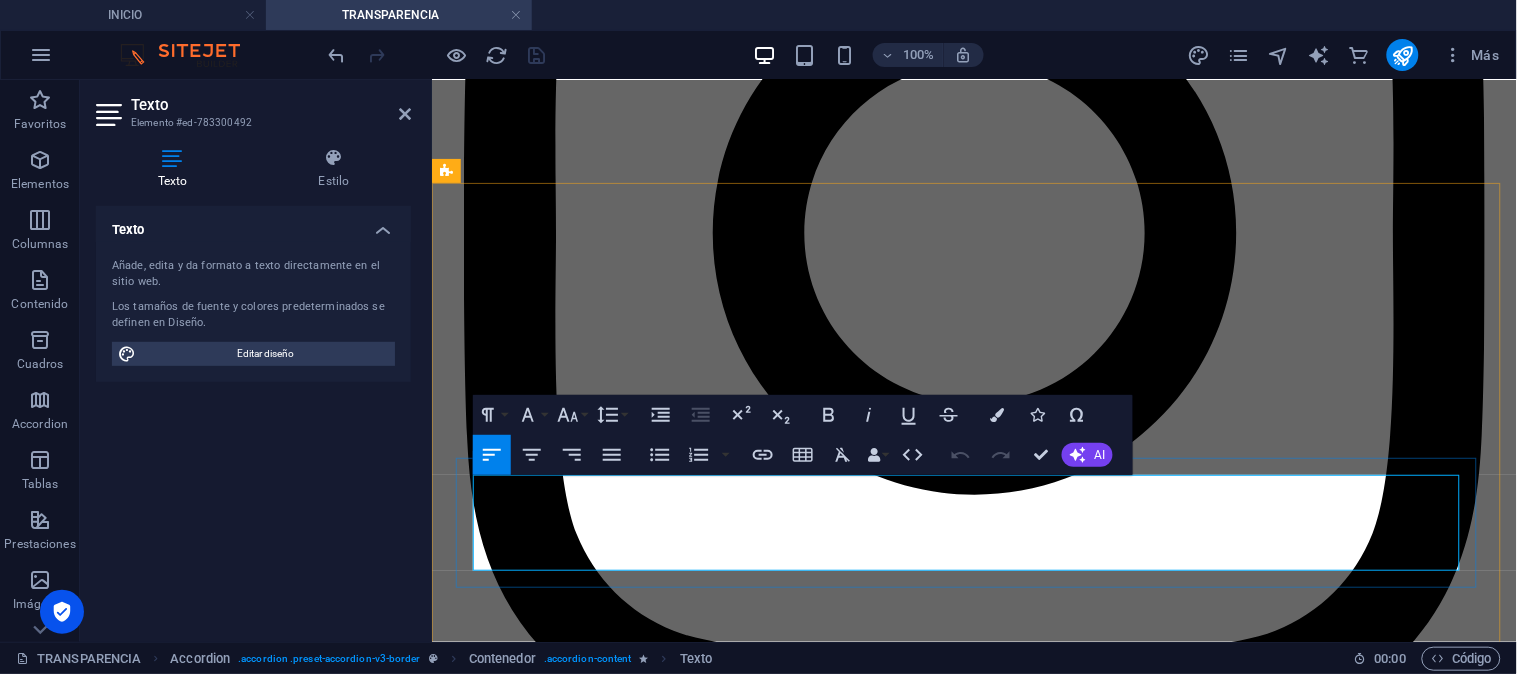 drag, startPoint x: 641, startPoint y: 523, endPoint x: 467, endPoint y: 530, distance: 174.14075 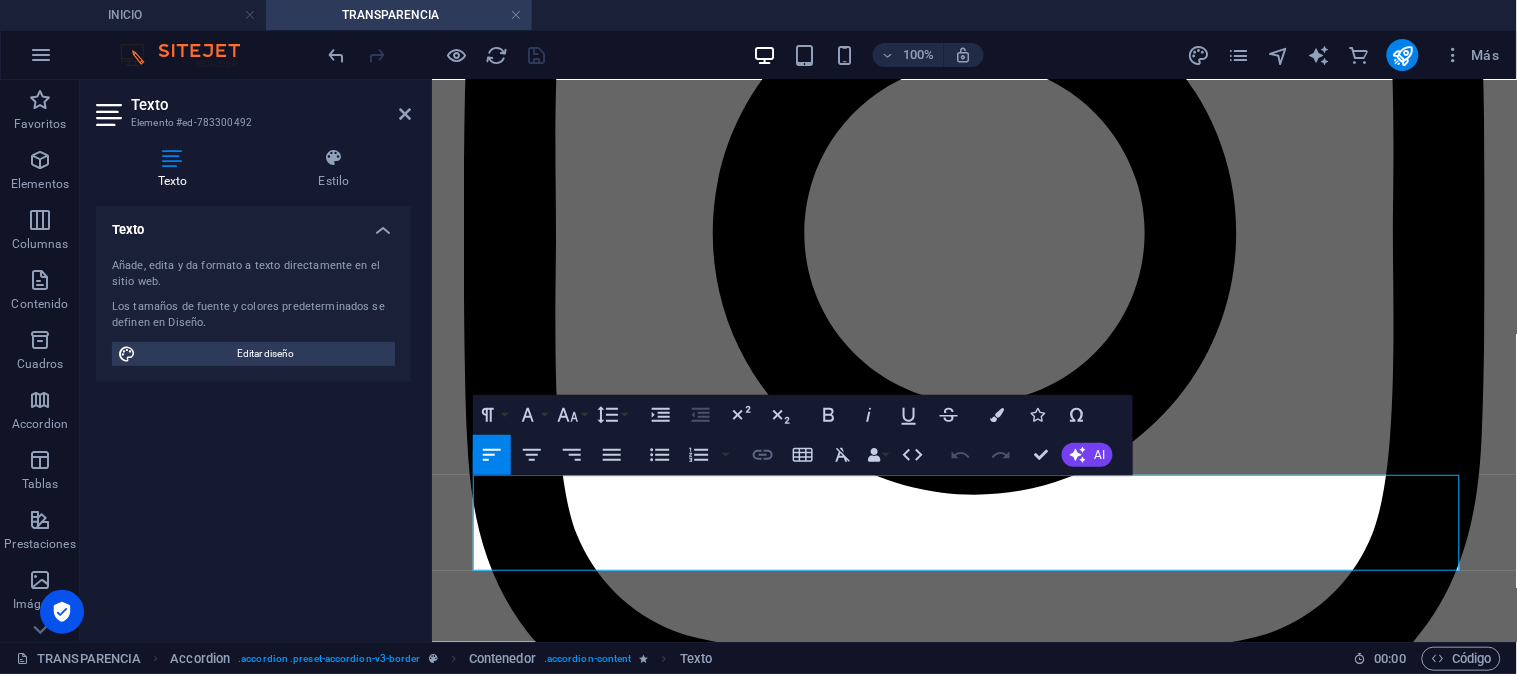 click 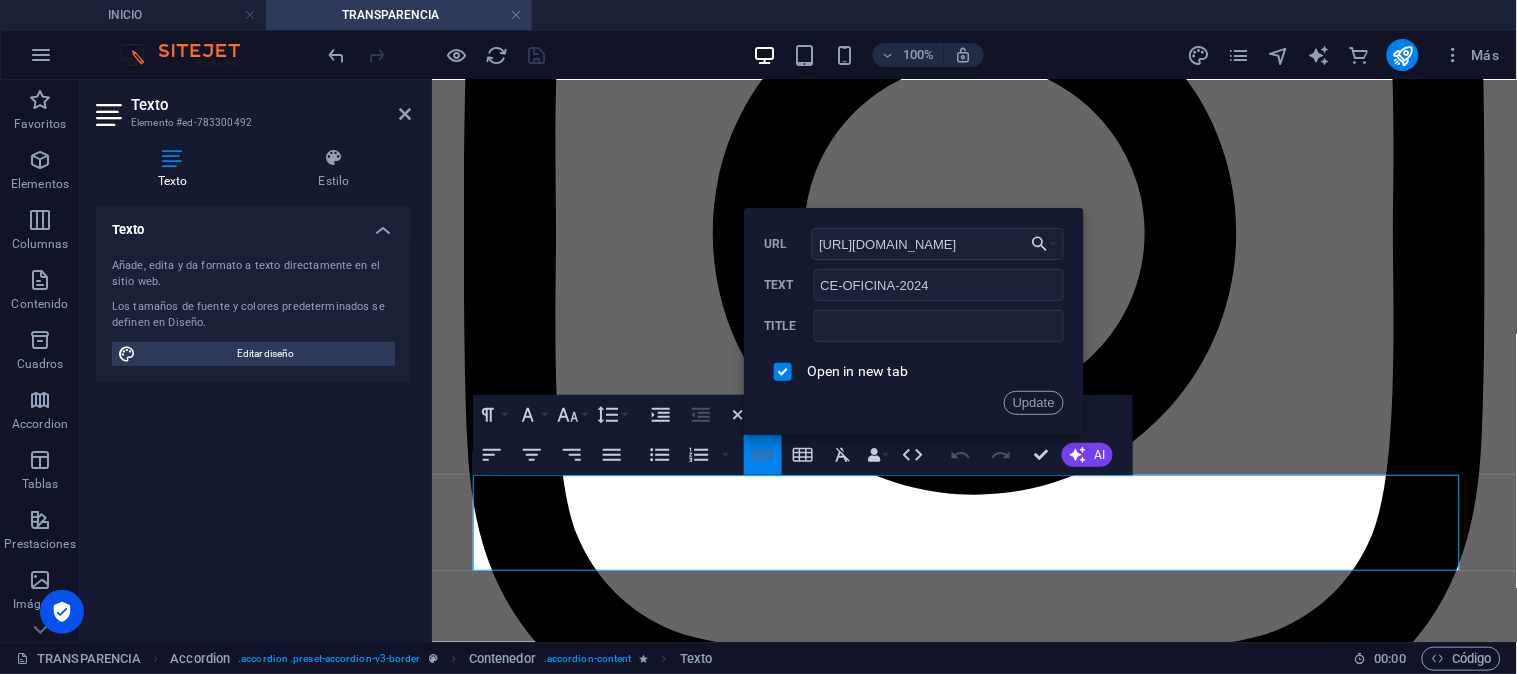 scroll, scrollTop: 0, scrollLeft: 357, axis: horizontal 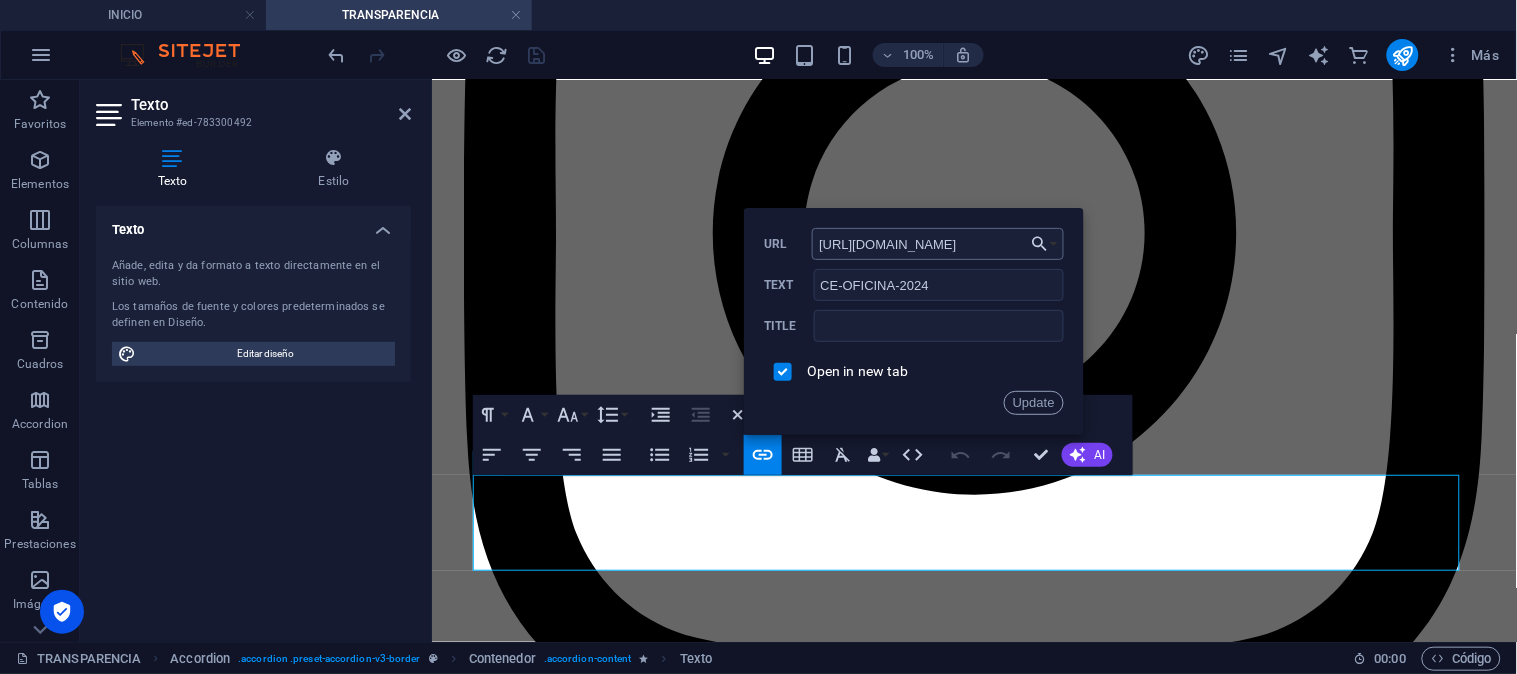 click on "[URL][DOMAIN_NAME]" at bounding box center [938, 244] 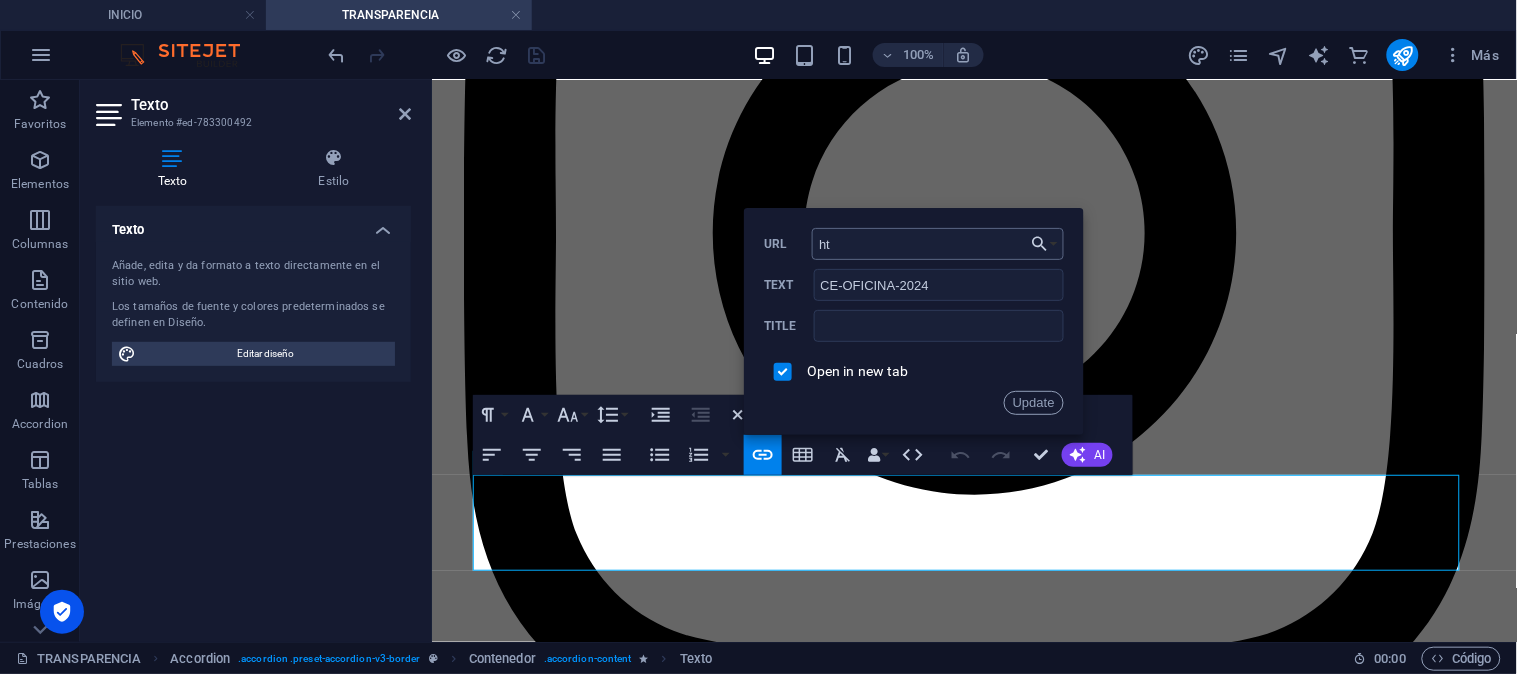 type on "h" 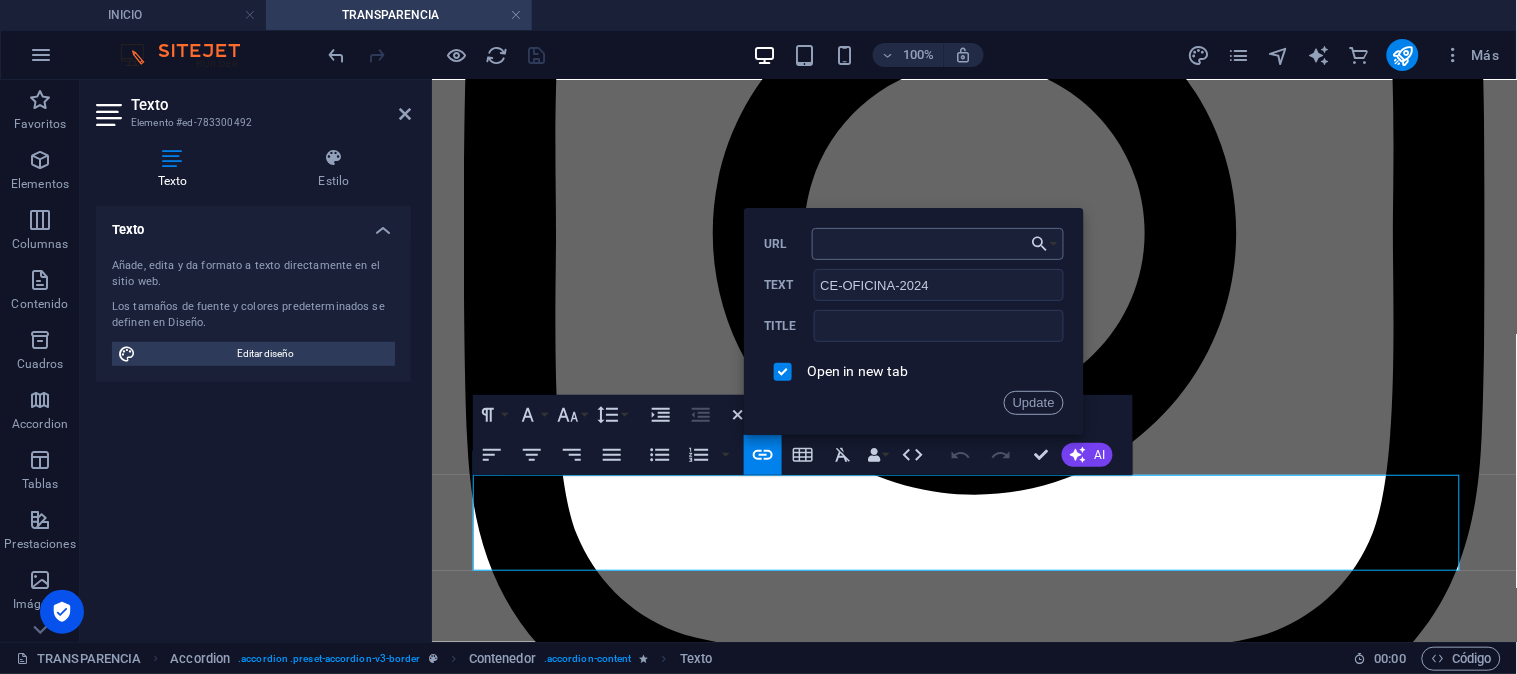 type on "[URL][DOMAIN_NAME]" 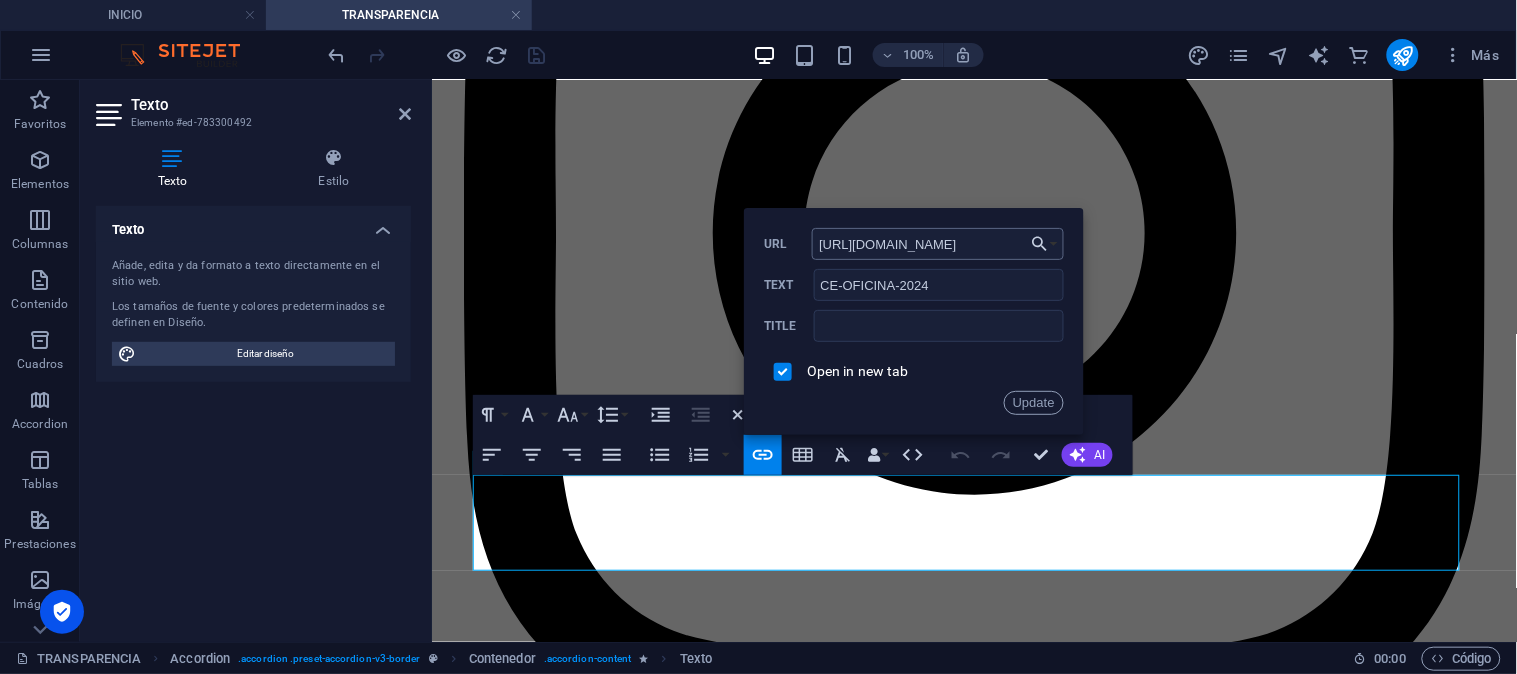 scroll, scrollTop: 0, scrollLeft: 482, axis: horizontal 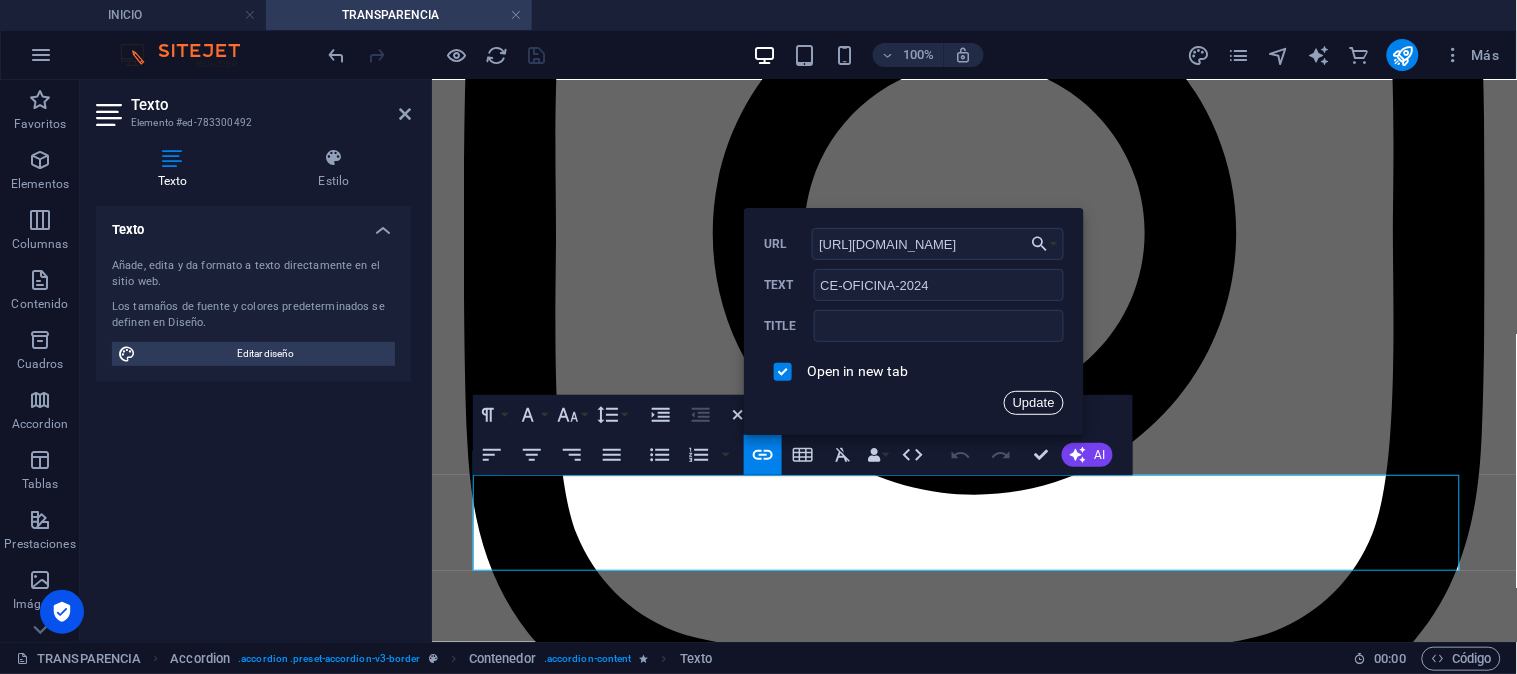 click on "Update" at bounding box center (1034, 403) 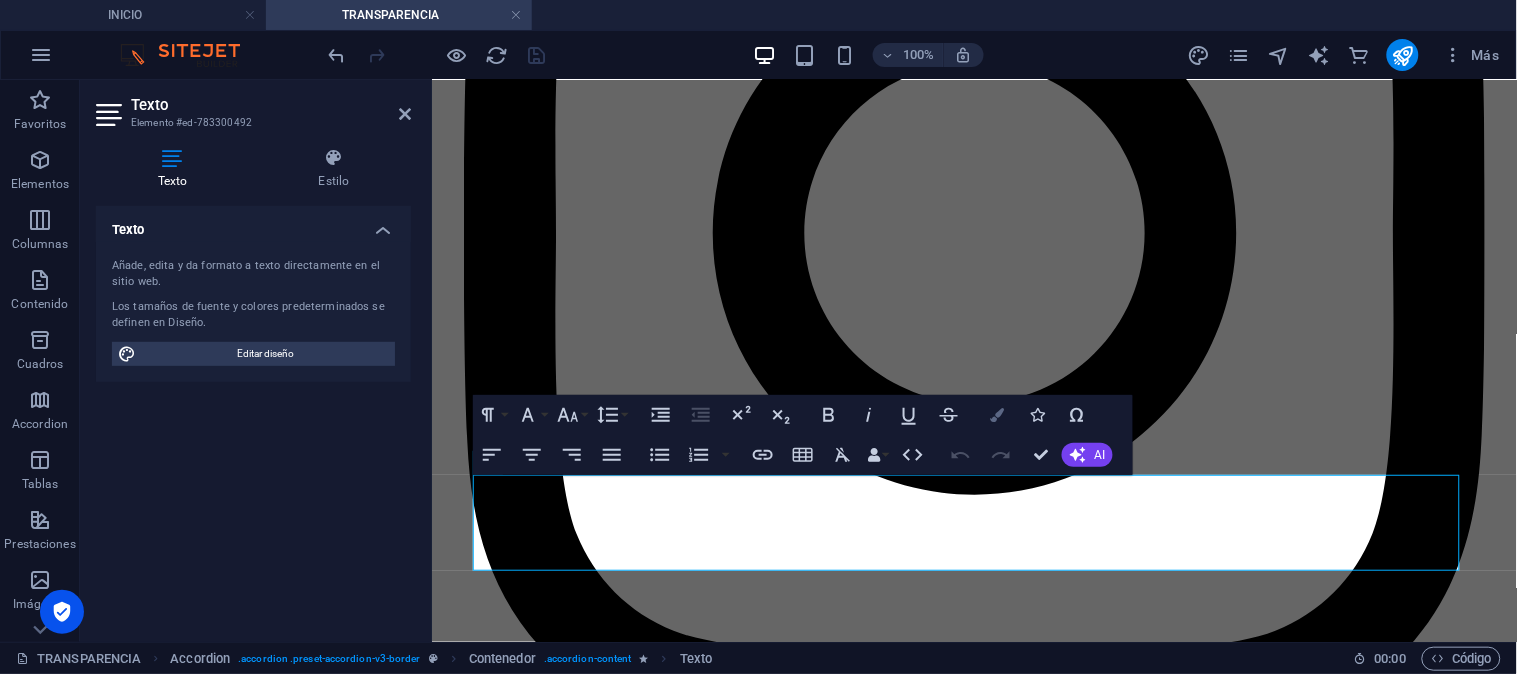scroll, scrollTop: 0, scrollLeft: 0, axis: both 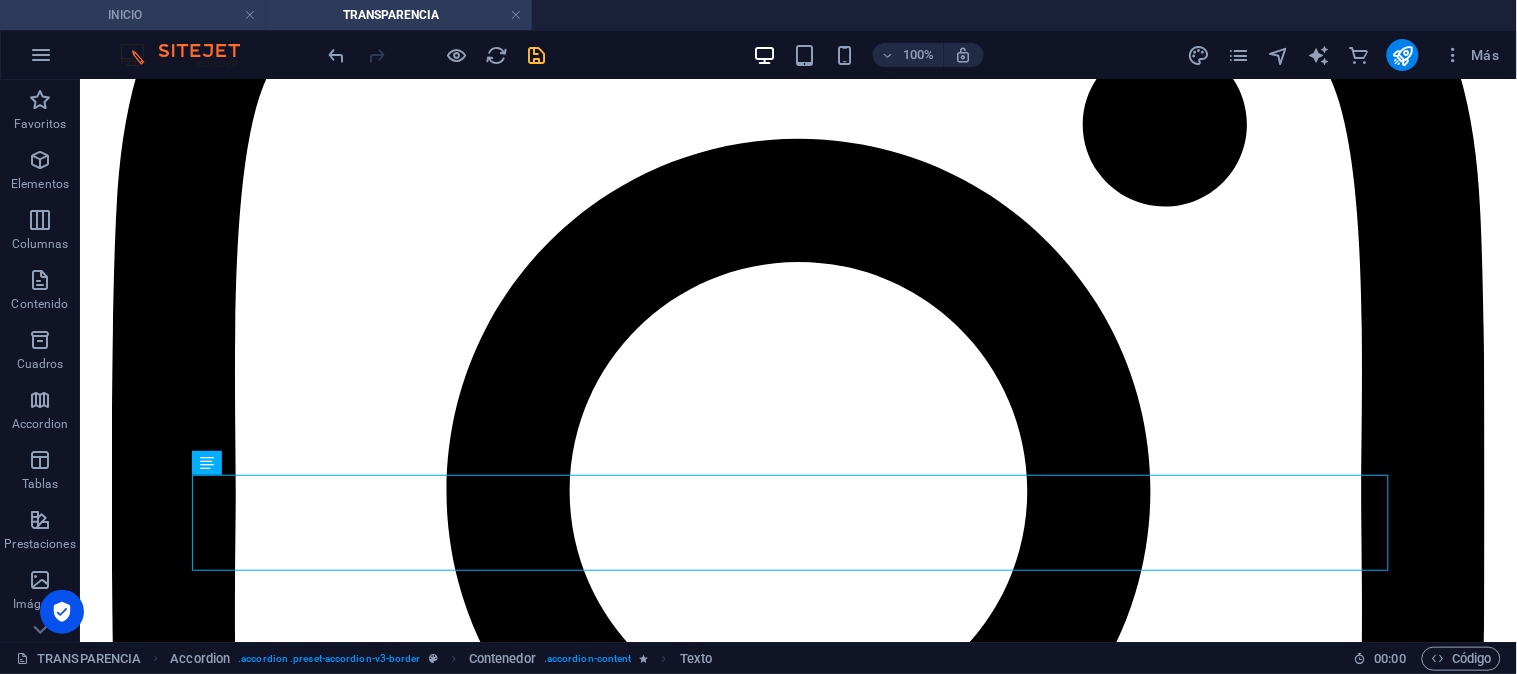 click on "INICIO" at bounding box center (133, 15) 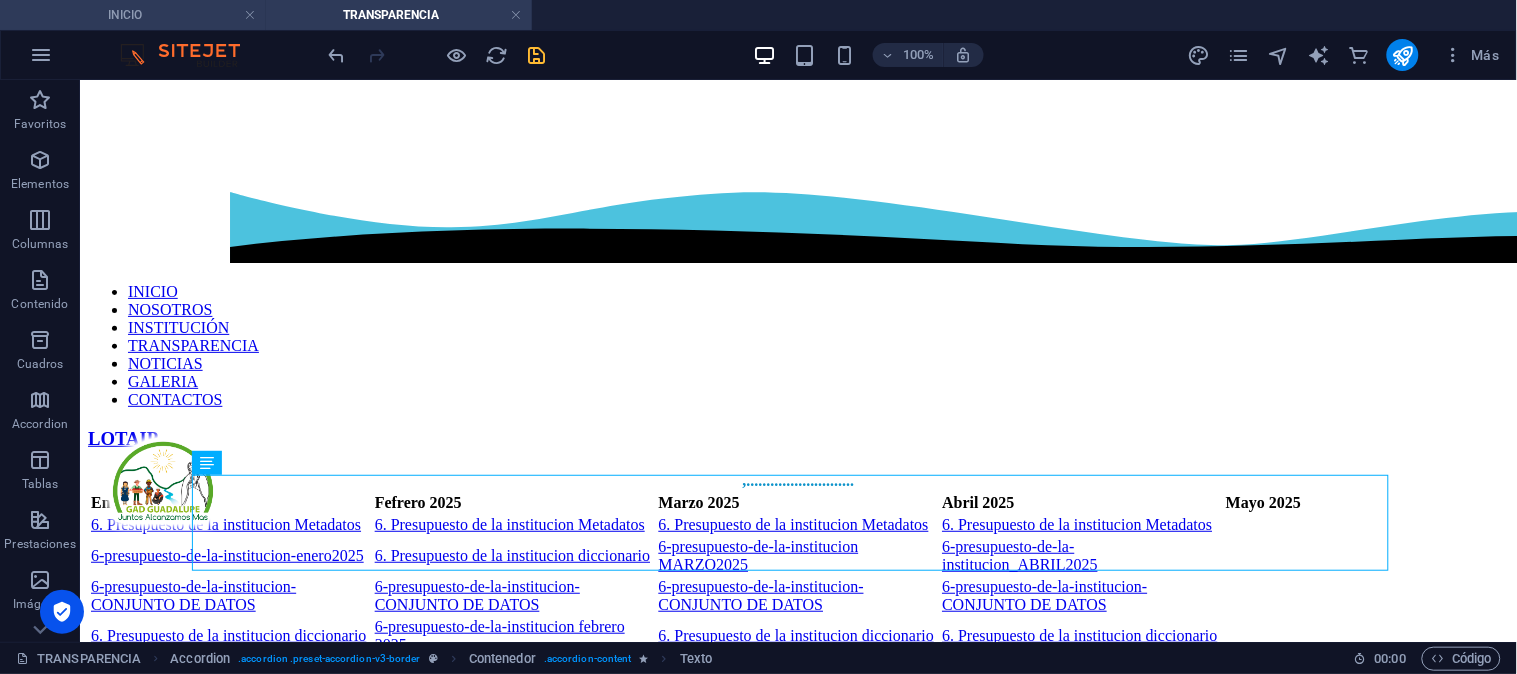 scroll, scrollTop: 882, scrollLeft: 0, axis: vertical 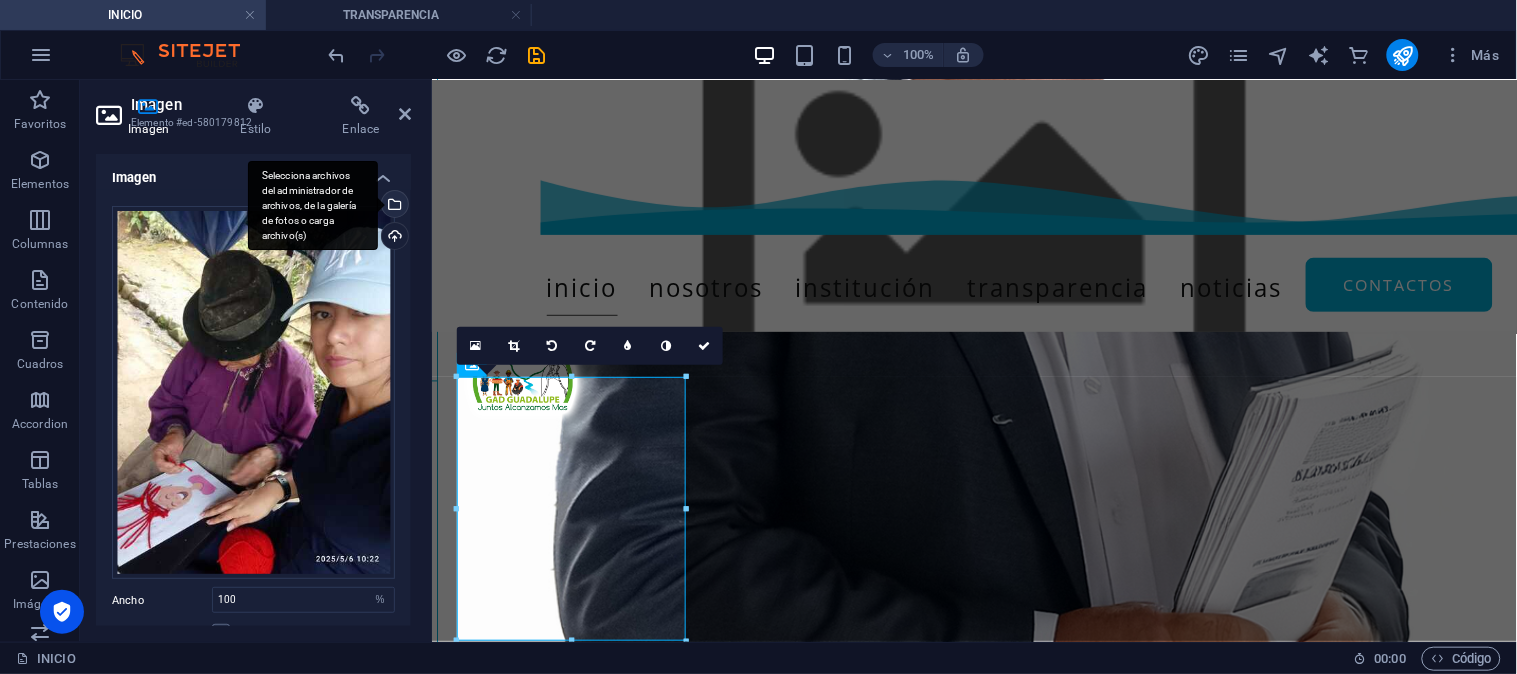 click on "Selecciona archivos del administrador de archivos, de la galería de fotos o carga archivo(s)" at bounding box center [393, 206] 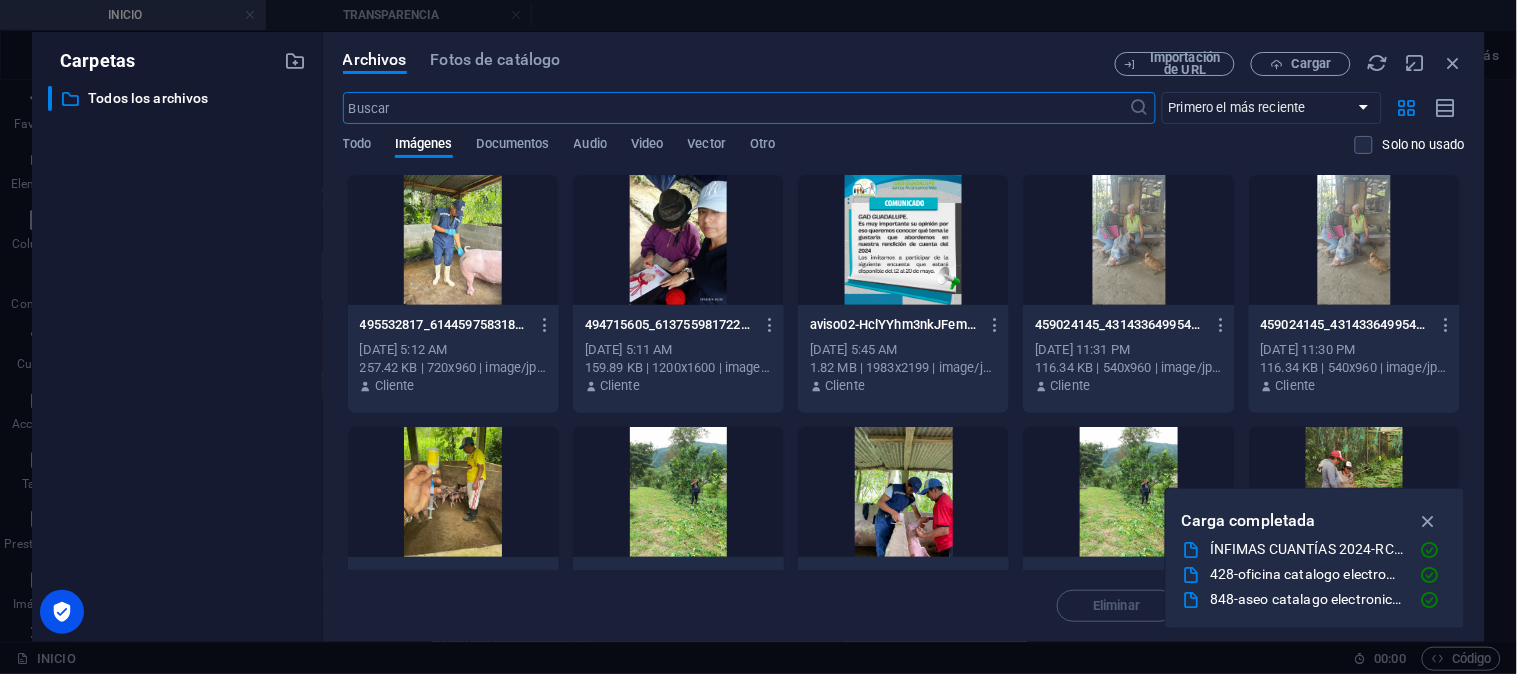 scroll, scrollTop: 858, scrollLeft: 0, axis: vertical 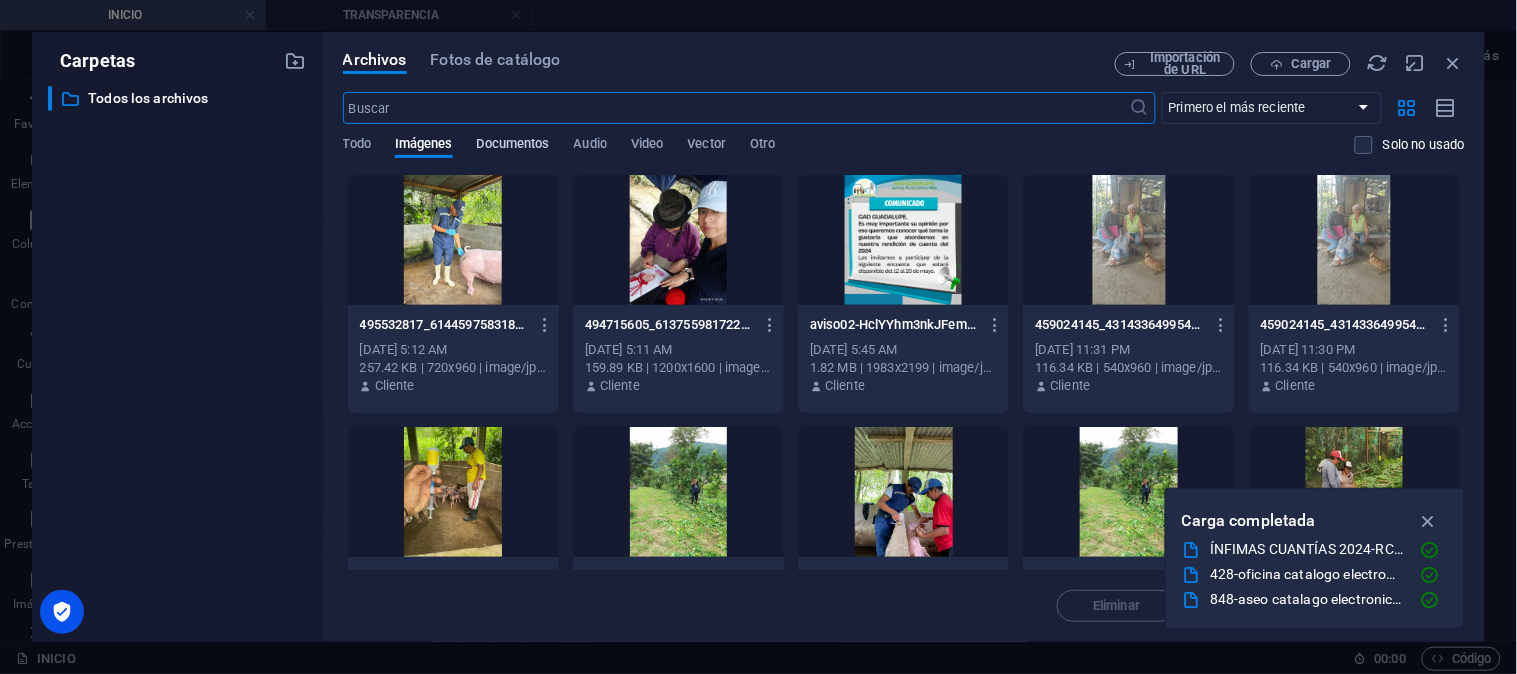 click on "Documentos" at bounding box center (513, 146) 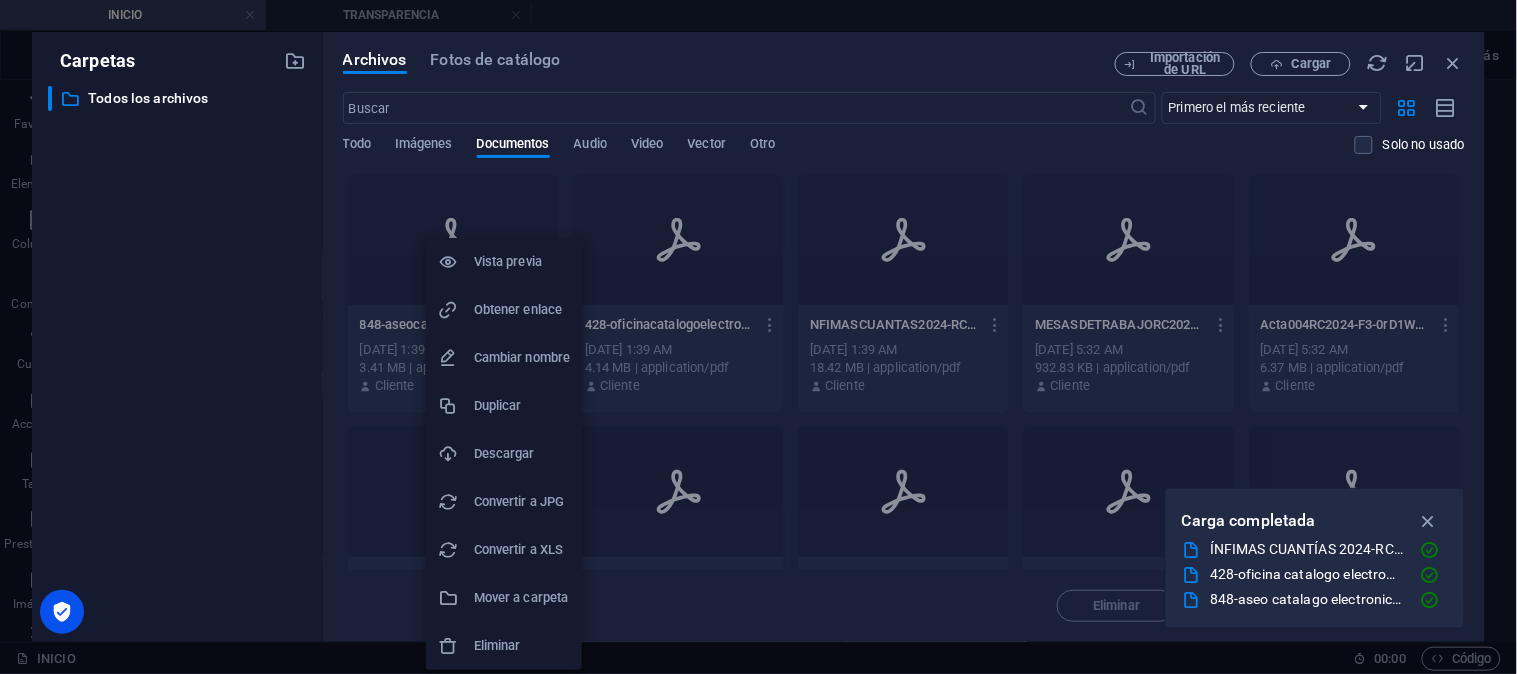 click on "Obtener enlace" at bounding box center (522, 310) 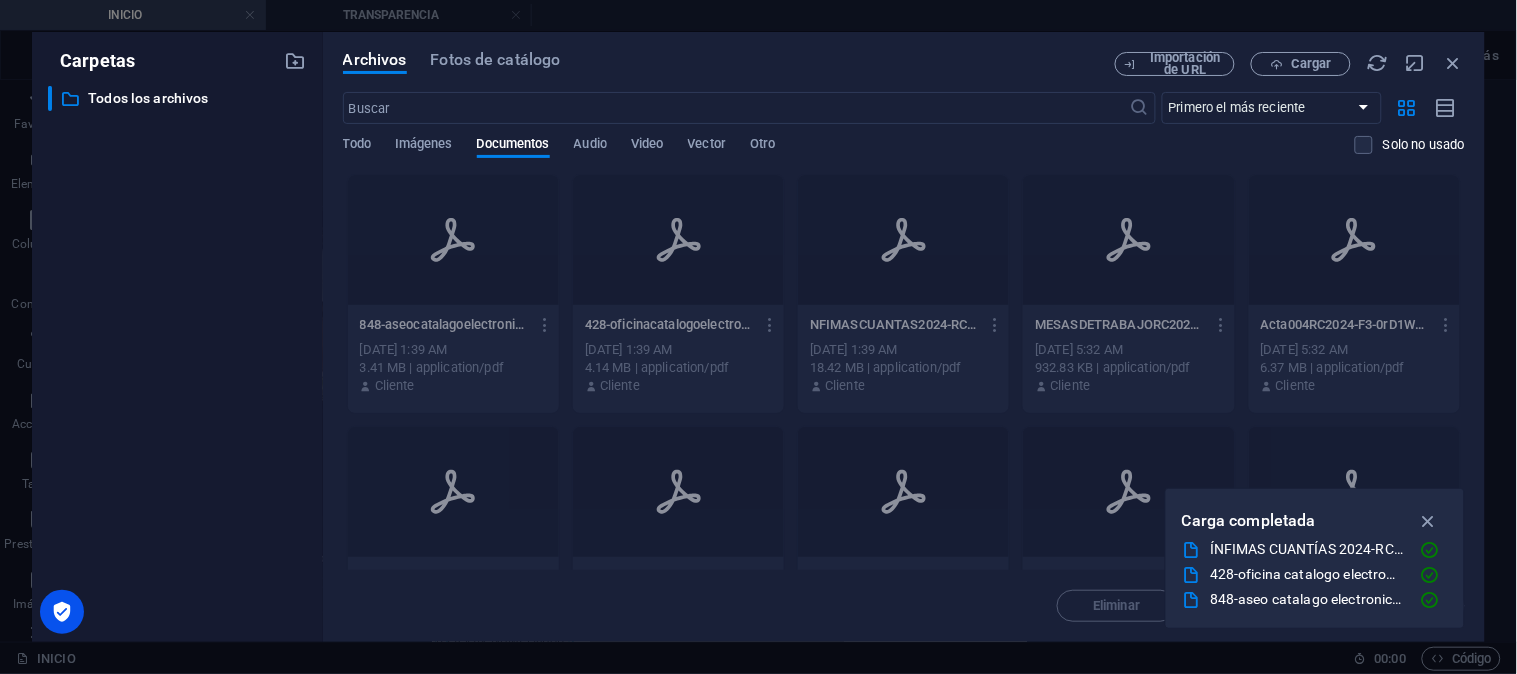 click on "Carpetas ​ Todos los archivos Todos los archivos Archivos Fotos de catálogo Importación de URL Cargar ​ Primero el más reciente Primero el más antiguo Nombre (A-Z) Nombre (Z-A) Tamaño (0-9) Tamaño (9-0) Resolución (0-9) Resolución (9-0) Todo Imágenes Documentos Audio Video Vector Otro Solo no usado Arrastra archivos aquí para cargarlos de inmediato 848-aseocatalagoelectronico-uQzIeq8nZb6tK9Atdeb41g.pdf 848-aseocatalagoelectronico-uQzIeq8nZb6tK9Atdeb41g.pdf [DATE] 1:39 AM 3.41 MB | application/pdf Cliente 428-oficinacatalogoelectronico-blVL_-8RiiTZMRGKF2JZMg.pdf 428-oficinacatalogoelectronico-blVL_-8RiiTZMRGKF2JZMg.pdf [DATE] 1:39 AM 4.14 MB | application/pdf Cliente NFIMASCUANTAS2024-RC-vbOv0OajN59EEXzJ-HpkZg.pdf NFIMASCUANTAS2024-RC-vbOv0OajN59EEXzJ-HpkZg.pdf [DATE] 1:39 AM 18.42 MB | application/pdf Cliente MESASDETRABAJORC2024FASE3-qBLu0fD9UFluHjpcALTl_w.pdf MESASDETRABAJORC2024FASE3-qBLu0fD9UFluHjpcALTl_w.pdf [DATE] 5:32 AM 932.83 KB | application/pdf Cliente Cliente" at bounding box center [758, 337] 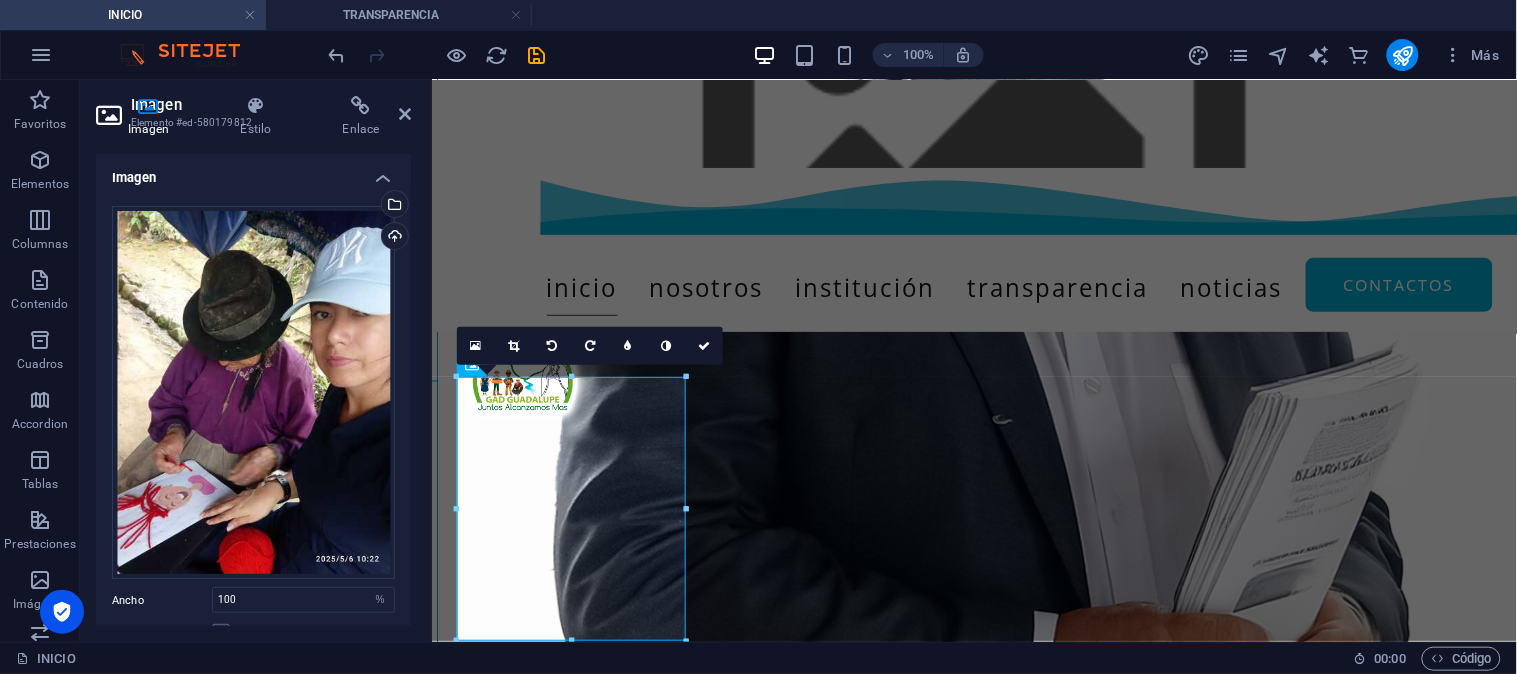 click on "TRANSPARENCIA" at bounding box center (399, 15) 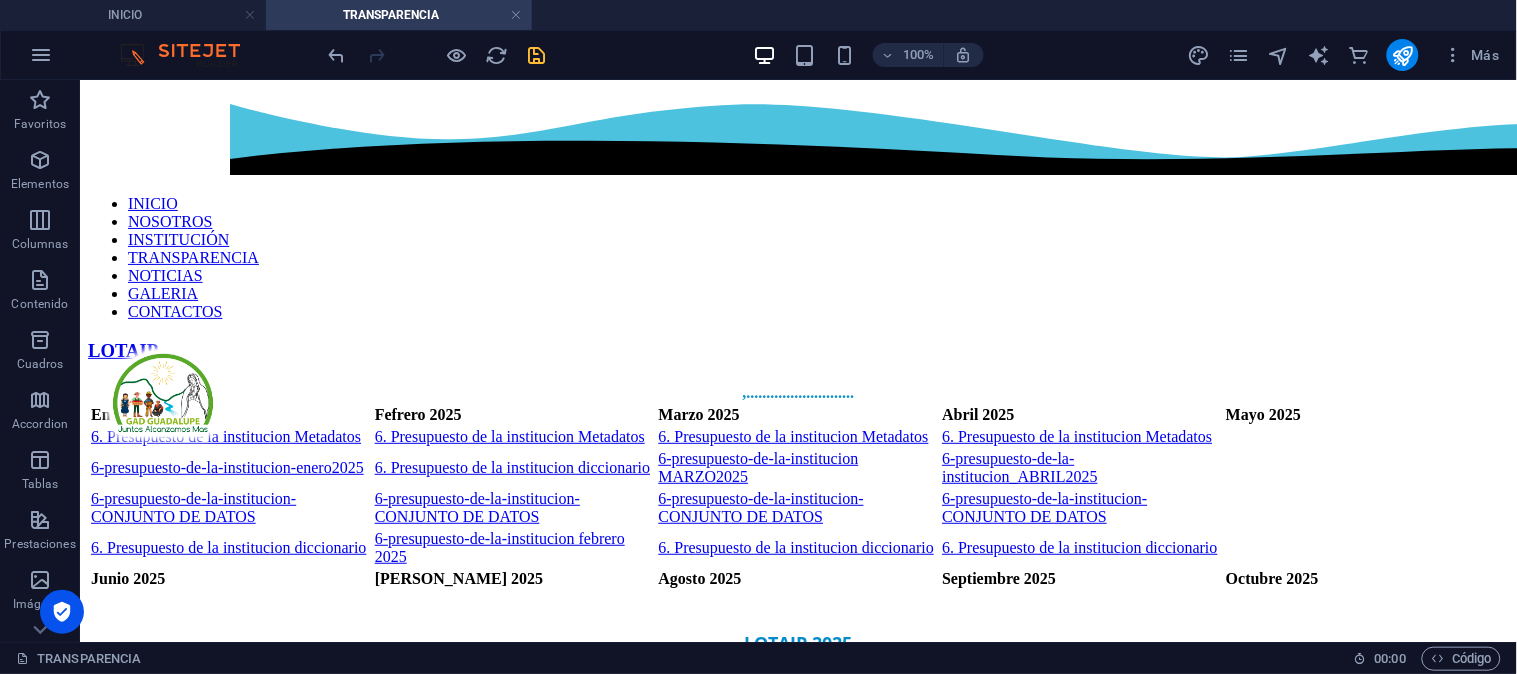 scroll, scrollTop: 0, scrollLeft: 0, axis: both 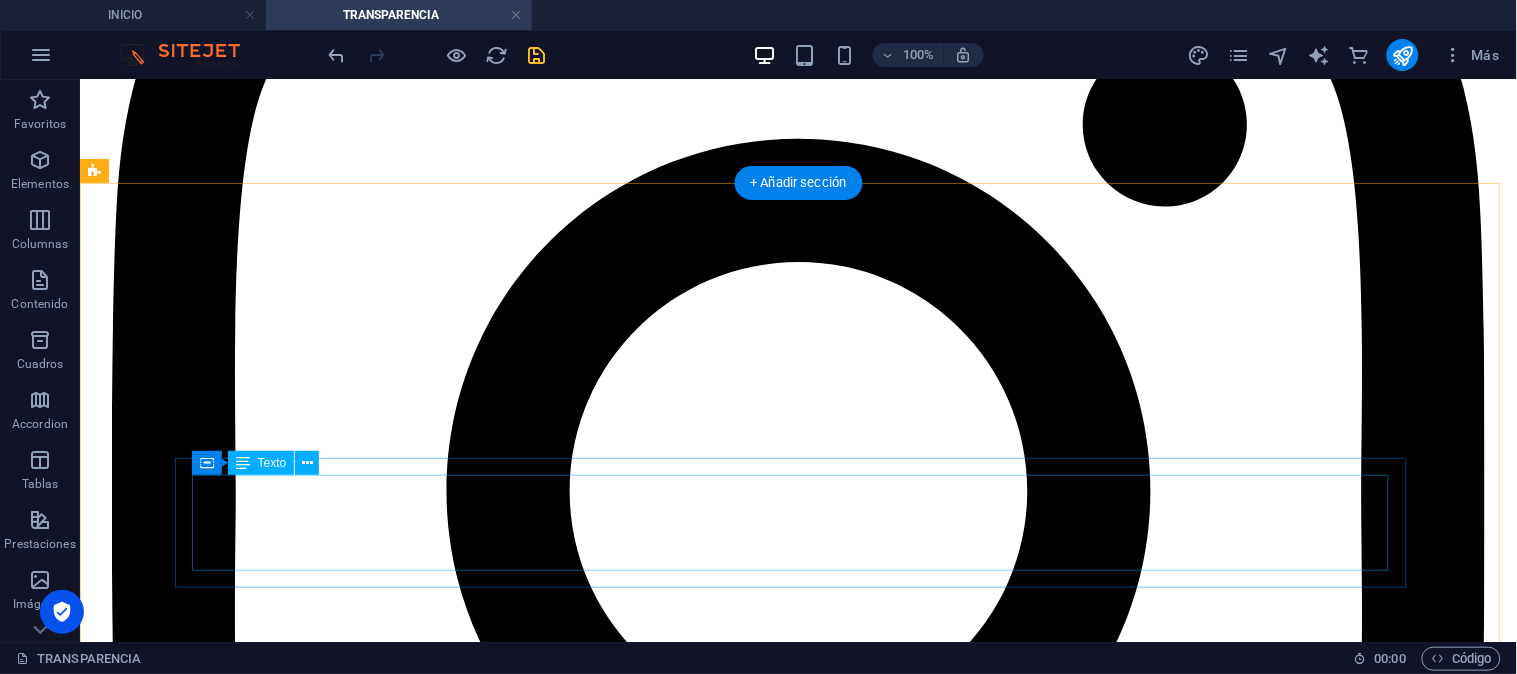 click on "CE-ASEO-2024 CE-OFICINA-2024" at bounding box center [797, -730] 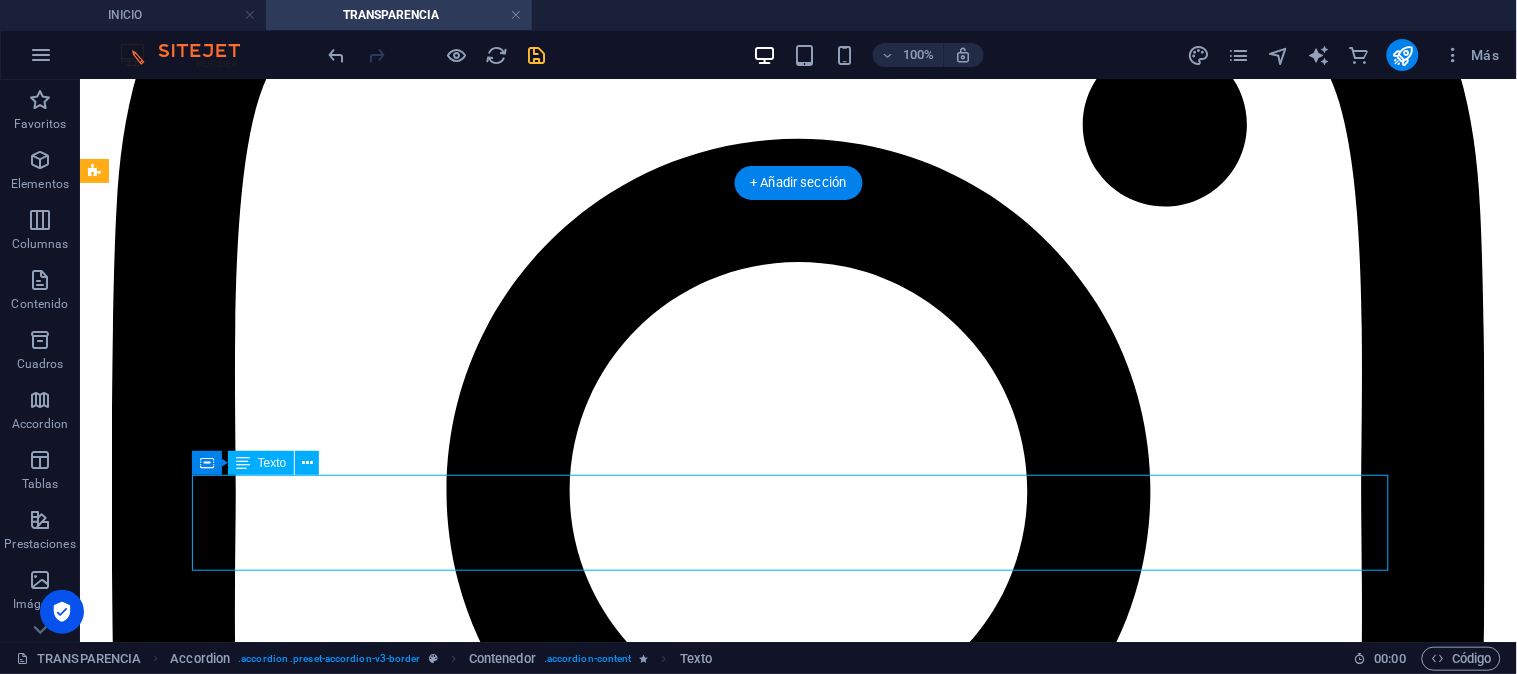 click on "CE-ASEO-2024 CE-OFICINA-2024" at bounding box center [797, -730] 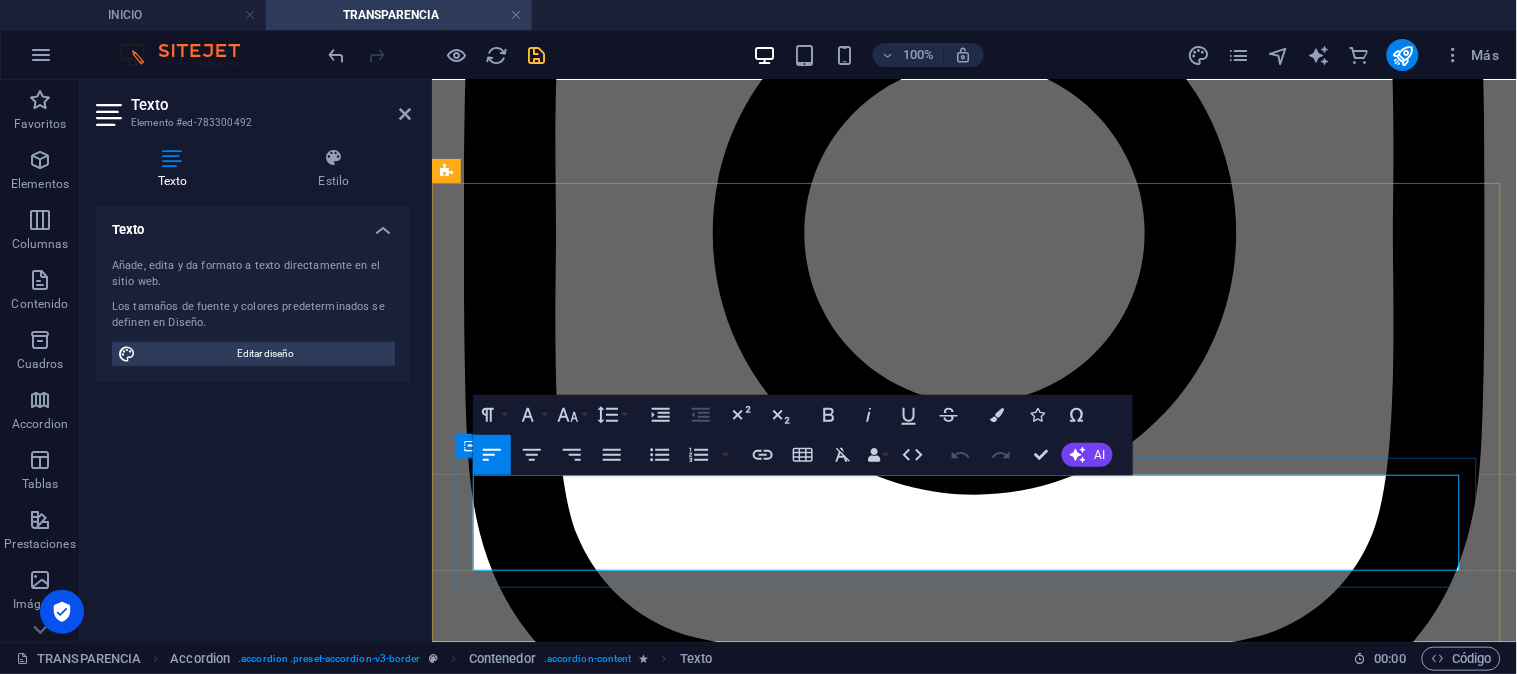 drag, startPoint x: 606, startPoint y: 493, endPoint x: 462, endPoint y: 489, distance: 144.05554 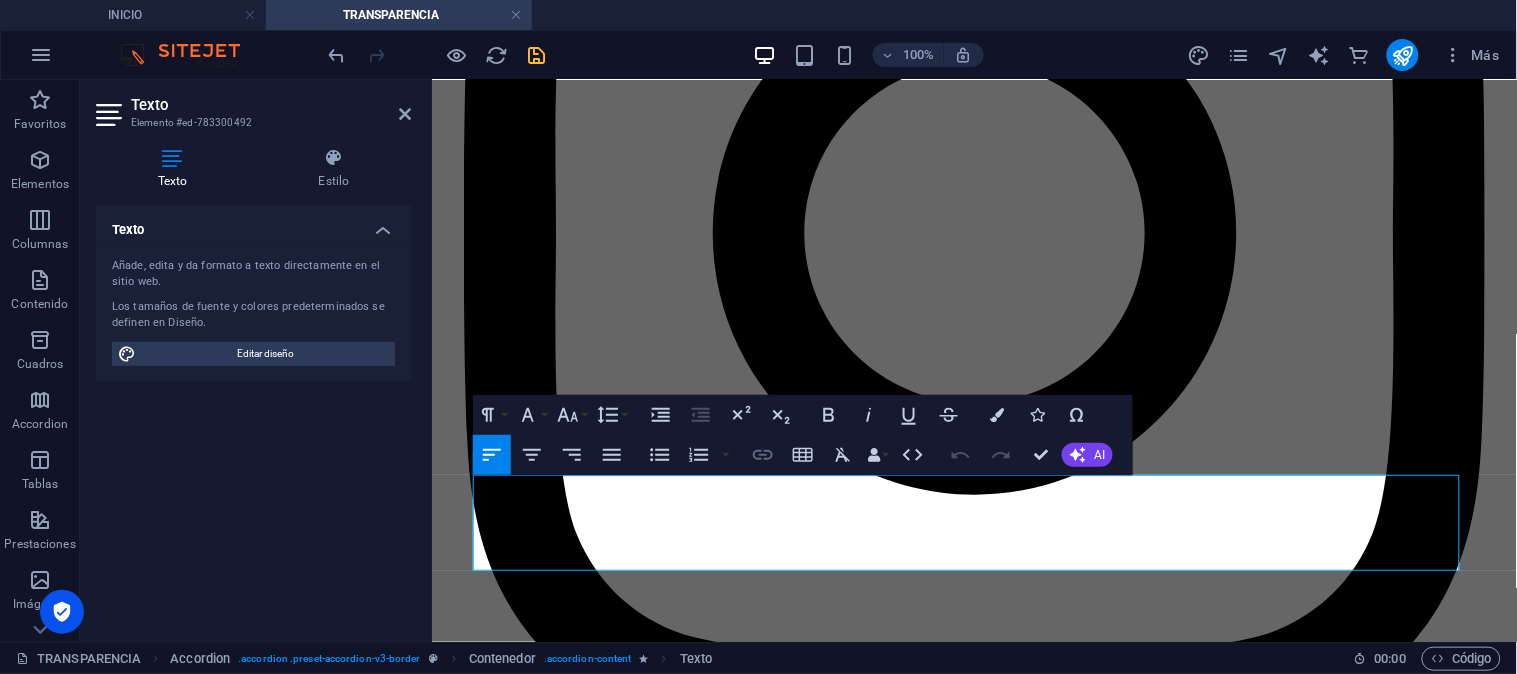click on "Insert Link" at bounding box center [763, 455] 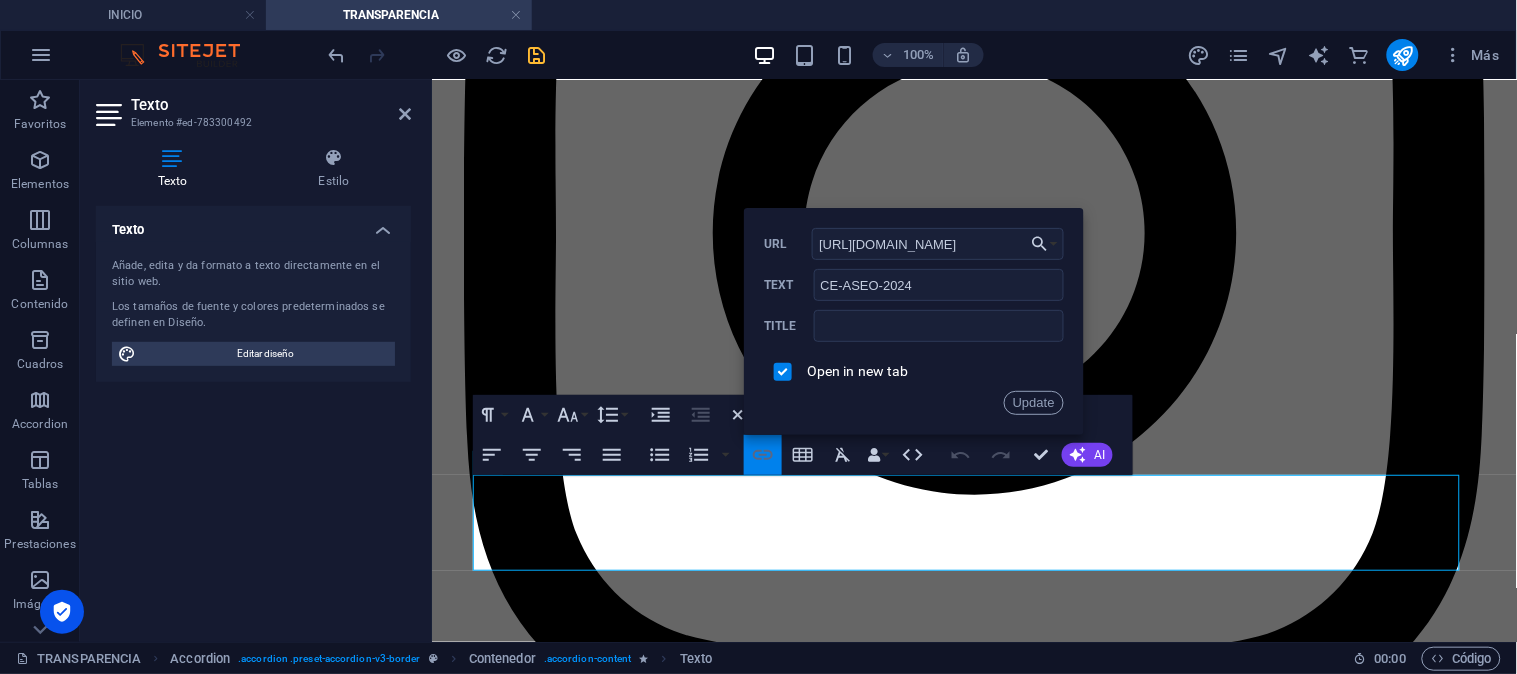 scroll, scrollTop: 0, scrollLeft: 351, axis: horizontal 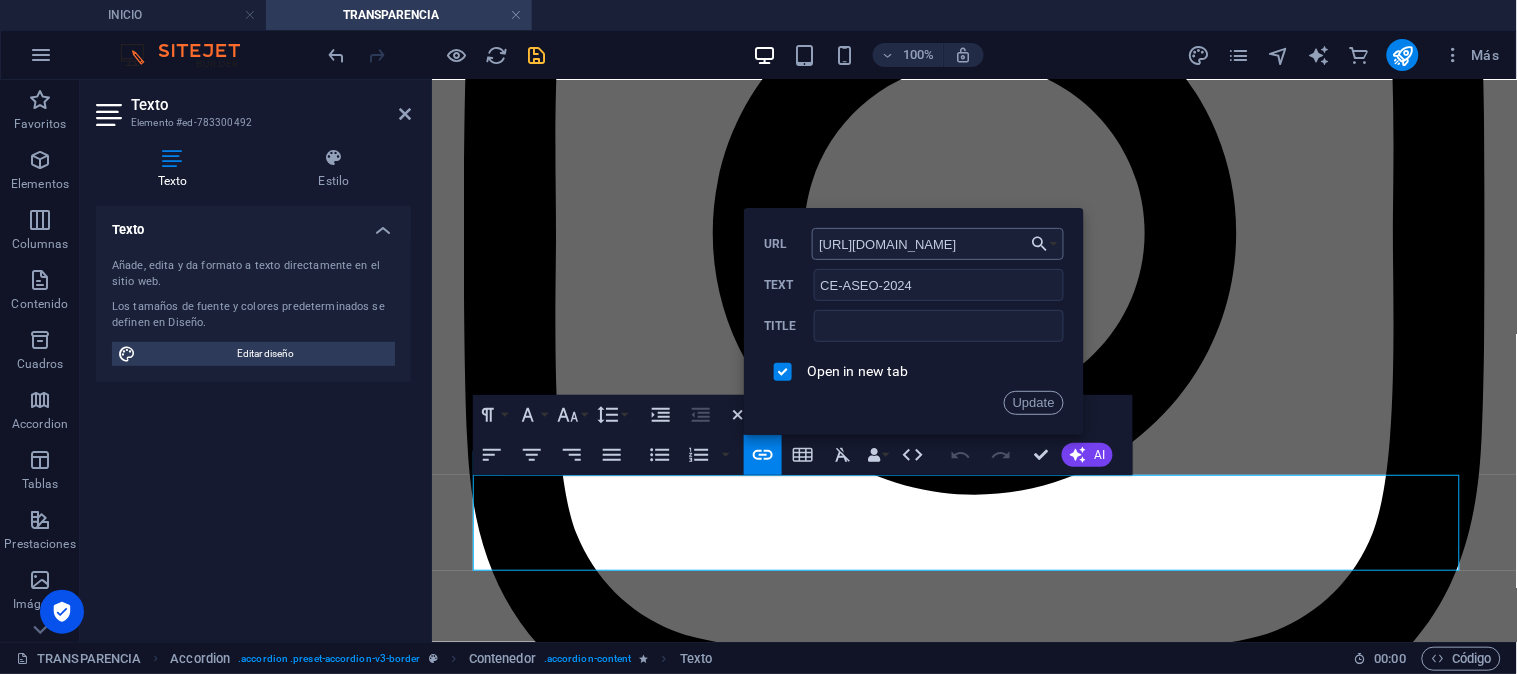 click on "[URL][DOMAIN_NAME]" at bounding box center (938, 244) 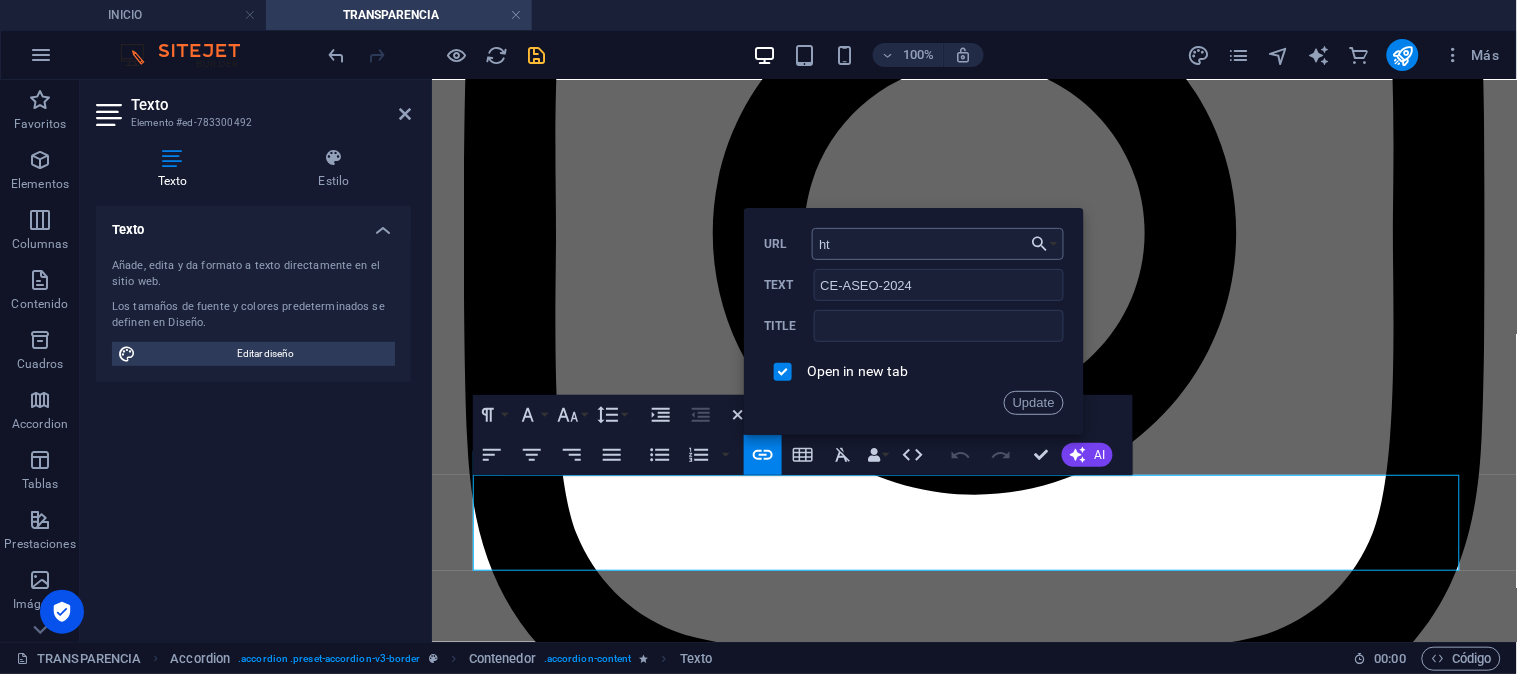 type on "h" 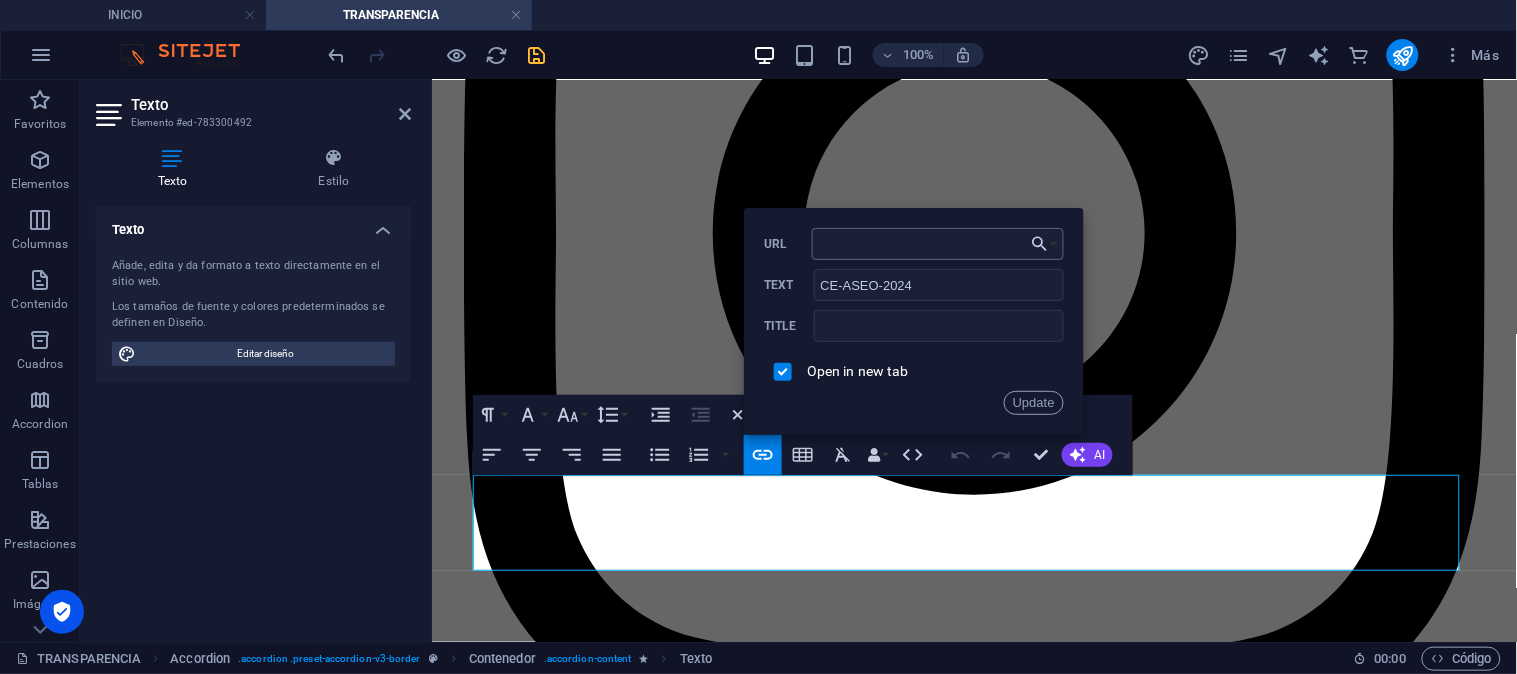 type on "[URL][DOMAIN_NAME]" 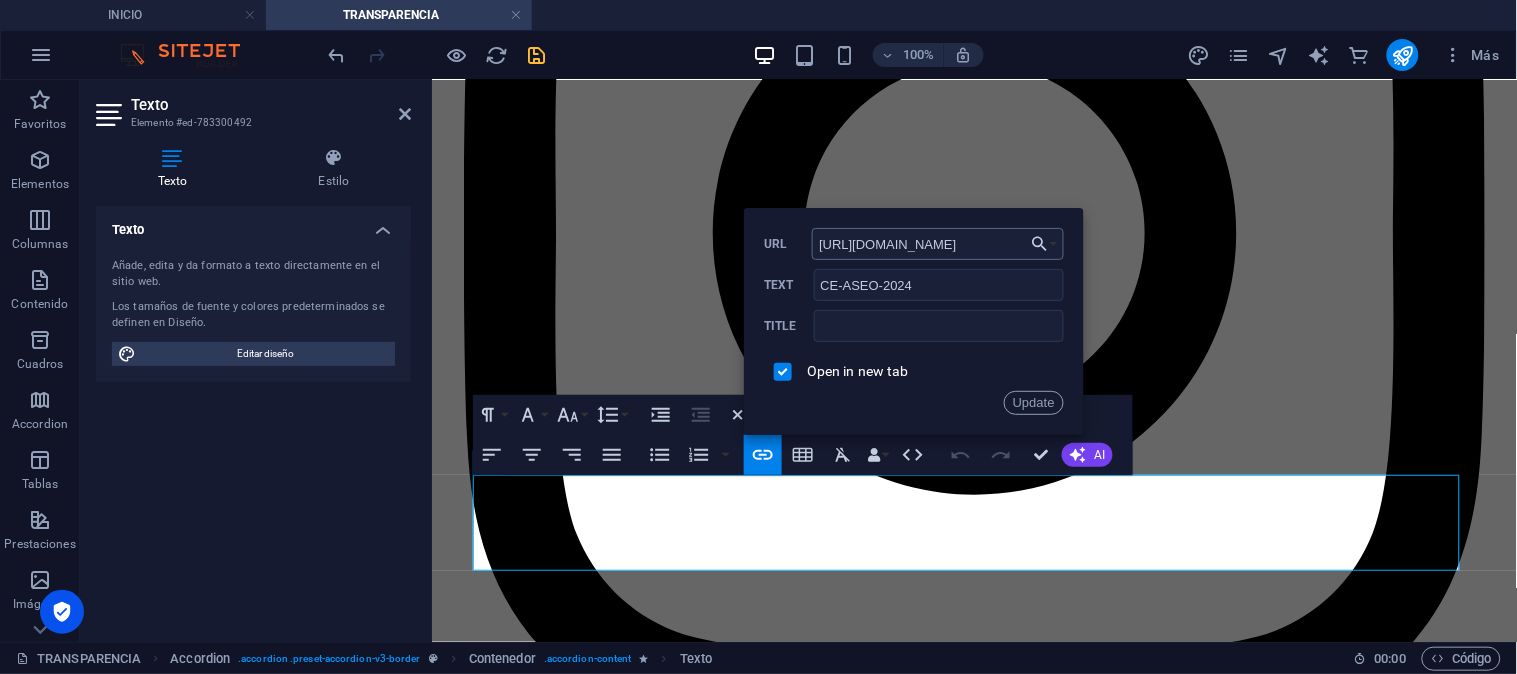 scroll, scrollTop: 0, scrollLeft: 464, axis: horizontal 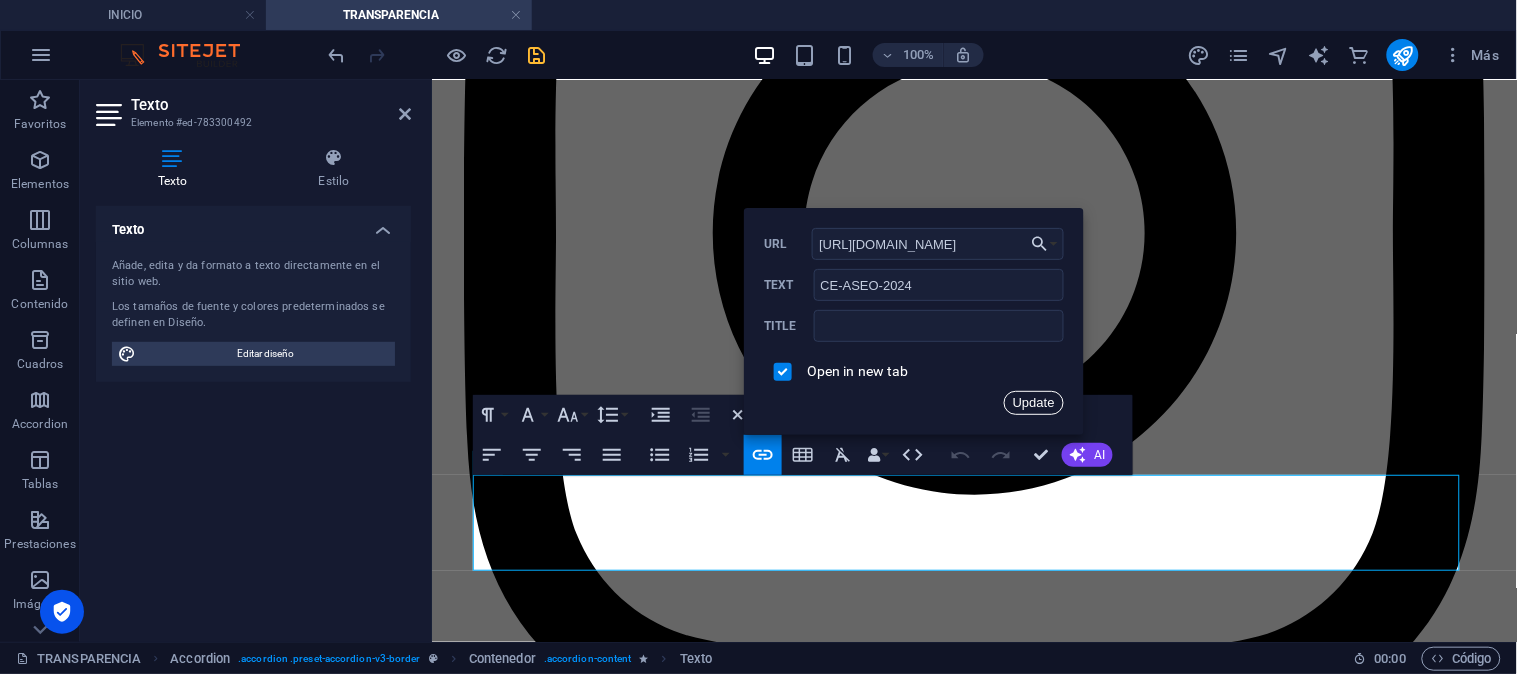 click on "Update" at bounding box center (1034, 403) 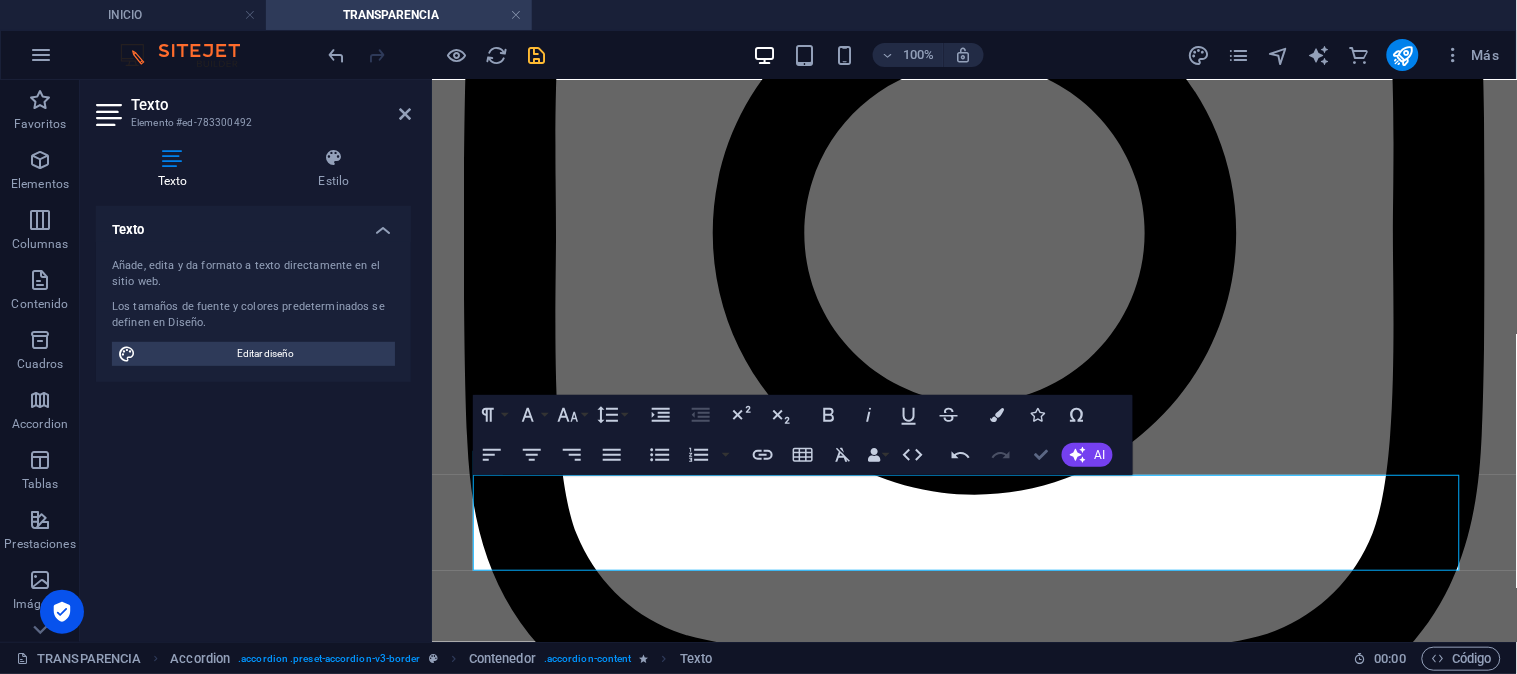 scroll, scrollTop: 4327, scrollLeft: 0, axis: vertical 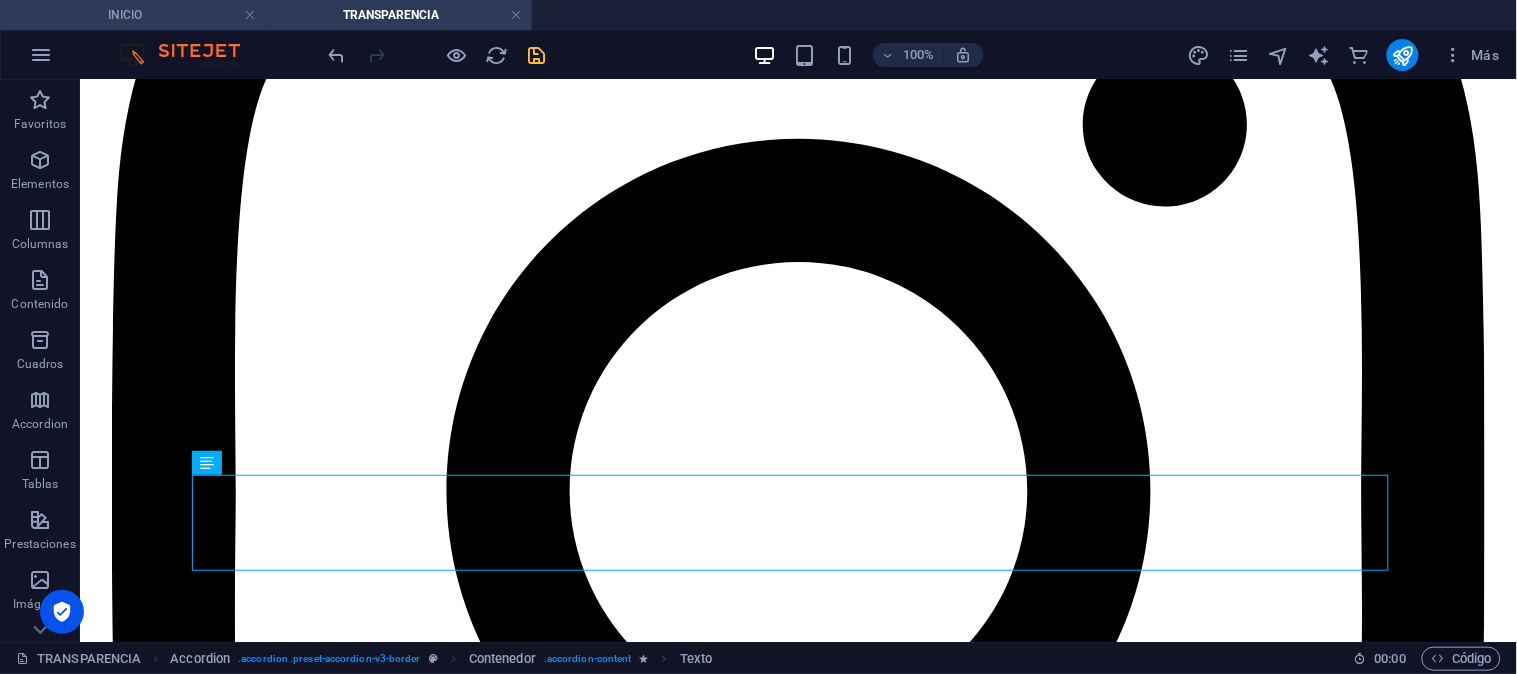 click on "INICIO" at bounding box center (133, 15) 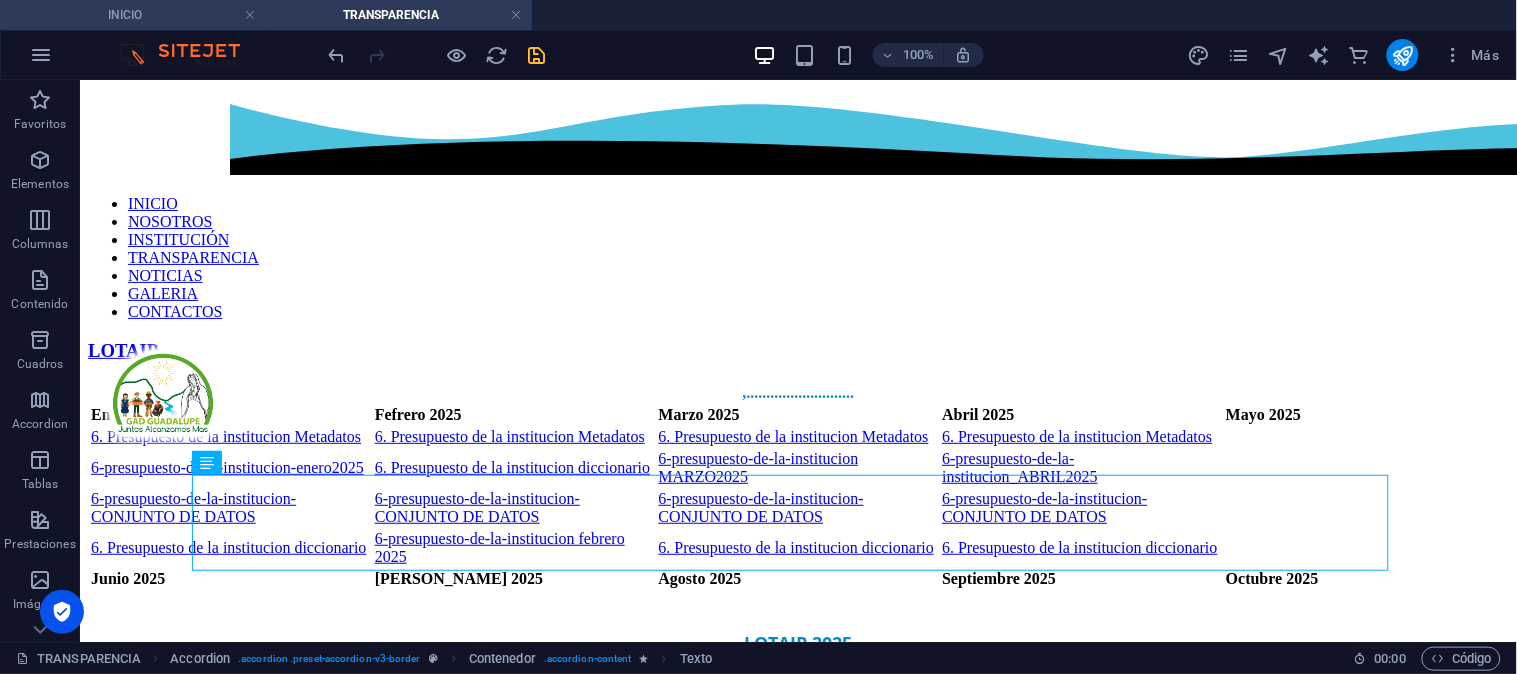 scroll, scrollTop: 882, scrollLeft: 0, axis: vertical 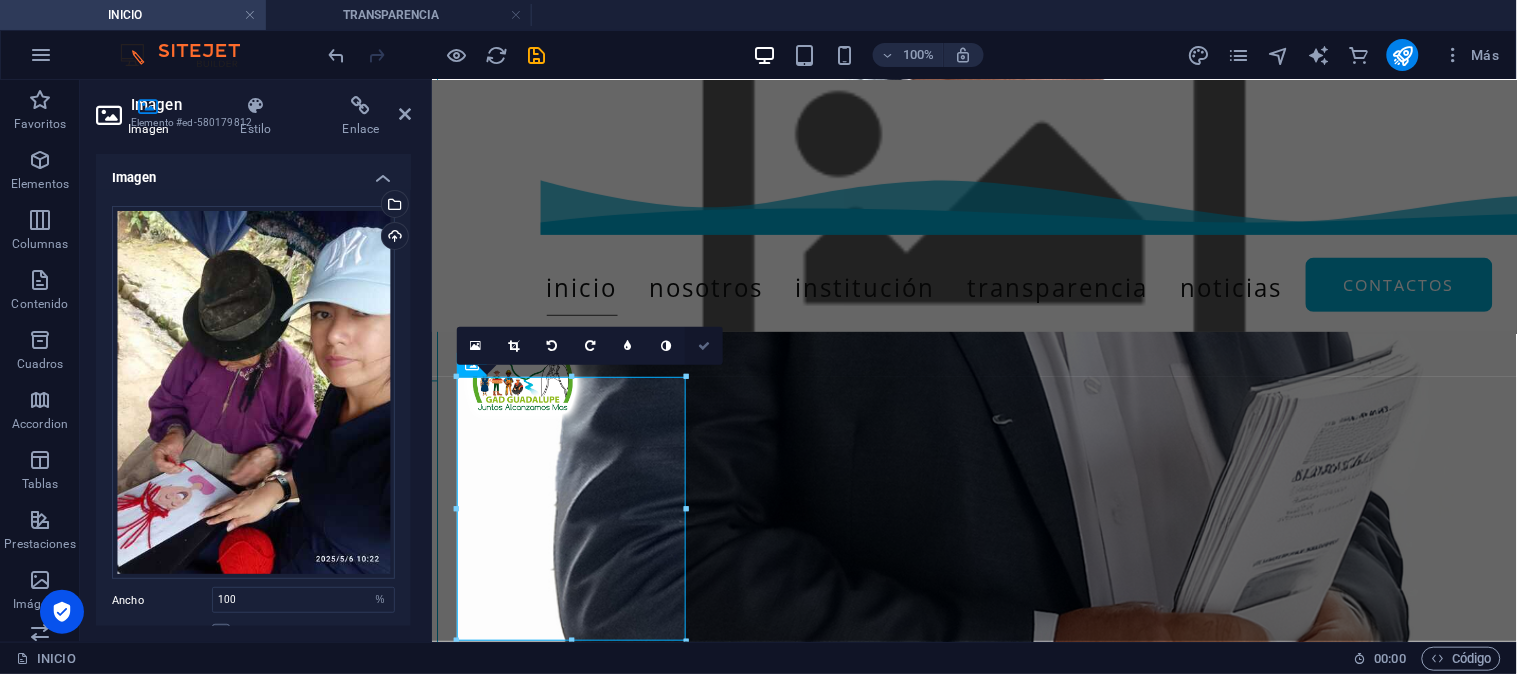 click at bounding box center [704, 346] 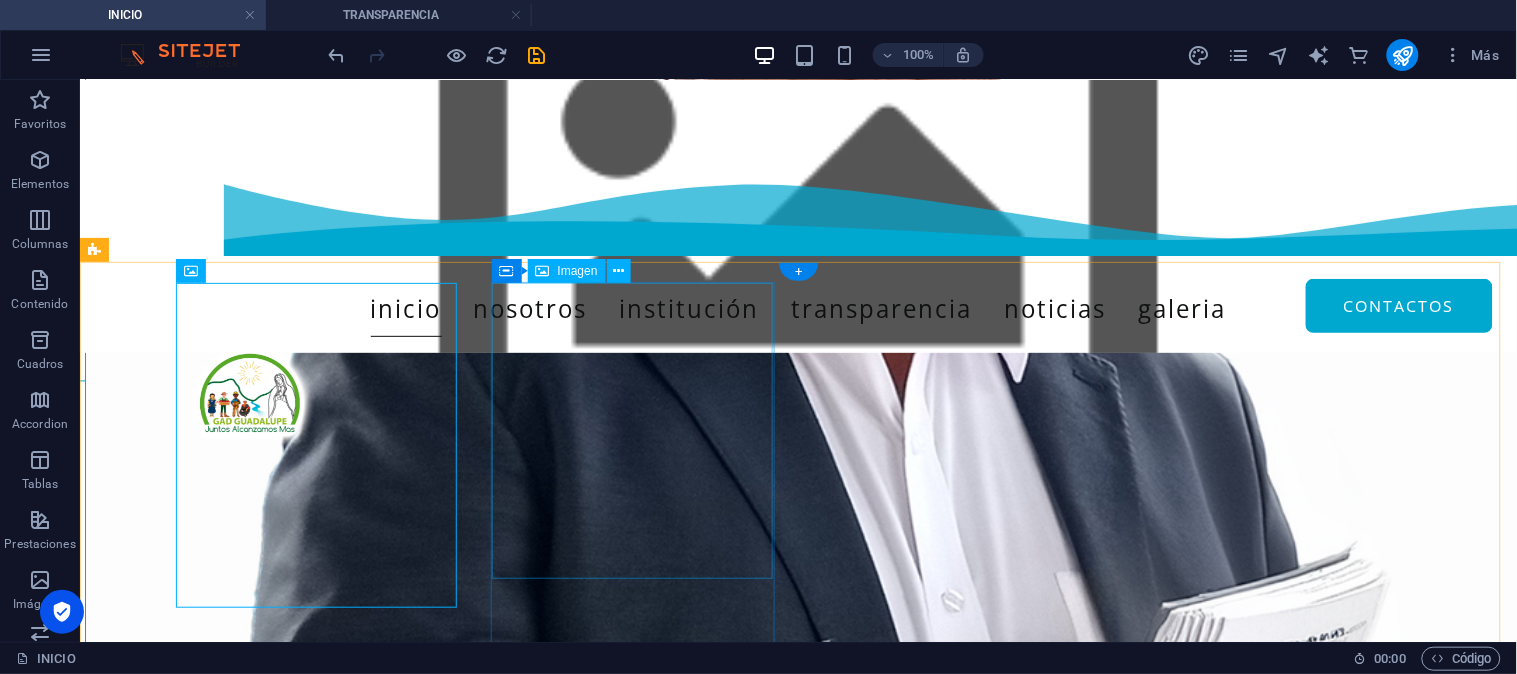 scroll, scrollTop: 1012, scrollLeft: 0, axis: vertical 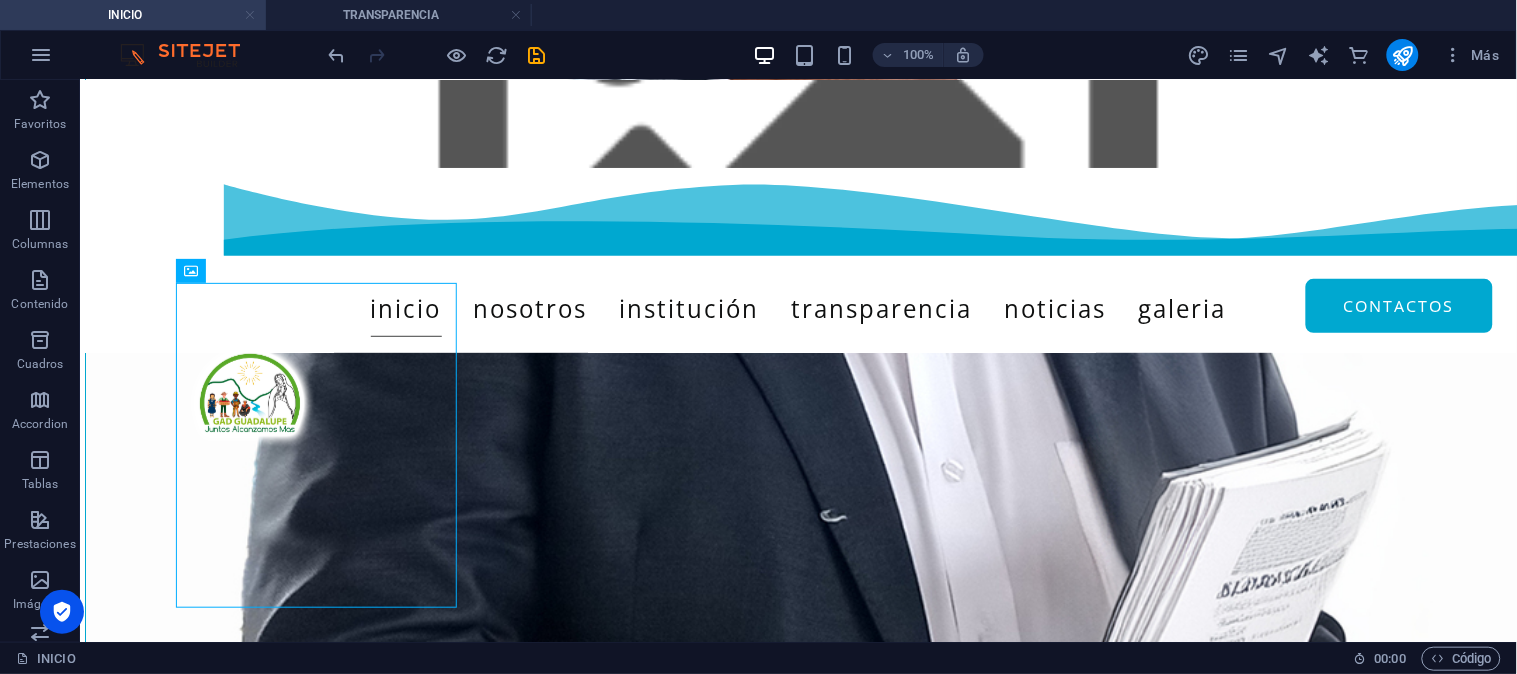 click at bounding box center (250, 15) 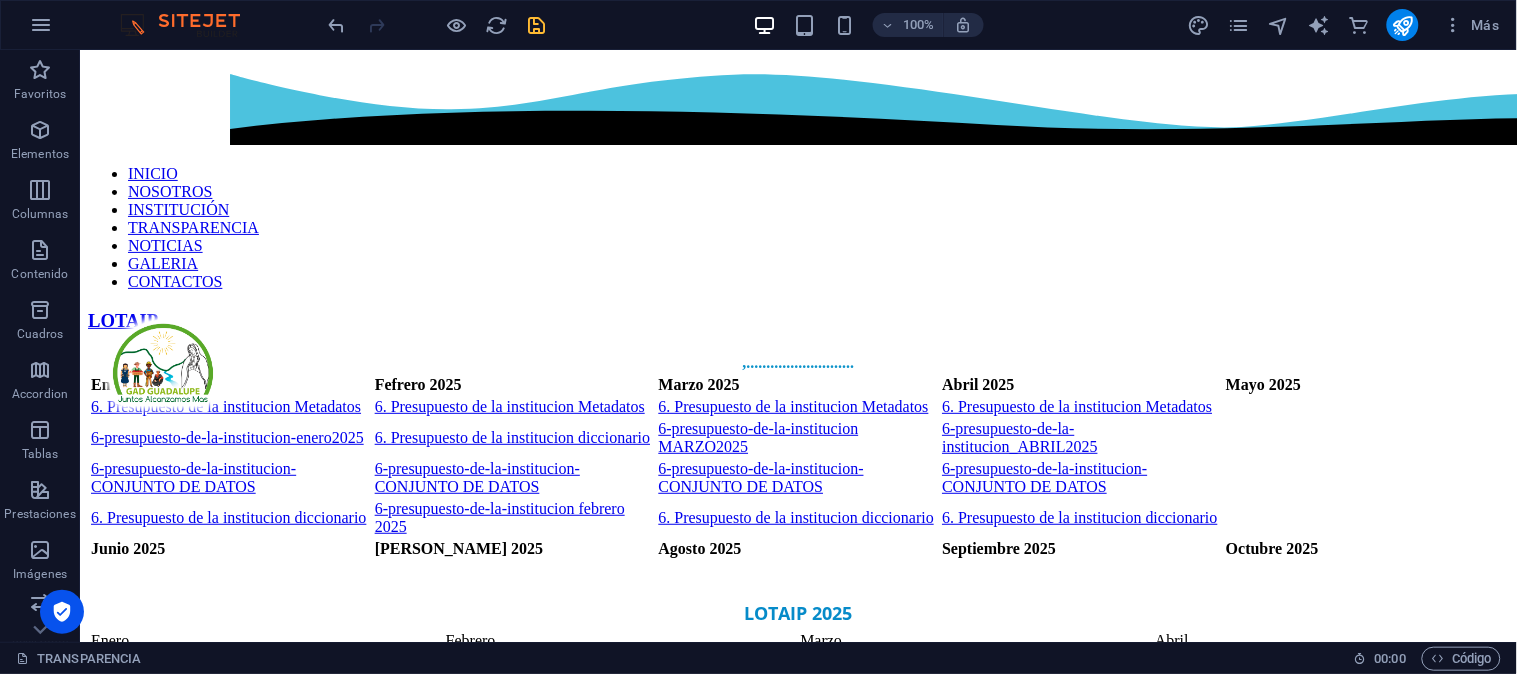 scroll, scrollTop: 4327, scrollLeft: 0, axis: vertical 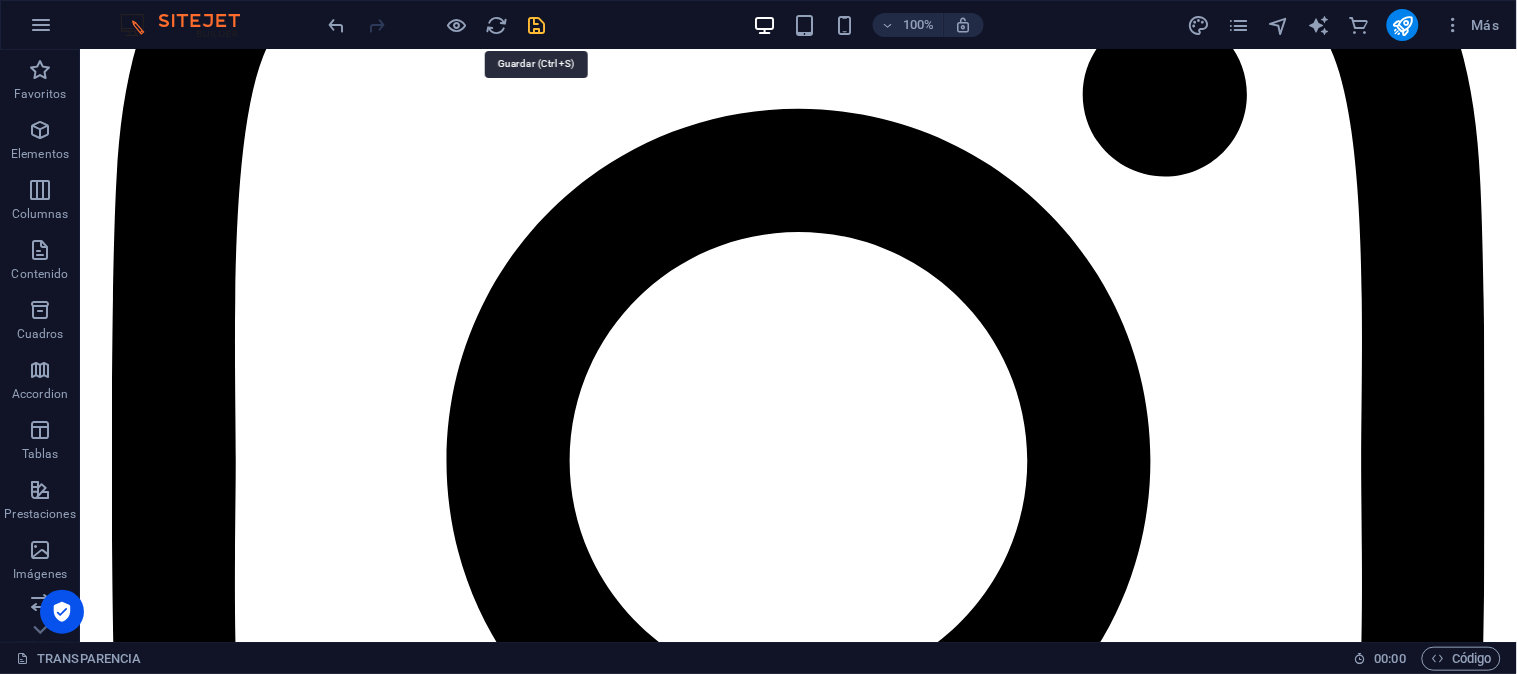click at bounding box center (537, 25) 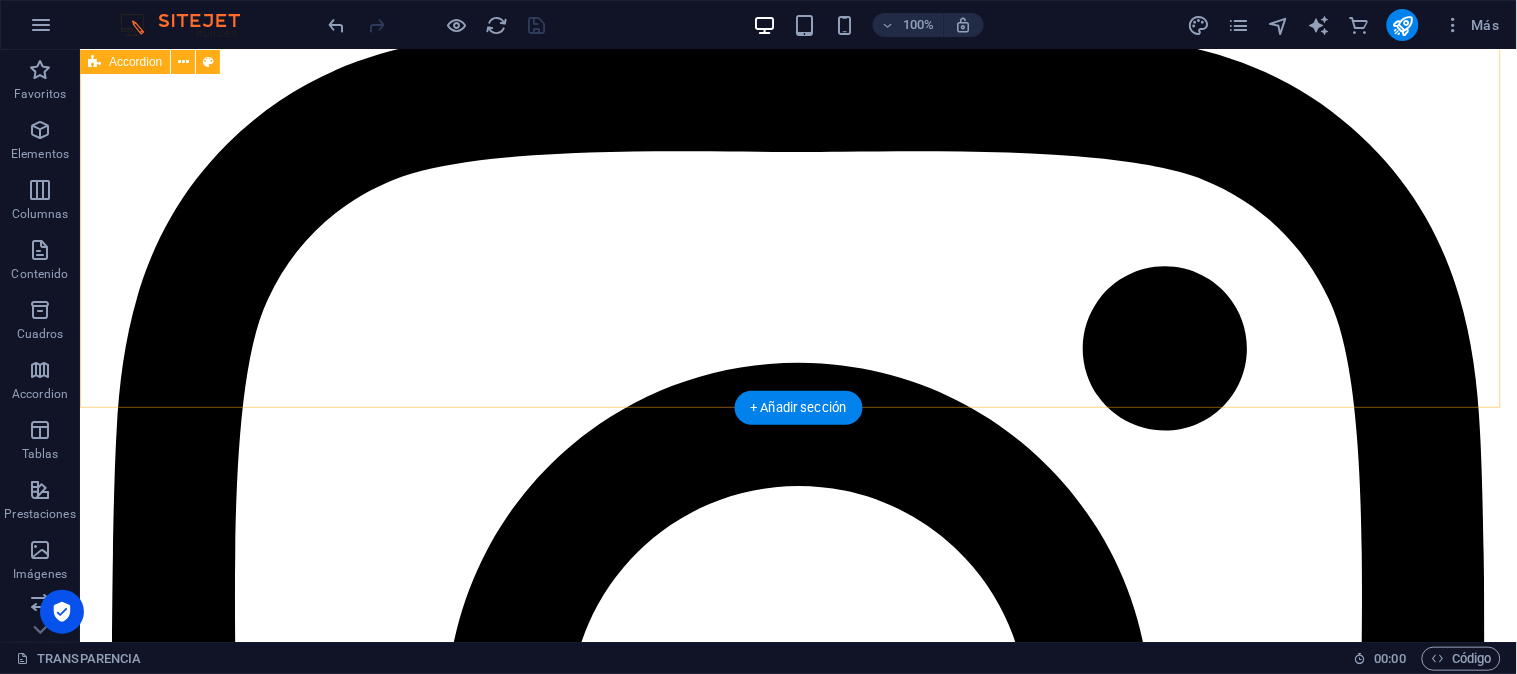 scroll, scrollTop: 4105, scrollLeft: 0, axis: vertical 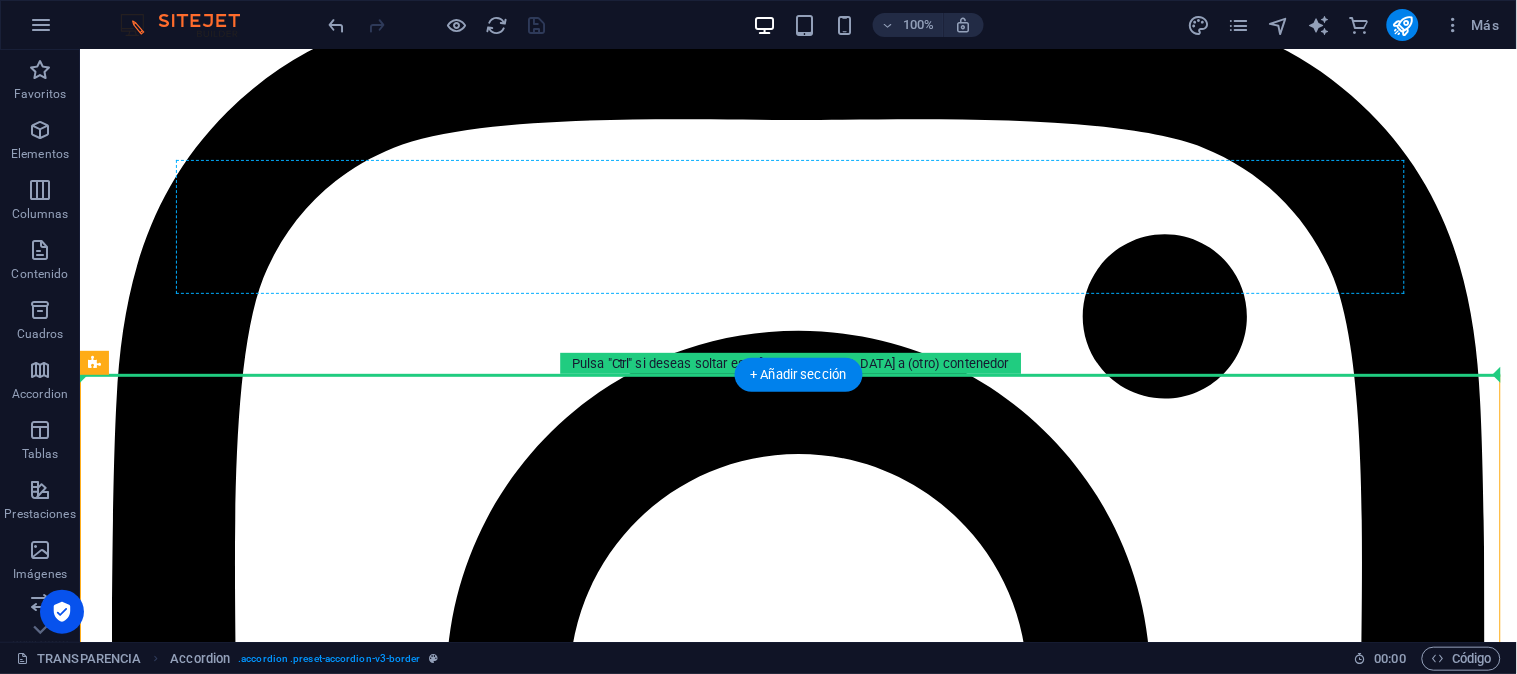 drag, startPoint x: 283, startPoint y: 497, endPoint x: 259, endPoint y: 276, distance: 222.29935 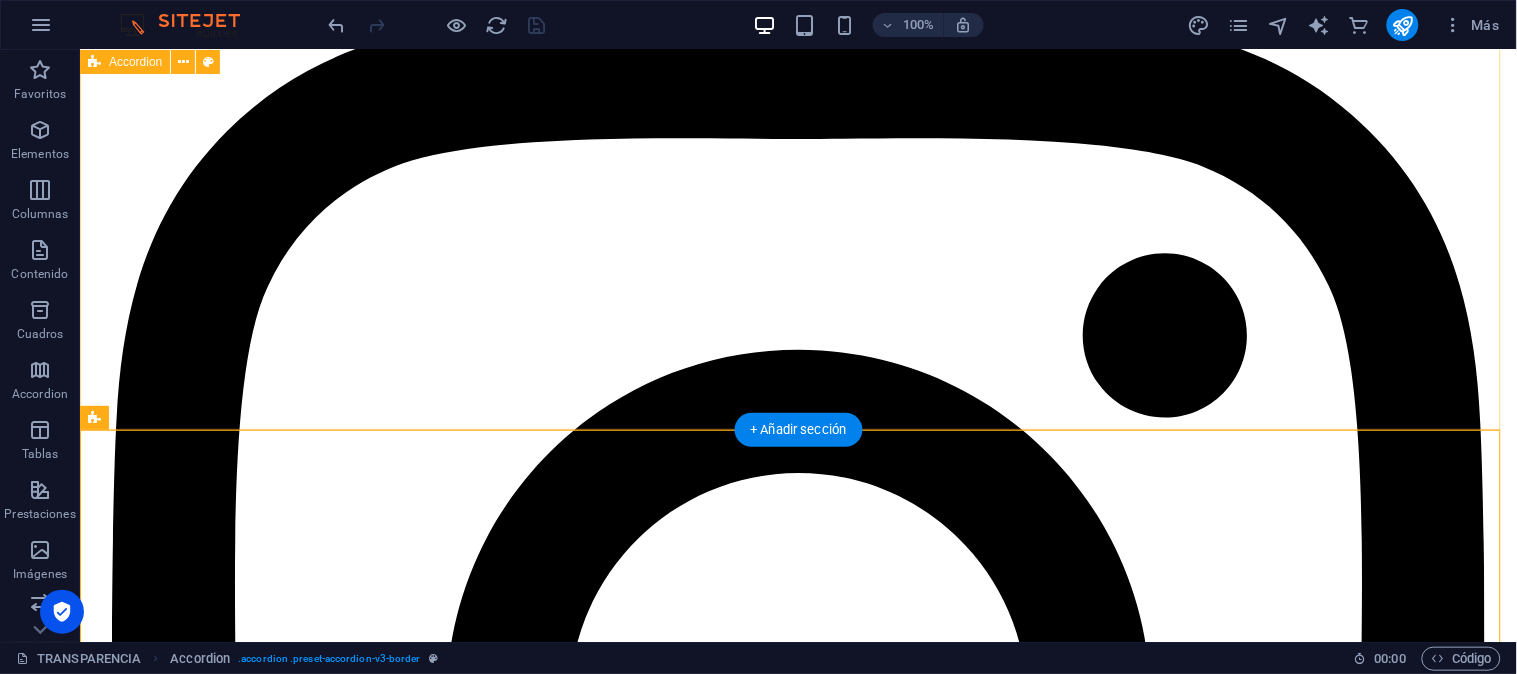 scroll, scrollTop: 4051, scrollLeft: 0, axis: vertical 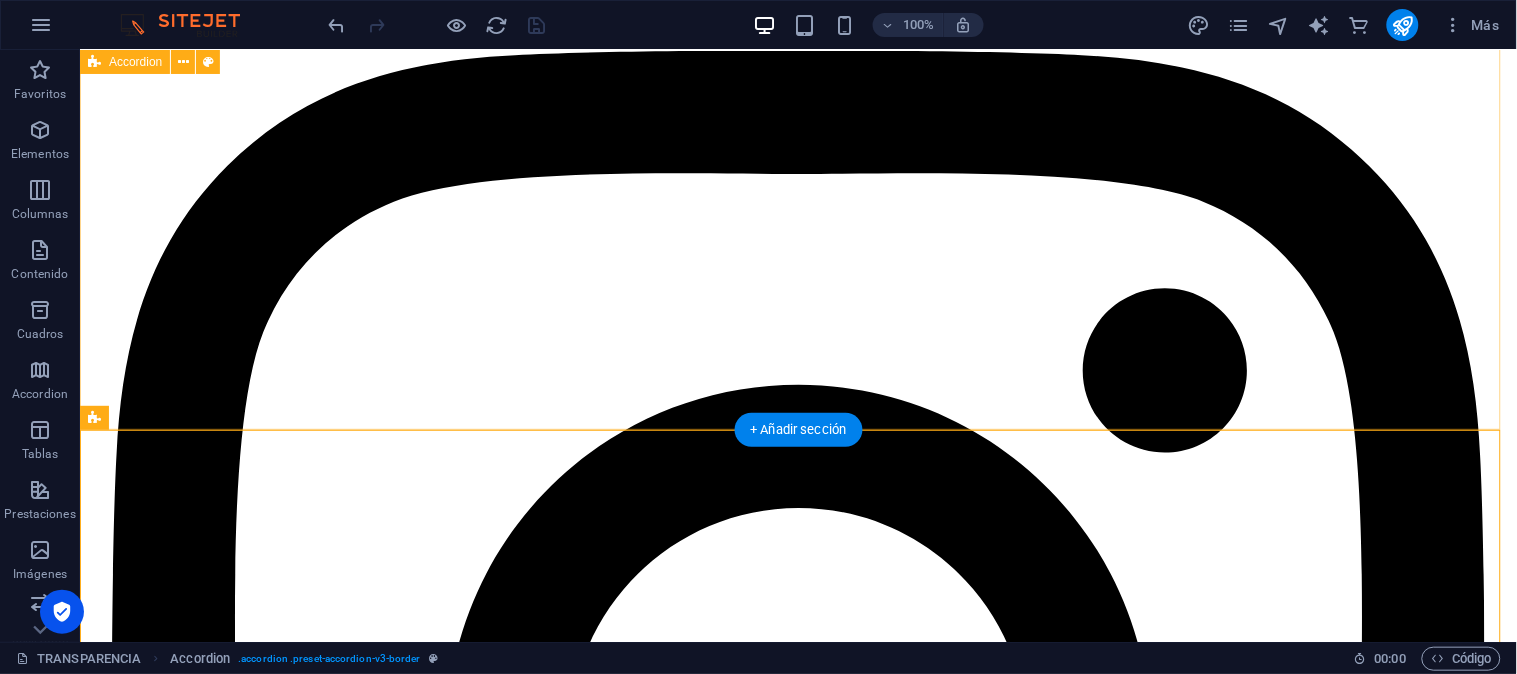 click on "LOTAIP ,........................... Enero 2025 Fefrero 2025 Marzo 2025 Abril 2025 Mayo 2025 6. Presupuesto de la institucion Metadatos 6. Presupuesto de la institucion Metadatos 6. Presupuesto de la institucion Metadatos 6. Presupuesto de la institucion Metadatos 6-presupuesto-de-la-institucion-enero2025 6. Presupuesto de la institucion diccionario 6-presupuesto-de-la-institucion MARZO2025 6-presupuesto-de-la-institucion_ABRIL2025 6-presupuesto-de-la-institucion- CONJUNTO DE DATOS 6-presupuesto-de-la-institucion- CONJUNTO DE DATOS 6-presupuesto-de-la-institucion- CONJUNTO DE DATOS 6-presupuesto-de-la-institucion- CONJUNTO DE DATOS 6. Presupuesto de la institucion diccionario 6-presupuesto-de-la-institucion febrero 2025 6. Presupuesto de la institucion diccionario 6. Presupuesto de la institucion diccionario Junio 2025 [PERSON_NAME] 2025 [PERSON_NAME] 2025 Septiembre 2025 Octubre 2025 LOTAIP 2025 Enero Febrero Marzo Abril LOTAIP 2024 Enero - Transparencia activa Febrero - Transparencia activa Marzo - Transparencia activa POA" at bounding box center (797, -2159) 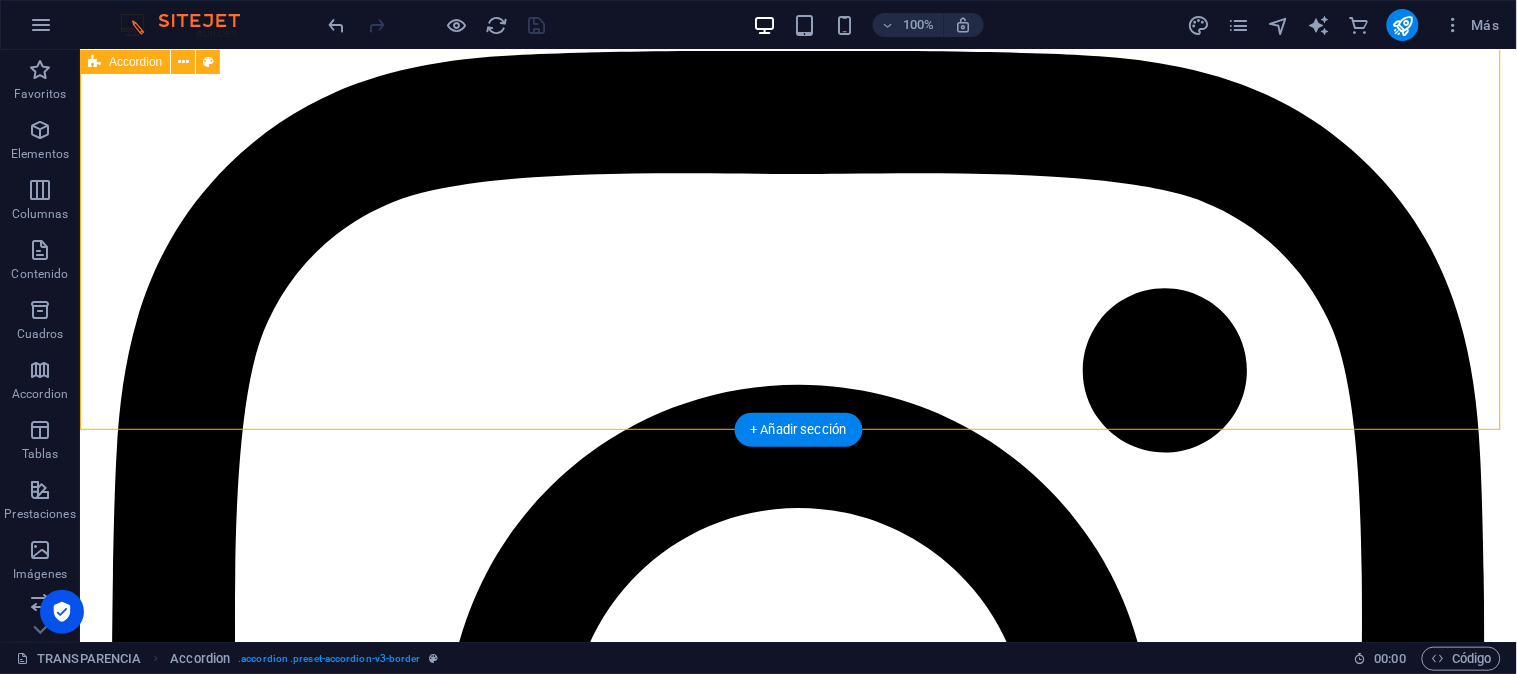 click on "LOTAIP ,........................... Enero 2025 Fefrero 2025 Marzo 2025 Abril 2025 Mayo 2025 6. Presupuesto de la institucion Metadatos 6. Presupuesto de la institucion Metadatos 6. Presupuesto de la institucion Metadatos 6. Presupuesto de la institucion Metadatos 6-presupuesto-de-la-institucion-enero2025 6. Presupuesto de la institucion diccionario 6-presupuesto-de-la-institucion MARZO2025 6-presupuesto-de-la-institucion_ABRIL2025 6-presupuesto-de-la-institucion- CONJUNTO DE DATOS 6-presupuesto-de-la-institucion- CONJUNTO DE DATOS 6-presupuesto-de-la-institucion- CONJUNTO DE DATOS 6-presupuesto-de-la-institucion- CONJUNTO DE DATOS 6. Presupuesto de la institucion diccionario 6-presupuesto-de-la-institucion febrero 2025 6. Presupuesto de la institucion diccionario 6. Presupuesto de la institucion diccionario Junio 2025 [PERSON_NAME] 2025 [PERSON_NAME] 2025 Septiembre 2025 Octubre 2025 LOTAIP 2025 Enero Febrero Marzo Abril LOTAIP 2024 Enero - Transparencia activa Febrero - Transparencia activa Marzo - Transparencia activa POA" at bounding box center [797, -2159] 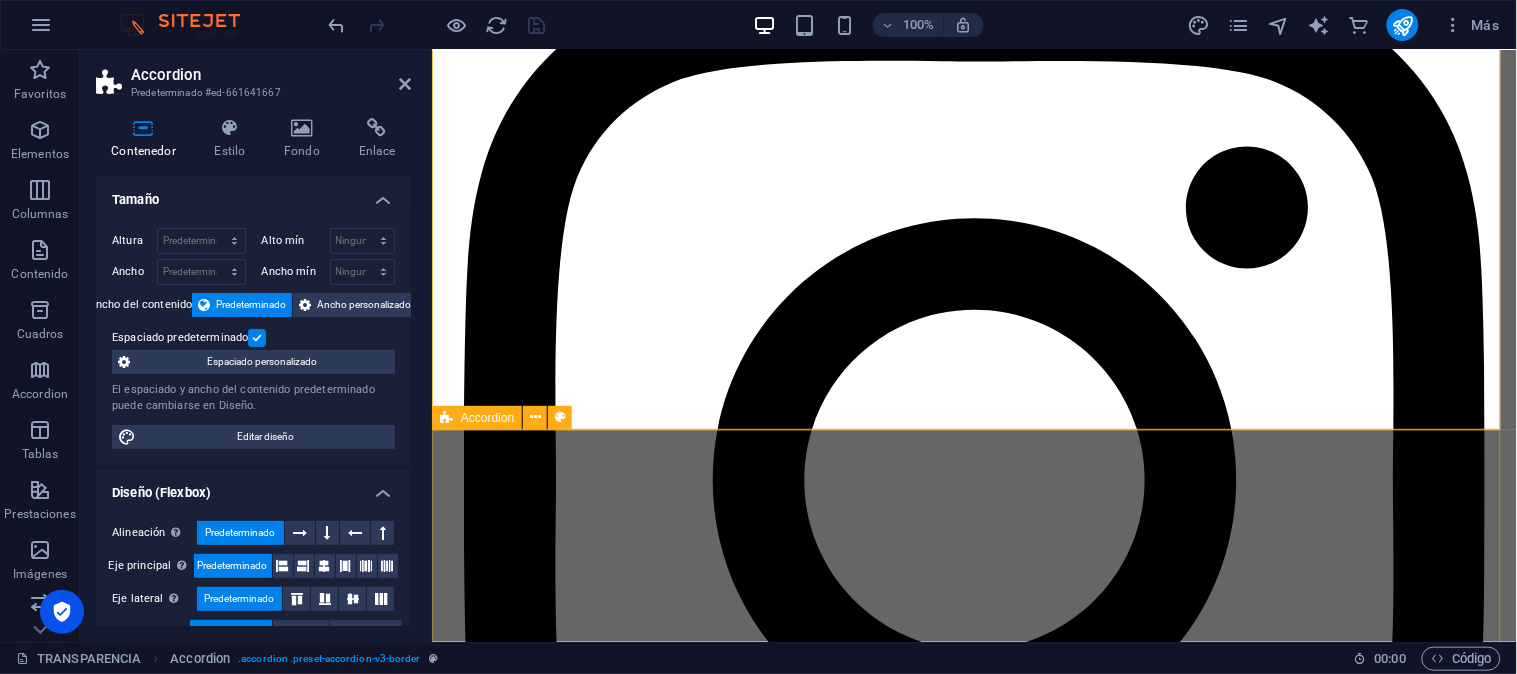 click on "ÍNFIMAS CUANTÍAS 2024 Ínfimas Cuantías 2024 CATALOGO ELECTRÓNICO CE-ASEO-2024 CE-OFICINA-2024 En espera ...................... En espera ......................." at bounding box center [973, -531] 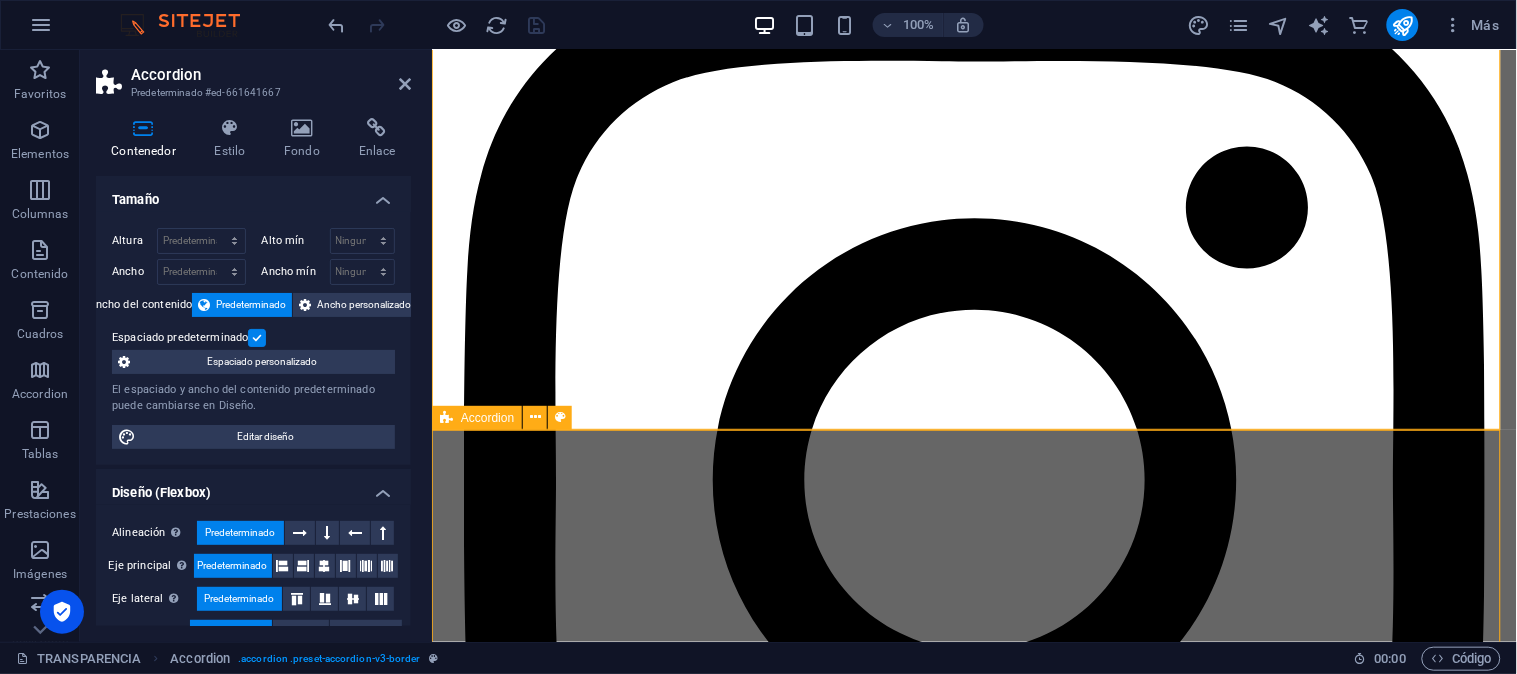 click on "ÍNFIMAS CUANTÍAS 2024 Ínfimas Cuantías 2024 CATALOGO ELECTRÓNICO CE-ASEO-2024 CE-OFICINA-2024 En espera ...................... En espera ......................." at bounding box center (973, -531) 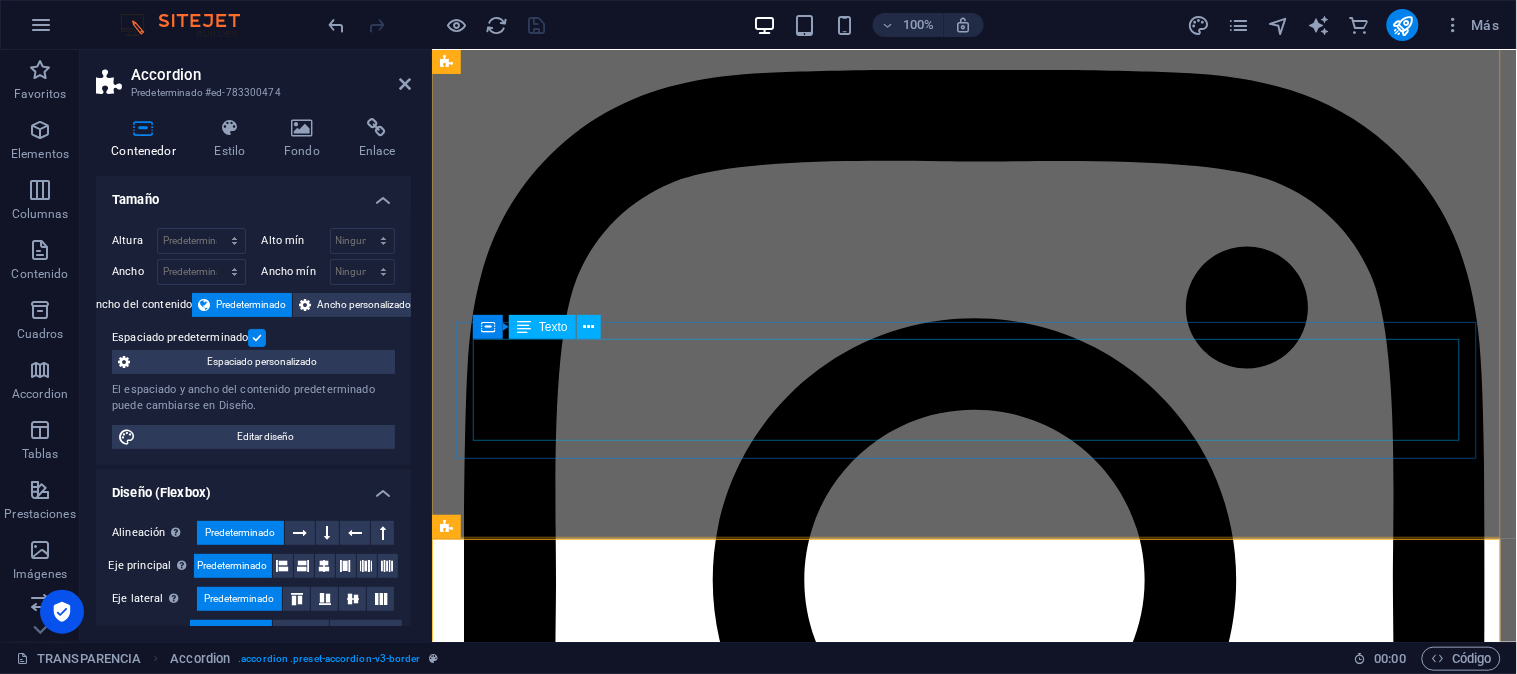 scroll, scrollTop: 4086, scrollLeft: 0, axis: vertical 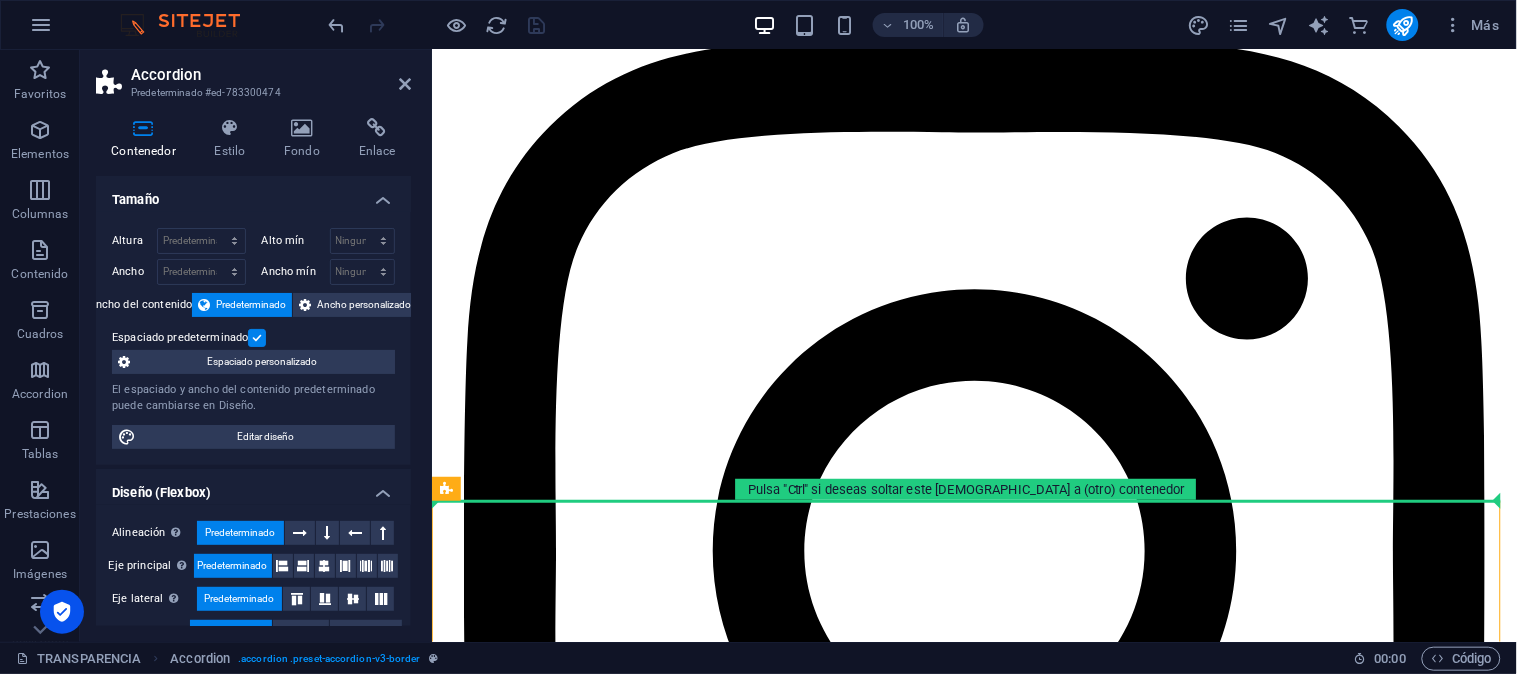 drag, startPoint x: 935, startPoint y: 580, endPoint x: 491, endPoint y: 476, distance: 456.01755 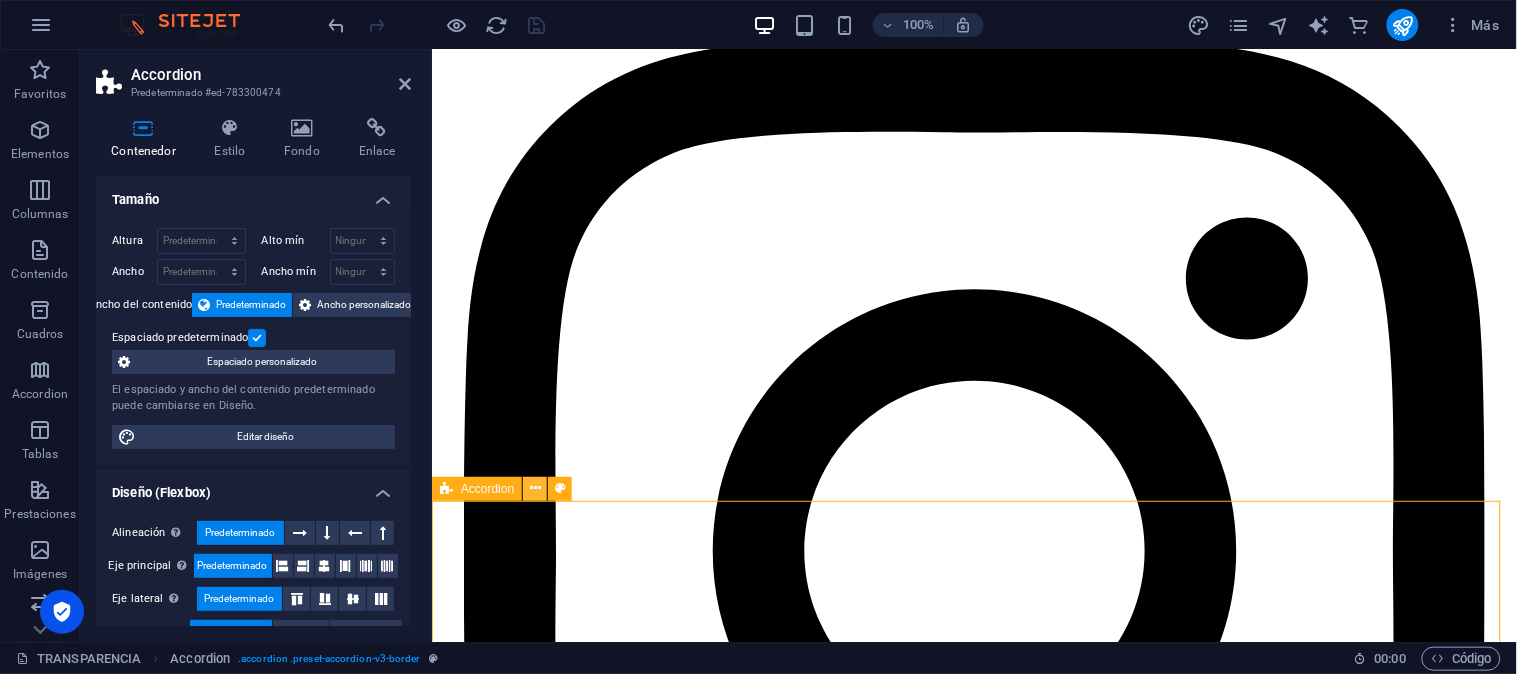 click at bounding box center (535, 488) 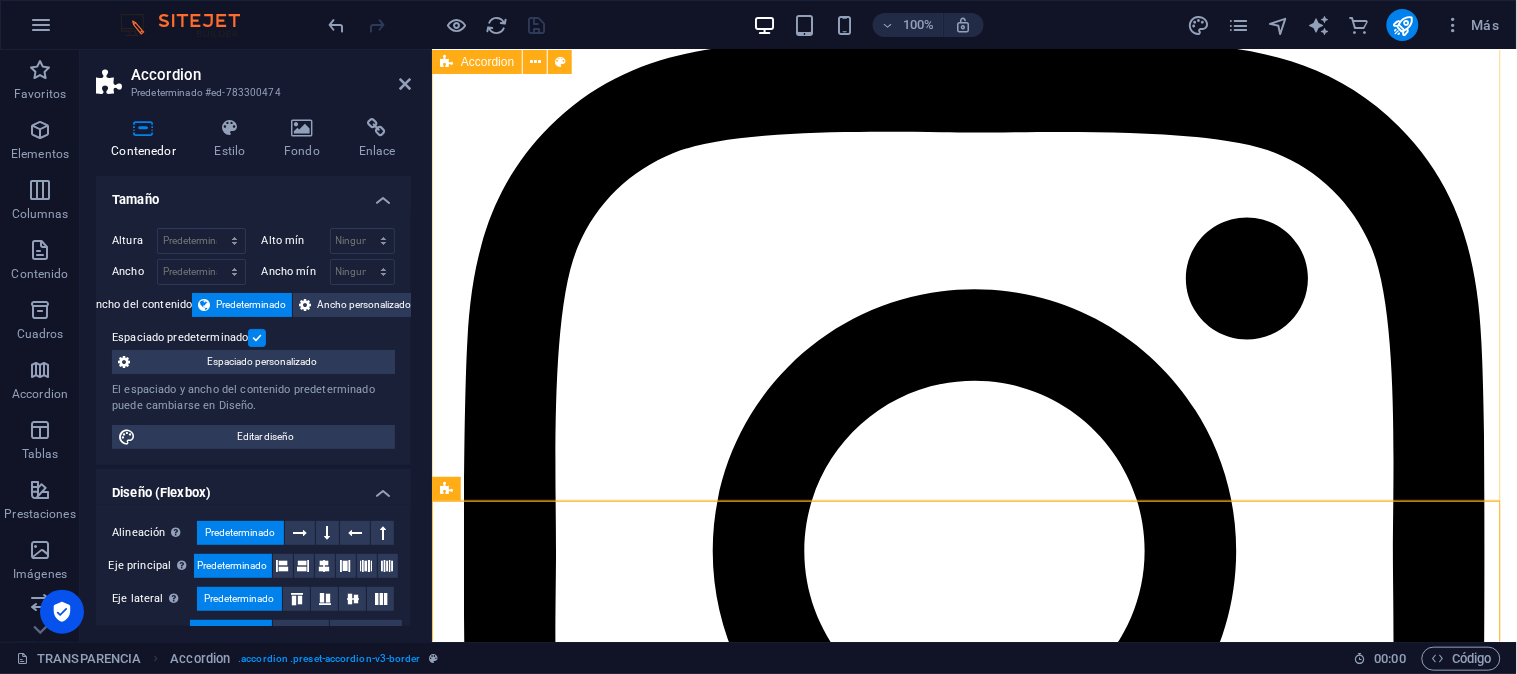 click on "LOTAIP ,........................... Enero 2025 Fefrero 2025 Marzo 2025 Abril 2025 Mayo 2025 6. Presupuesto de la institucion Metadatos 6. Presupuesto de la institucion Metadatos 6. Presupuesto de la institucion Metadatos 6. Presupuesto de la institucion Metadatos 6-presupuesto-de-la-institucion-enero2025 6. Presupuesto de la institucion diccionario 6-presupuesto-de-la-institucion MARZO2025 6-presupuesto-de-la-institucion_ABRIL2025 6-presupuesto-de-la-institucion- CONJUNTO DE DATOS 6-presupuesto-de-la-institucion- CONJUNTO DE DATOS 6-presupuesto-de-la-institucion- CONJUNTO DE DATOS 6-presupuesto-de-la-institucion- CONJUNTO DE DATOS 6. Presupuesto de la institucion diccionario 6-presupuesto-de-la-institucion febrero 2025 6. Presupuesto de la institucion diccionario 6. Presupuesto de la institucion diccionario Junio 2025 [PERSON_NAME] 2025 [PERSON_NAME] 2025 Septiembre 2025 Octubre 2025 LOTAIP 2025 Enero Febrero Marzo Abril LOTAIP 2024 Enero - Transparencia activa Febrero - Transparencia activa Marzo - Transparencia activa POA" at bounding box center [973, -2213] 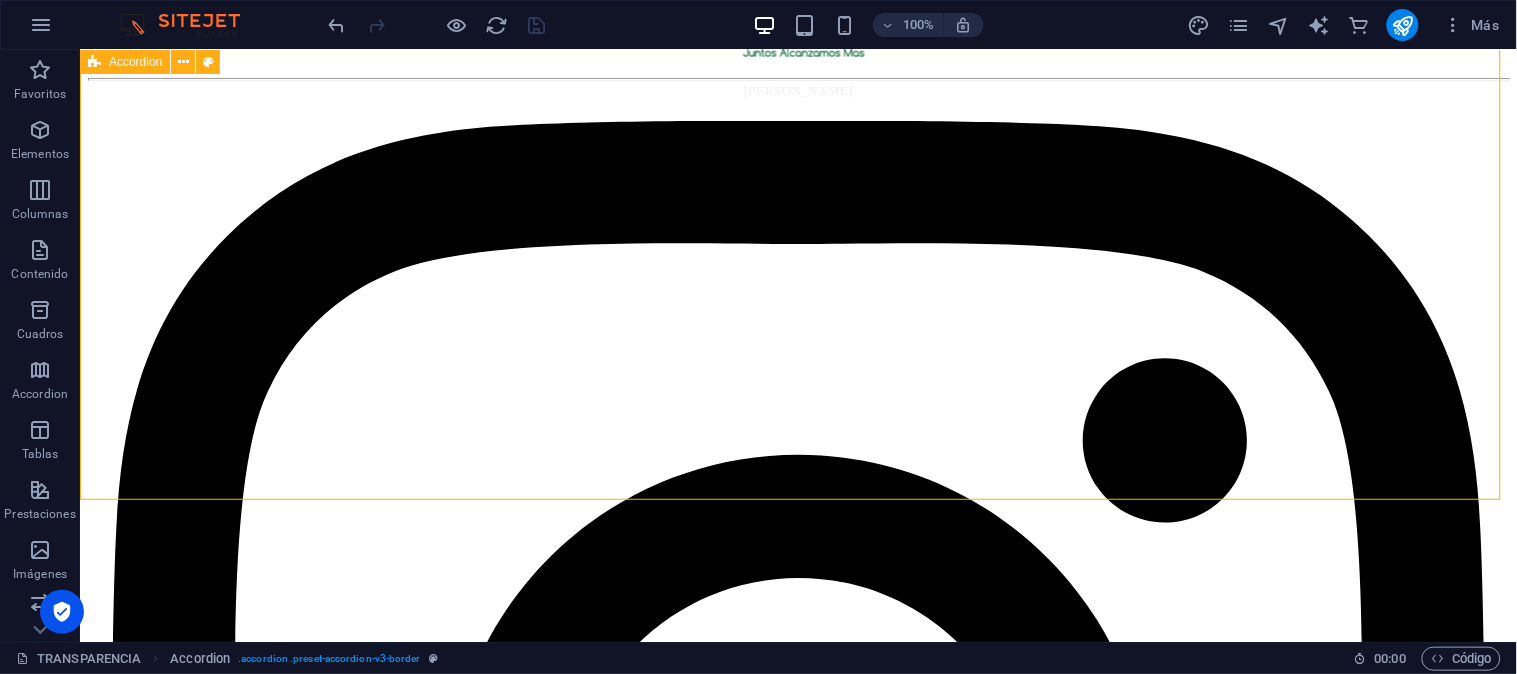 click on "LOTAIP ,........................... Enero 2025 Fefrero 2025 Marzo 2025 Abril 2025 Mayo 2025 6. Presupuesto de la institucion Metadatos 6. Presupuesto de la institucion Metadatos 6. Presupuesto de la institucion Metadatos 6. Presupuesto de la institucion Metadatos 6-presupuesto-de-la-institucion-enero2025 6. Presupuesto de la institucion diccionario 6-presupuesto-de-la-institucion MARZO2025 6-presupuesto-de-la-institucion_ABRIL2025 6-presupuesto-de-la-institucion- CONJUNTO DE DATOS 6-presupuesto-de-la-institucion- CONJUNTO DE DATOS 6-presupuesto-de-la-institucion- CONJUNTO DE DATOS 6-presupuesto-de-la-institucion- CONJUNTO DE DATOS 6. Presupuesto de la institucion diccionario 6-presupuesto-de-la-institucion febrero 2025 6. Presupuesto de la institucion diccionario 6. Presupuesto de la institucion diccionario Junio 2025 [PERSON_NAME] 2025 [PERSON_NAME] 2025 Septiembre 2025 Octubre 2025 LOTAIP 2025 Enero Febrero Marzo Abril LOTAIP 2024 Enero - Transparencia activa Febrero - Transparencia activa Marzo - Transparencia activa POA" at bounding box center (797, -2089) 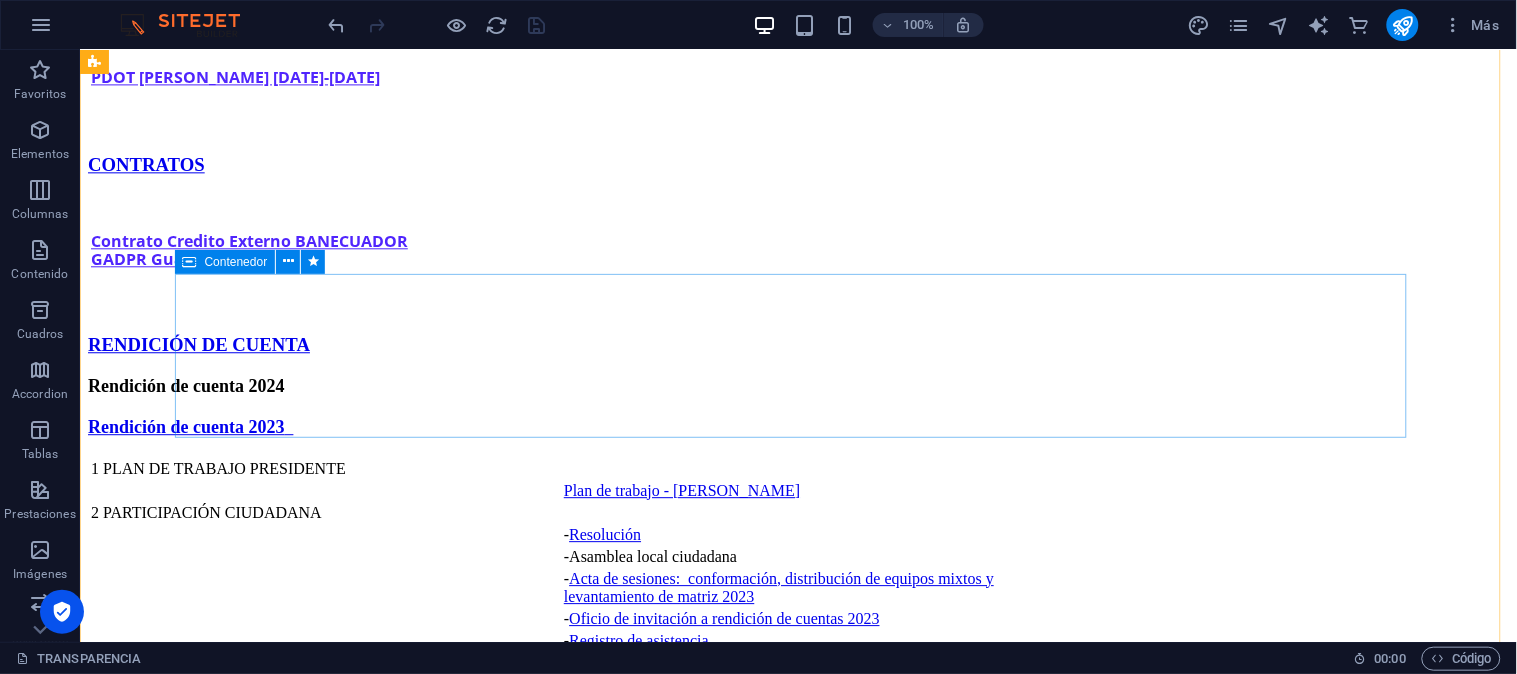 scroll, scrollTop: 1092, scrollLeft: 0, axis: vertical 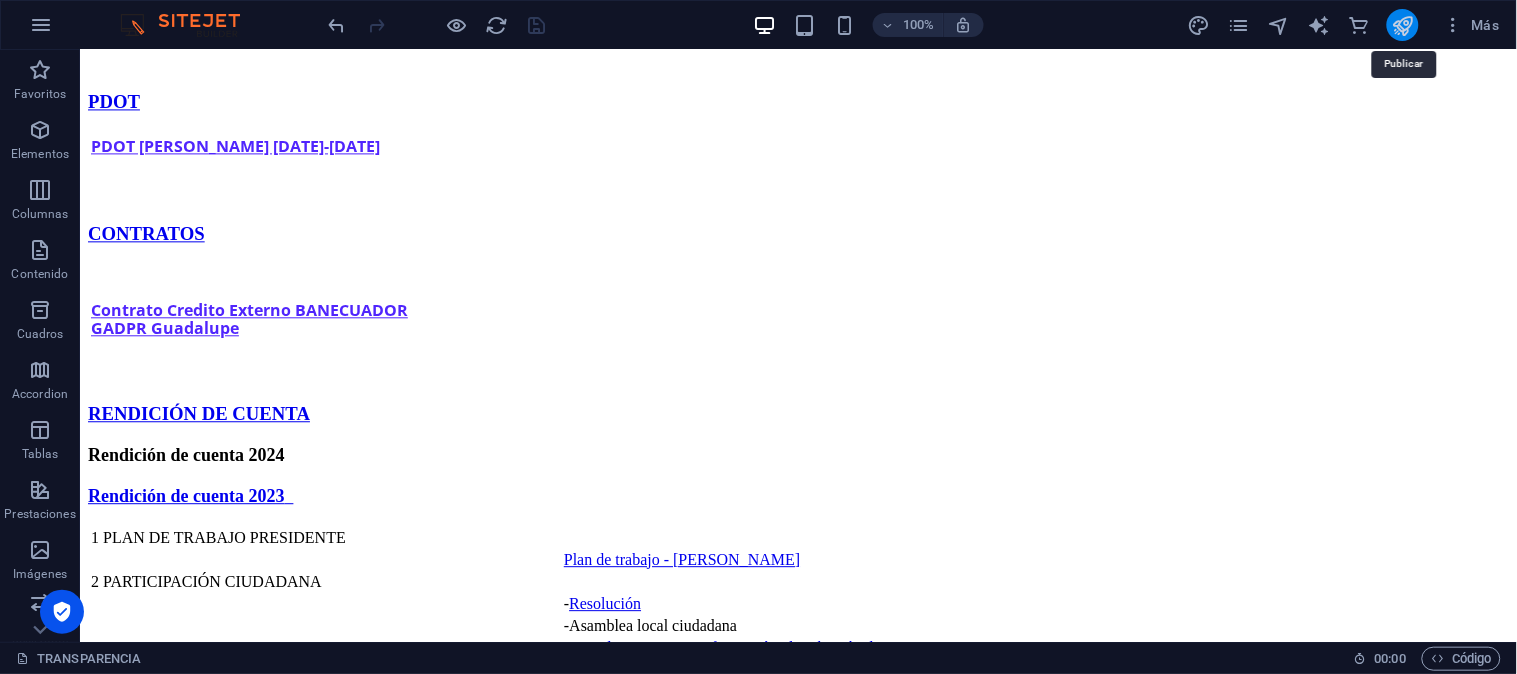click at bounding box center [1403, 25] 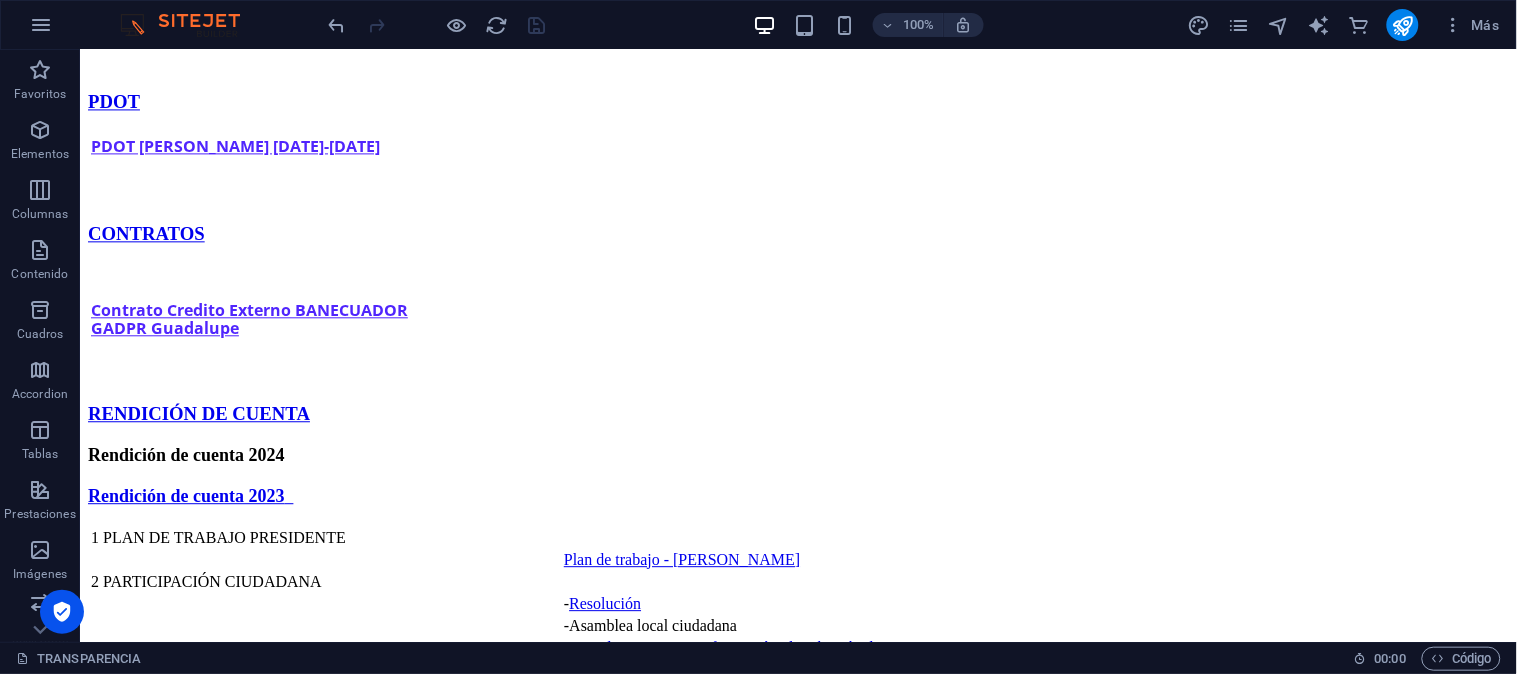 click at bounding box center (437, 25) 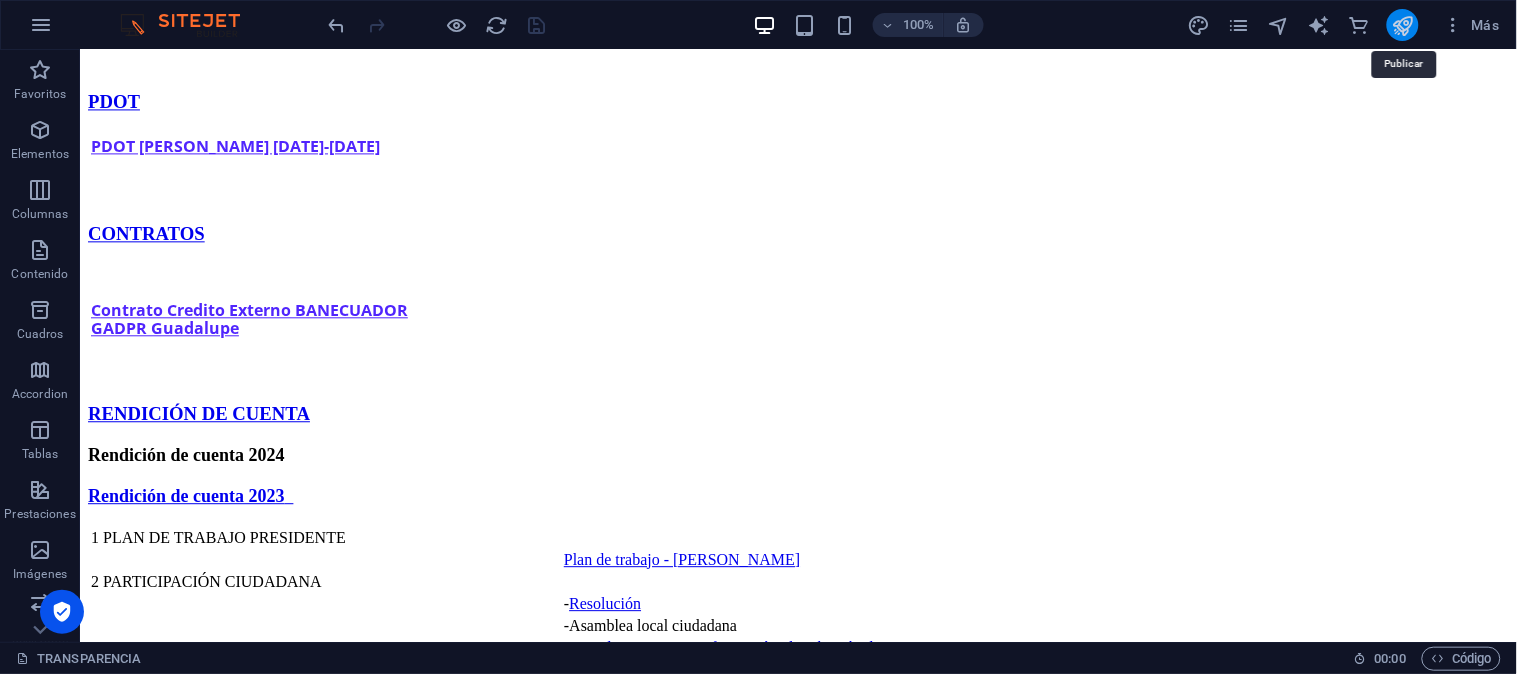 click at bounding box center [1403, 25] 